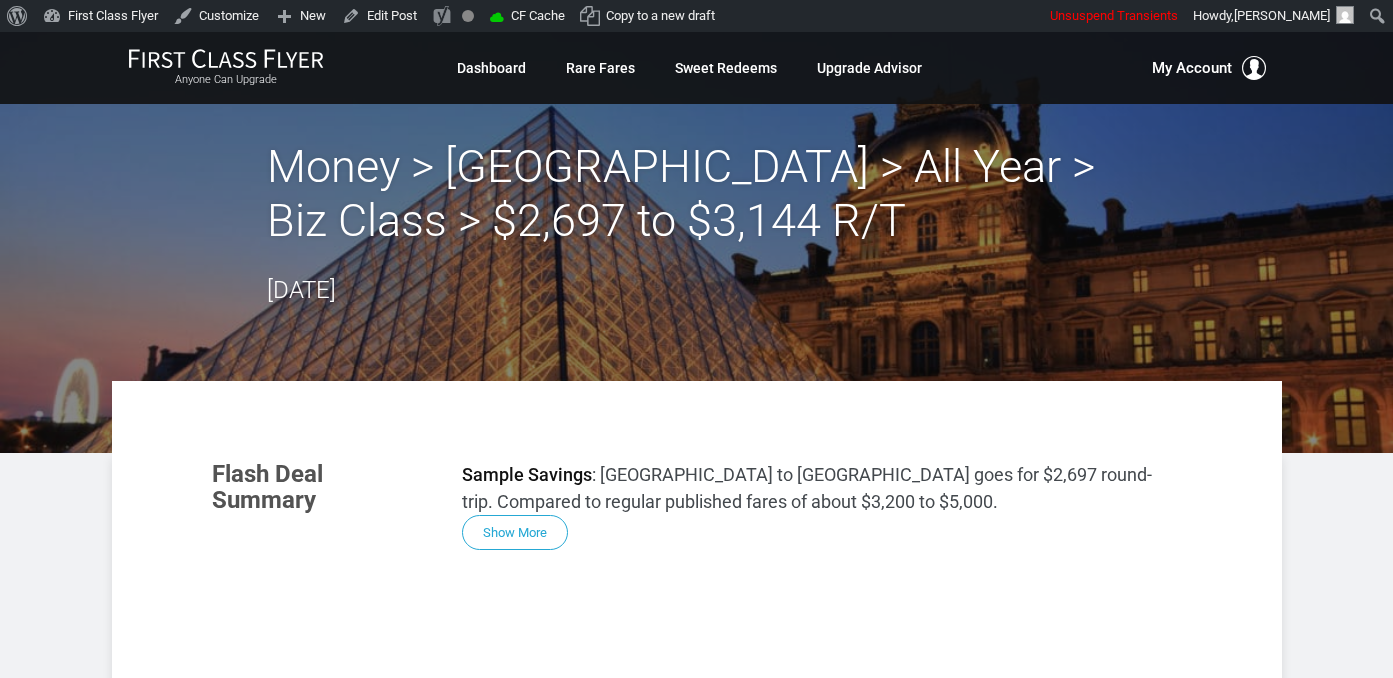 scroll, scrollTop: 0, scrollLeft: 0, axis: both 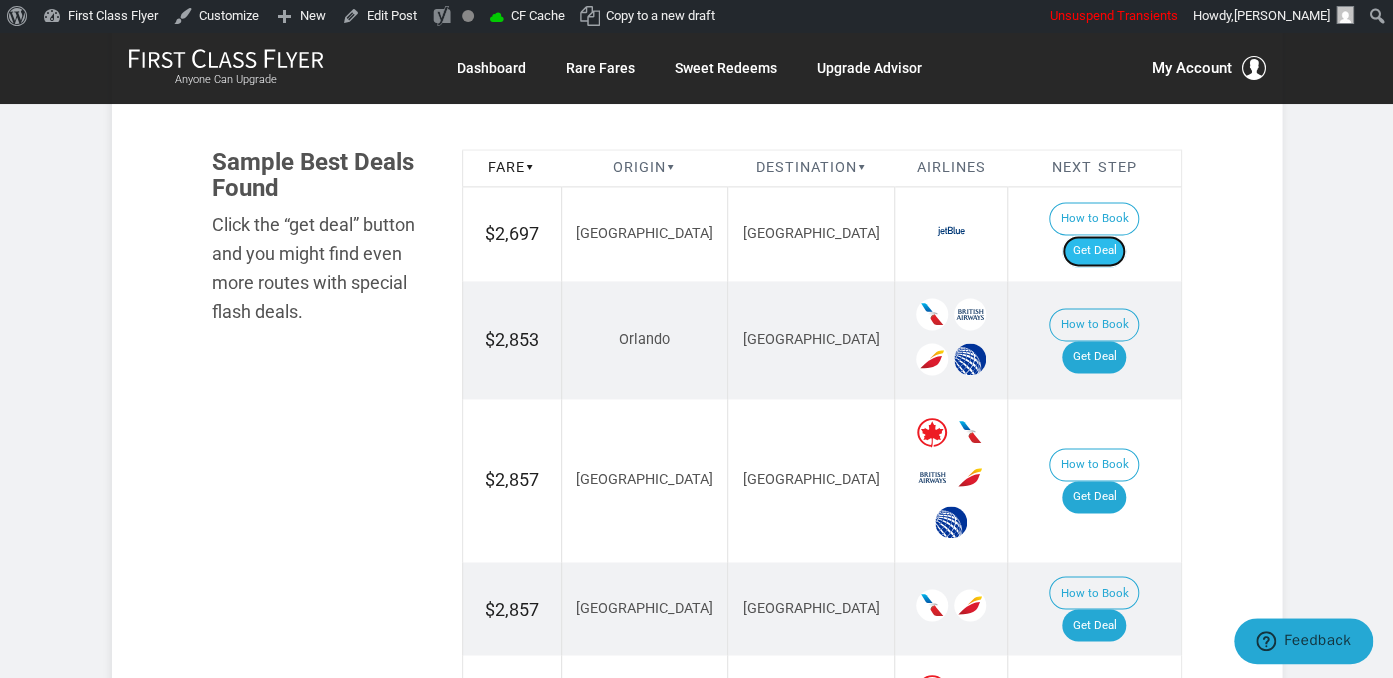 click on "Get Deal" at bounding box center [1094, 251] 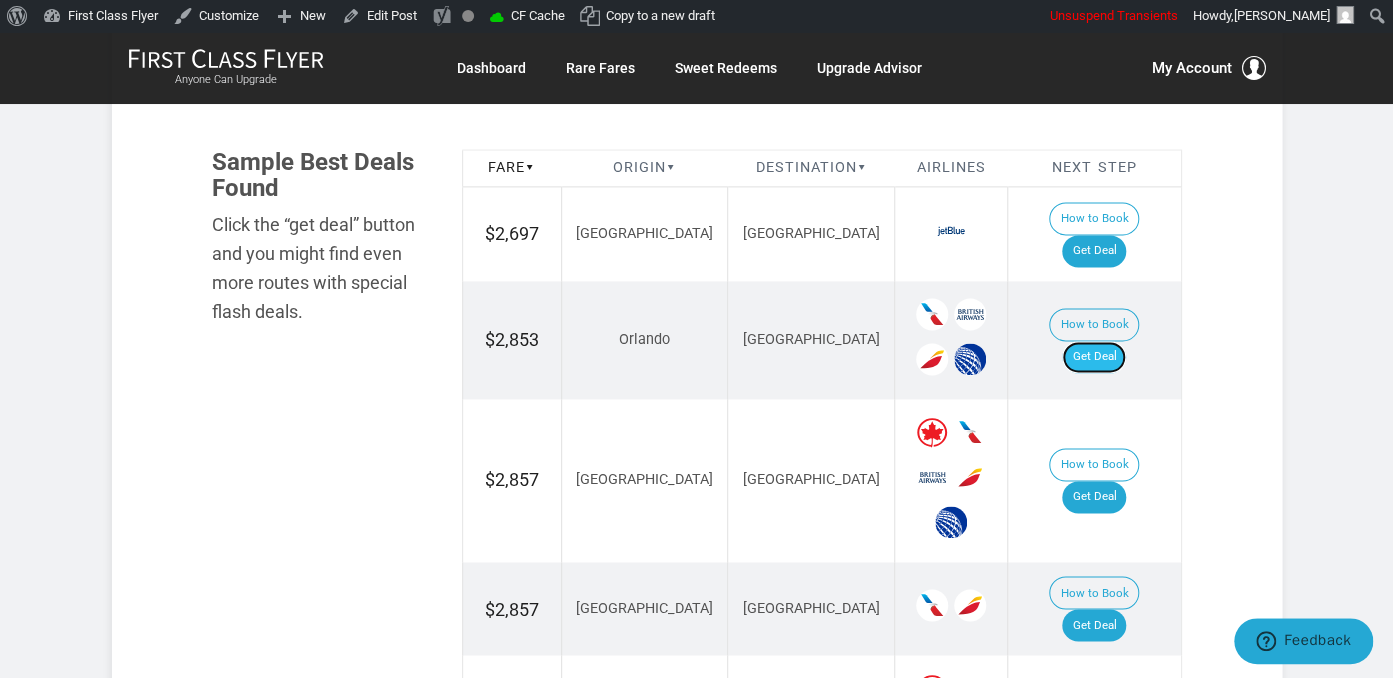 click on "Get Deal" at bounding box center (1094, 357) 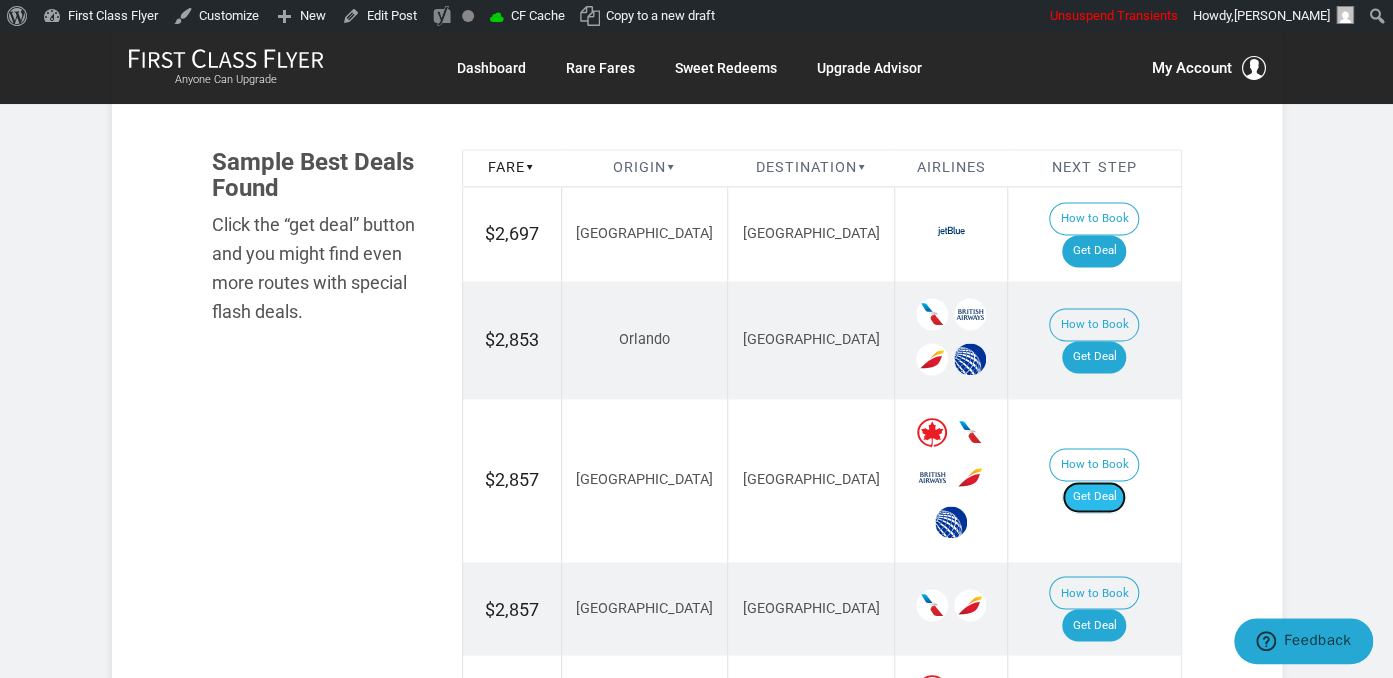 click on "Get Deal" at bounding box center [1094, 497] 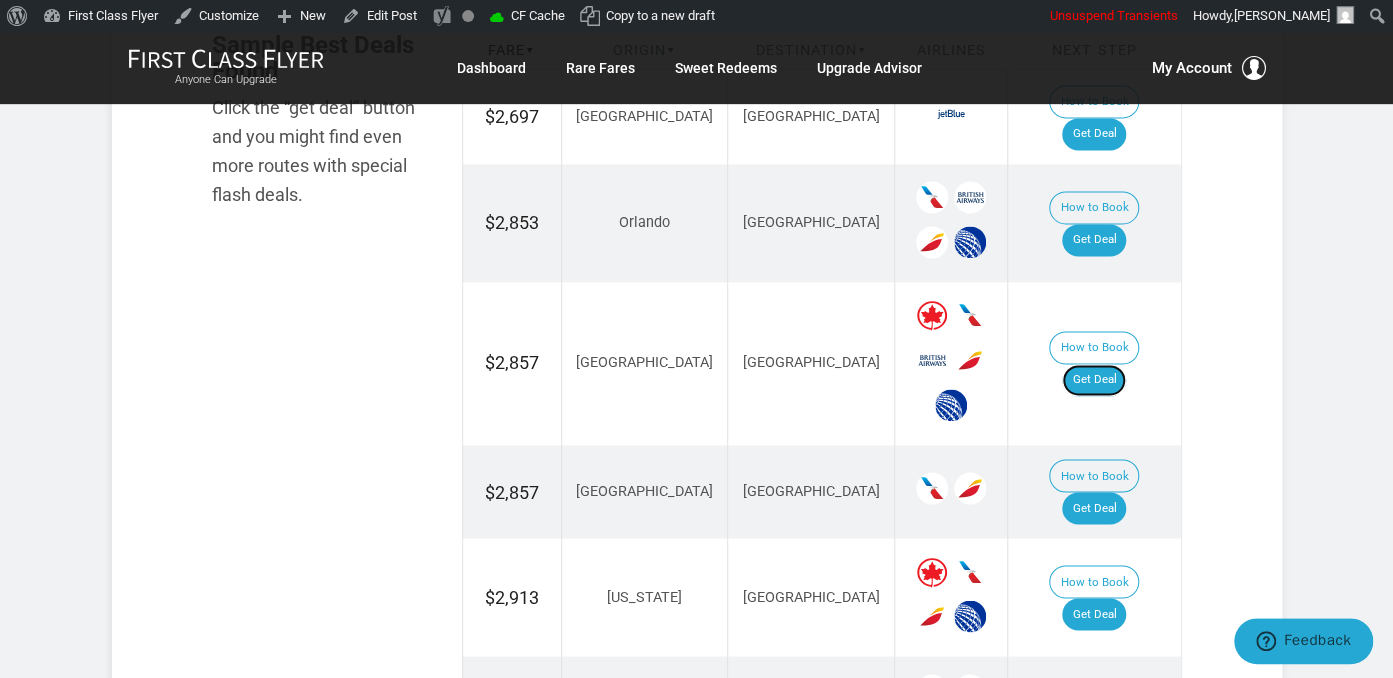 scroll, scrollTop: 1478, scrollLeft: 0, axis: vertical 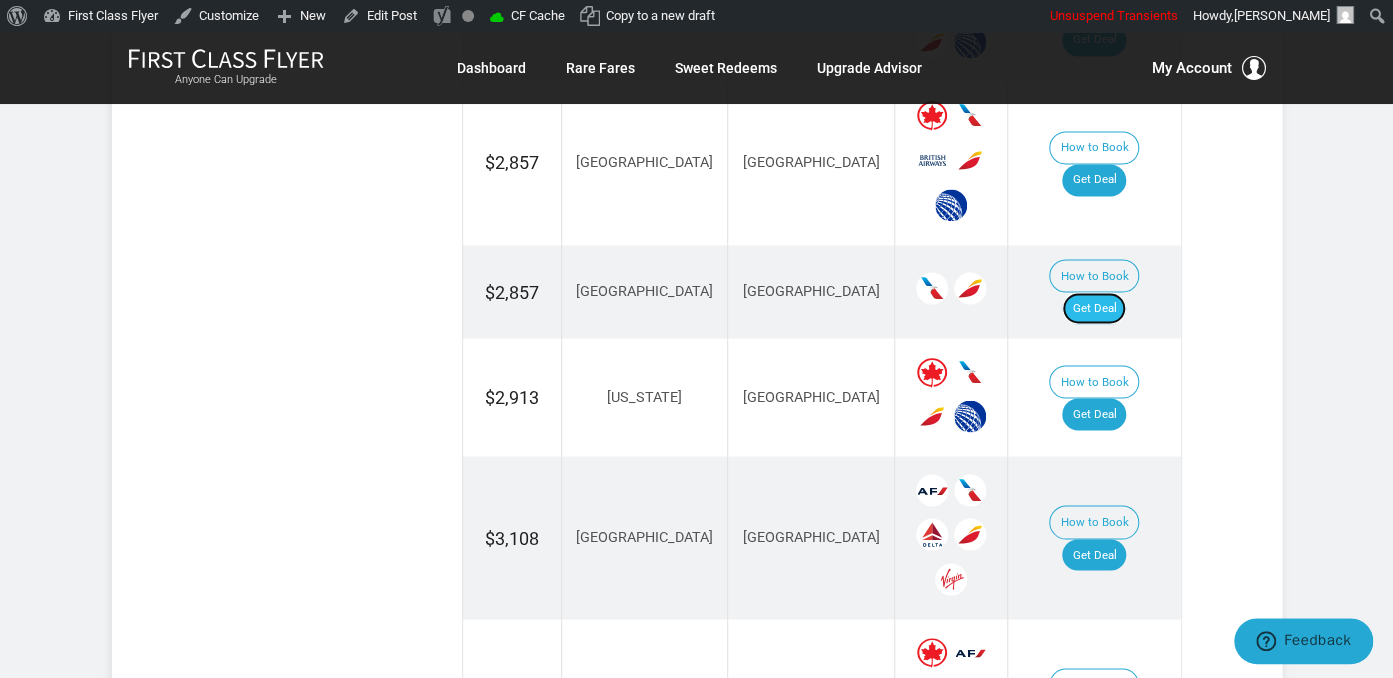 click on "Get Deal" at bounding box center (1094, 308) 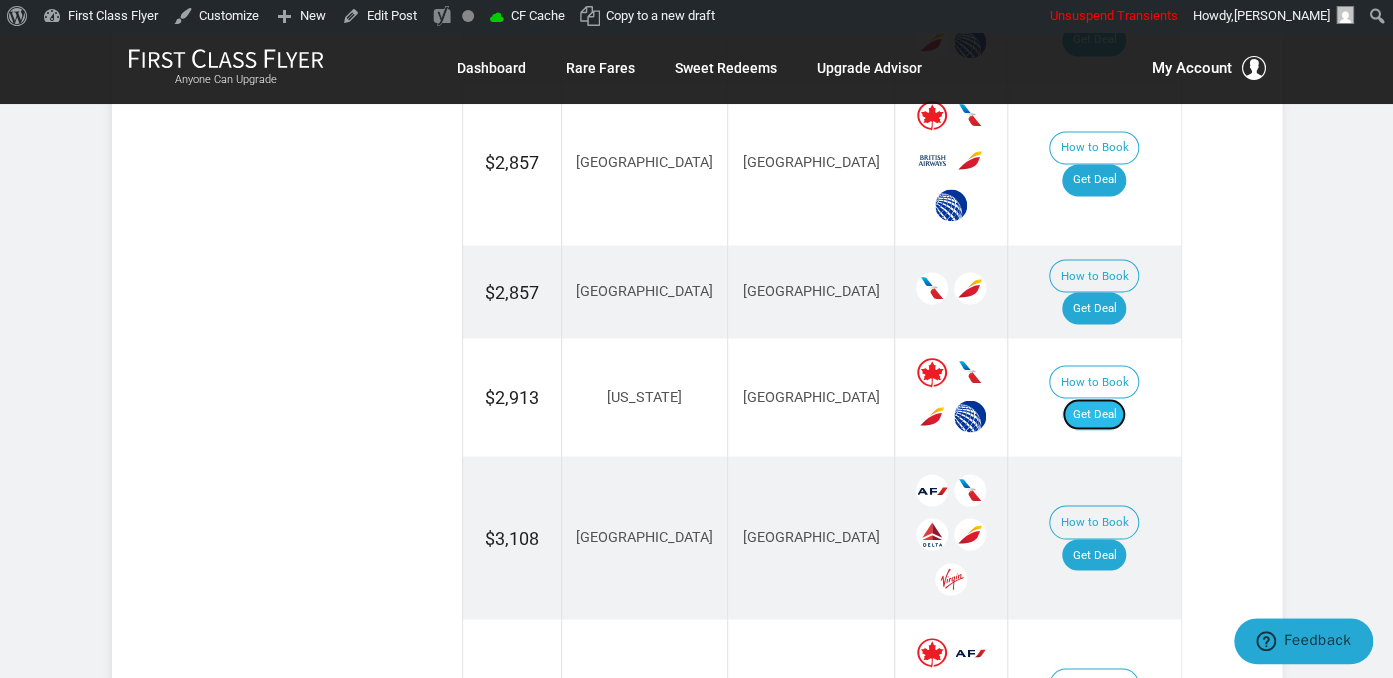 click on "Get Deal" at bounding box center (1094, 414) 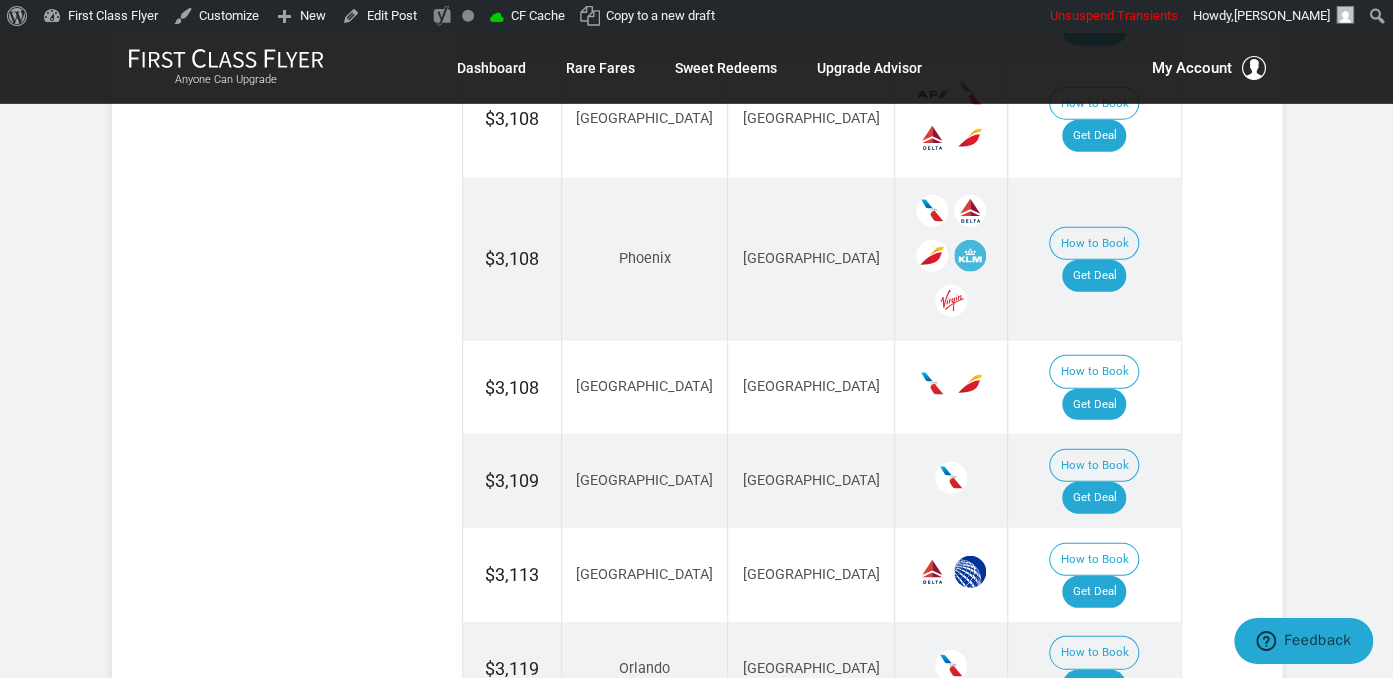 scroll, scrollTop: 2428, scrollLeft: 0, axis: vertical 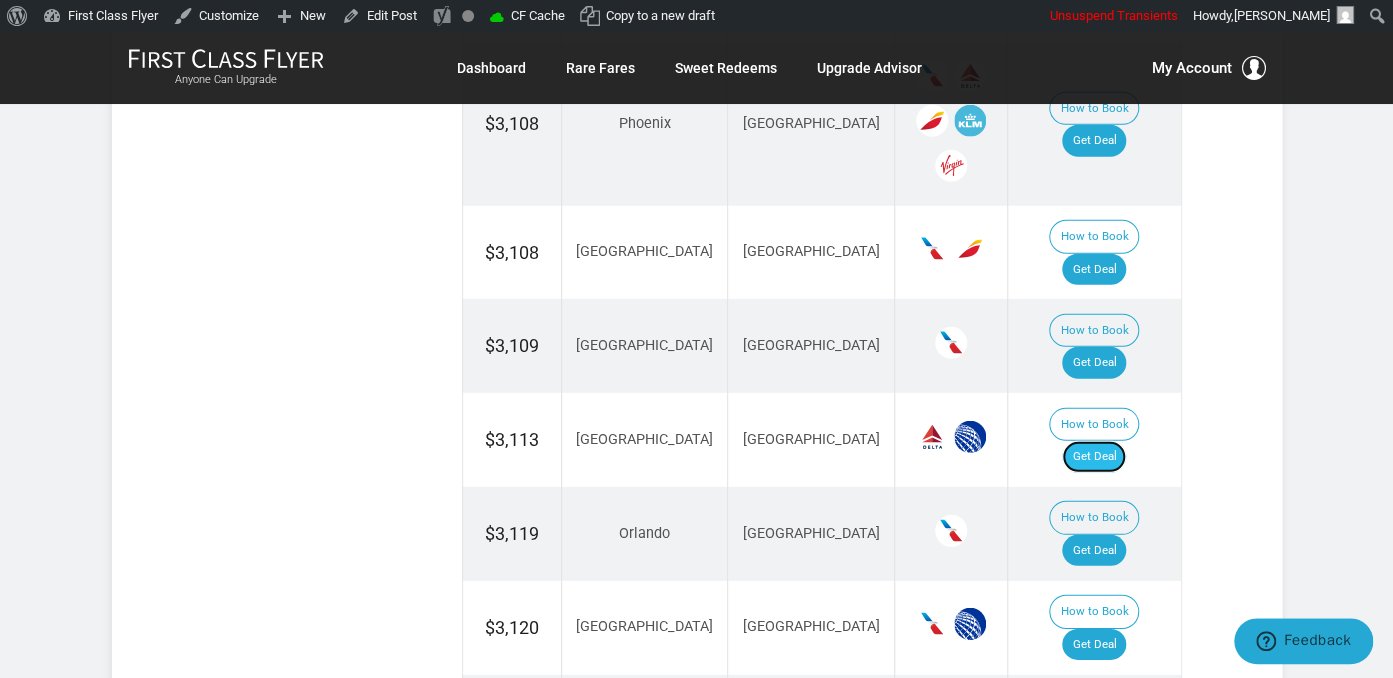 click on "Get Deal" at bounding box center [1094, 457] 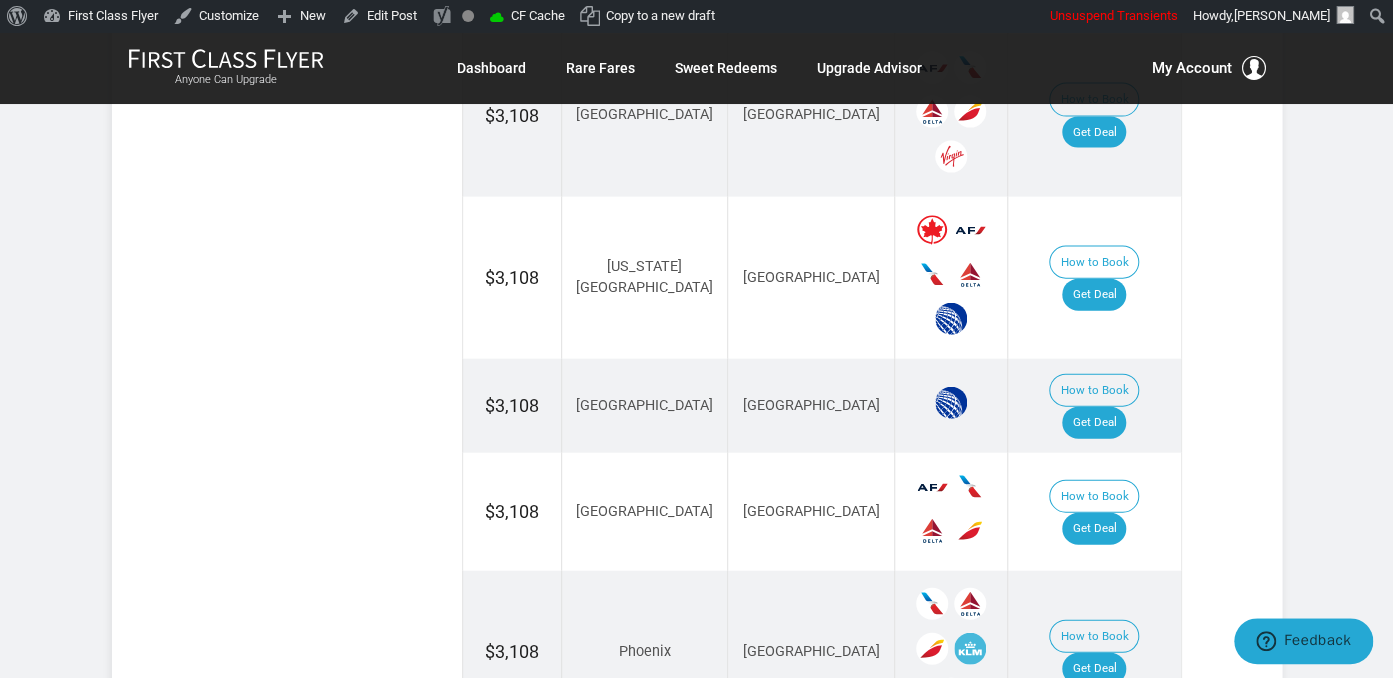 scroll, scrollTop: 1689, scrollLeft: 0, axis: vertical 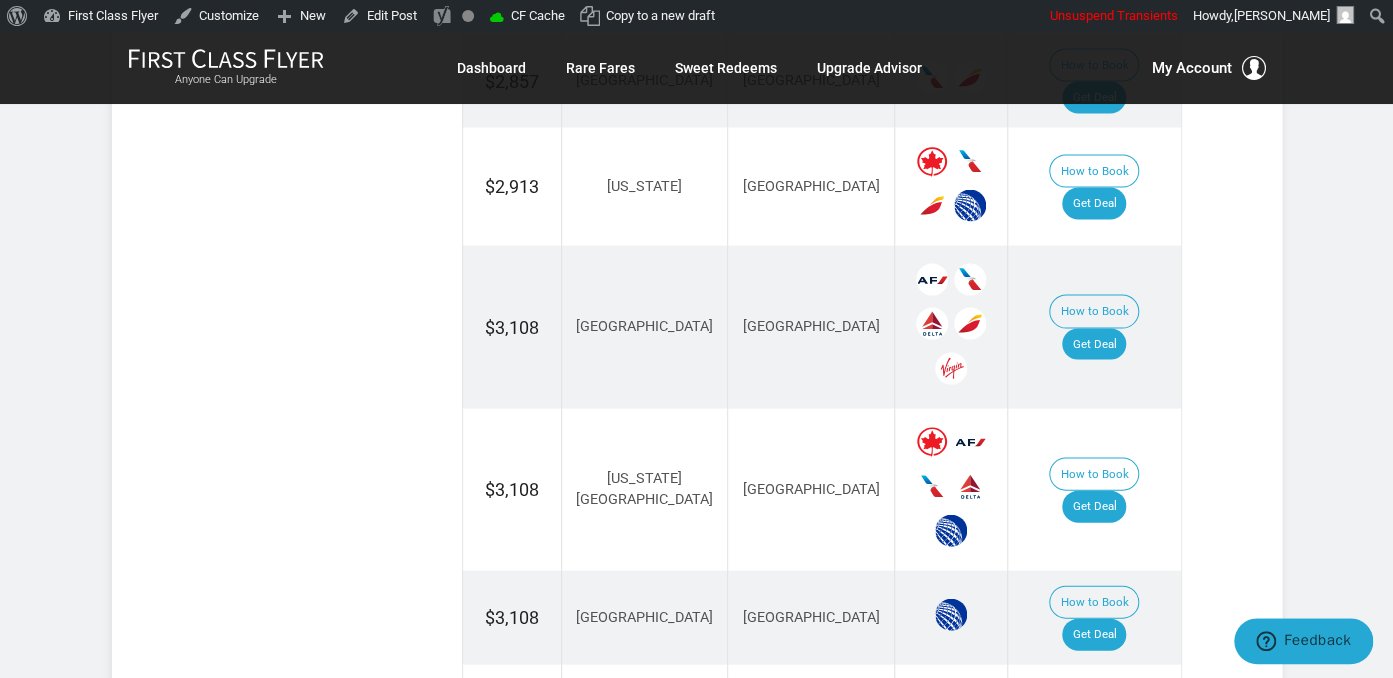 click on "How to Book   Get Deal" at bounding box center [1094, 489] 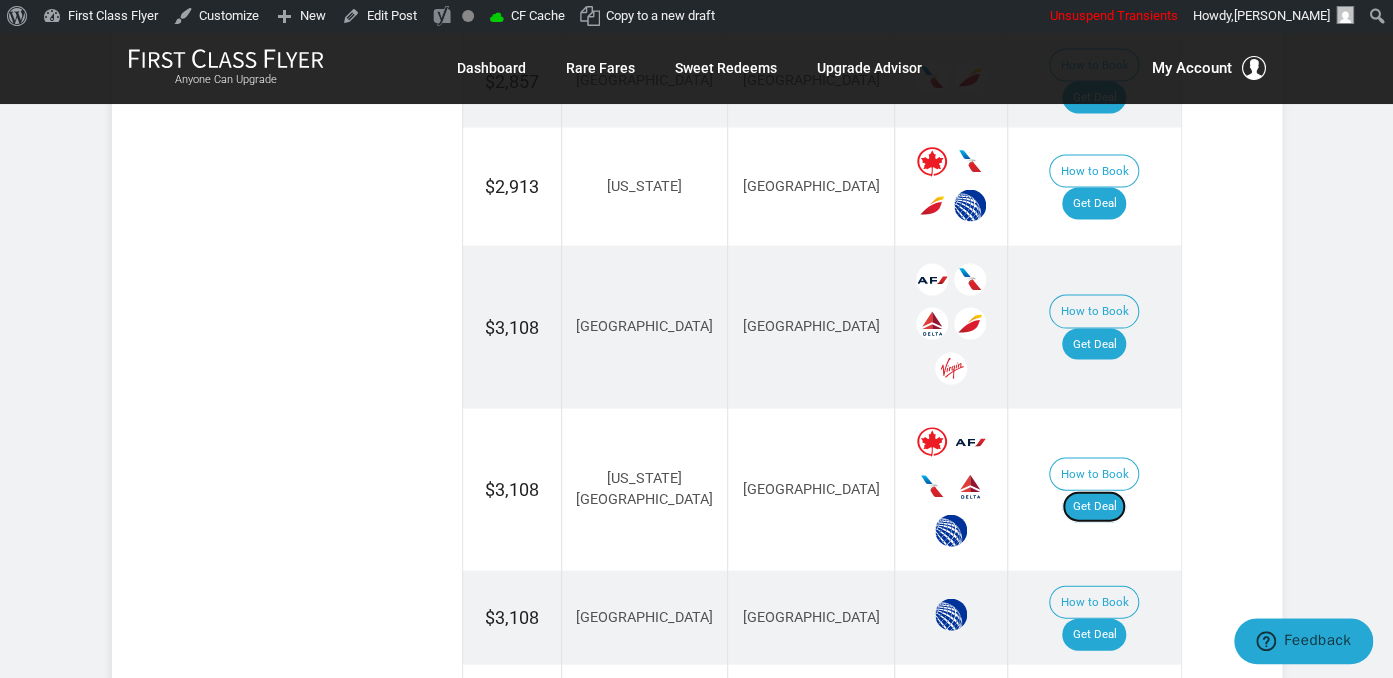 click on "Get Deal" at bounding box center [1094, 506] 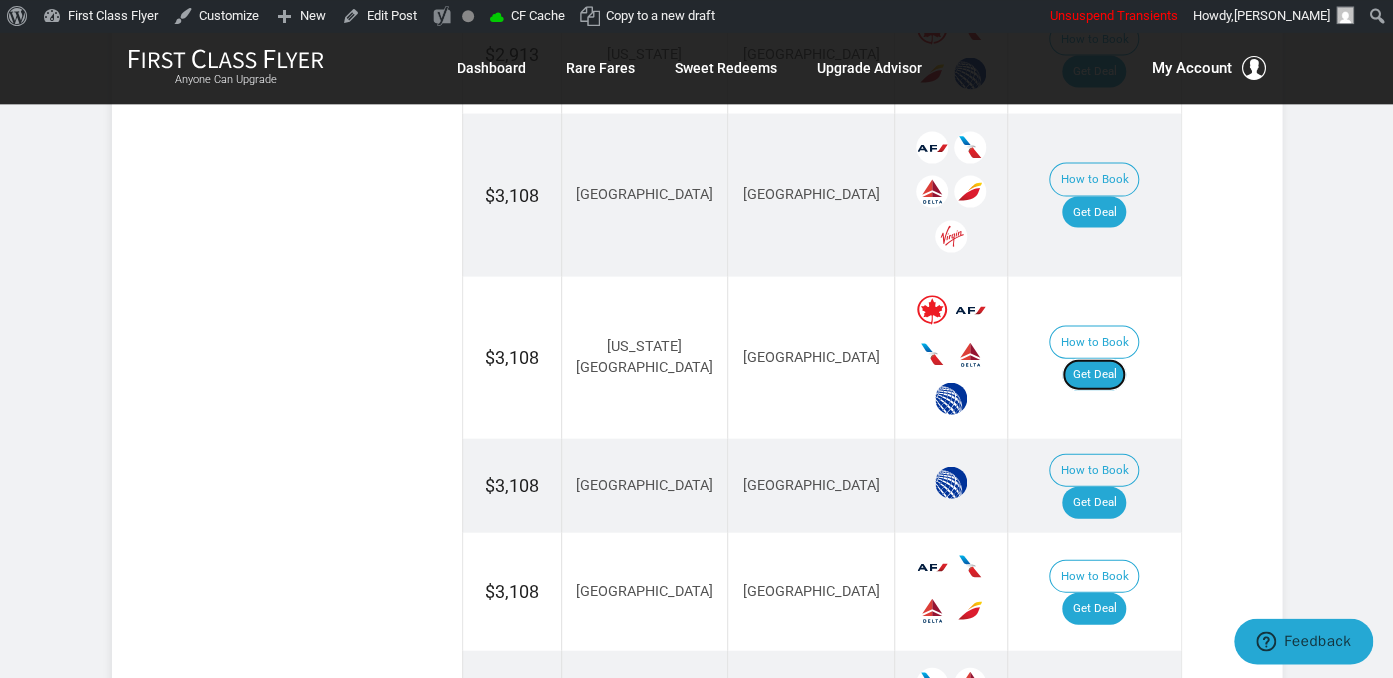 scroll, scrollTop: 1900, scrollLeft: 0, axis: vertical 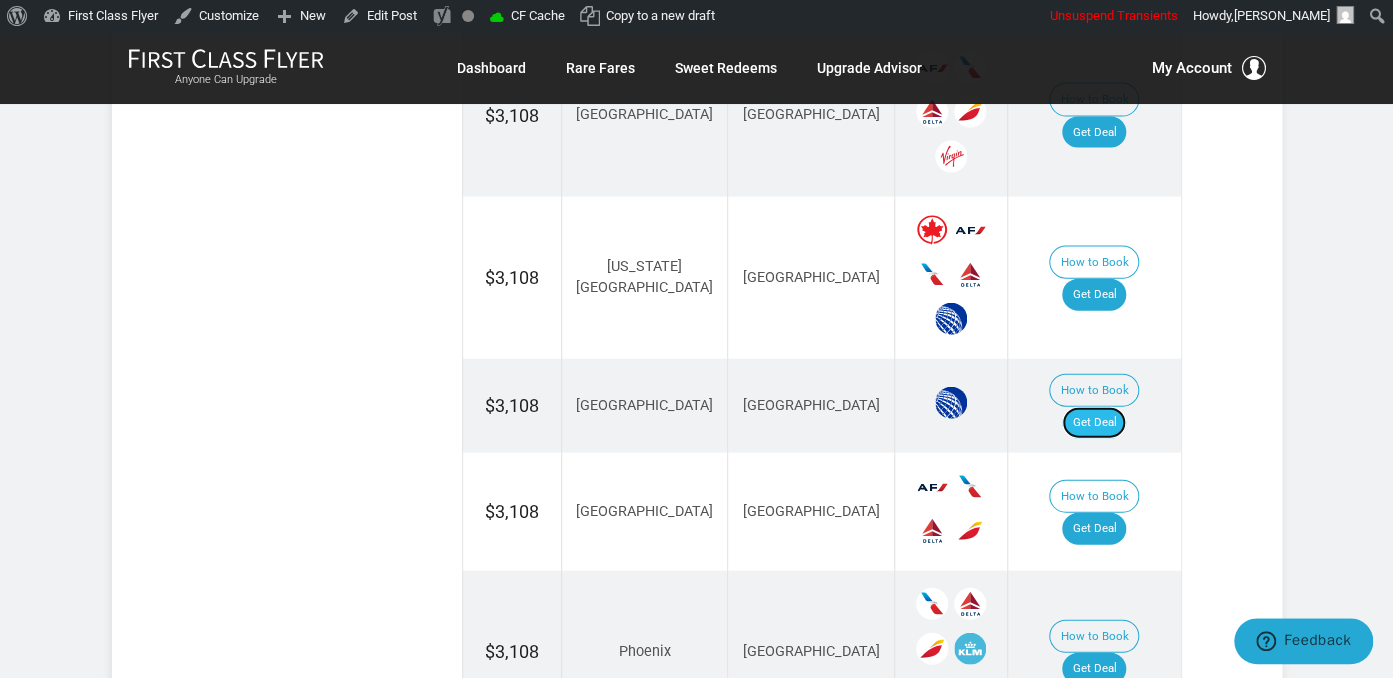 drag, startPoint x: 1118, startPoint y: 340, endPoint x: 1129, endPoint y: 348, distance: 13.601471 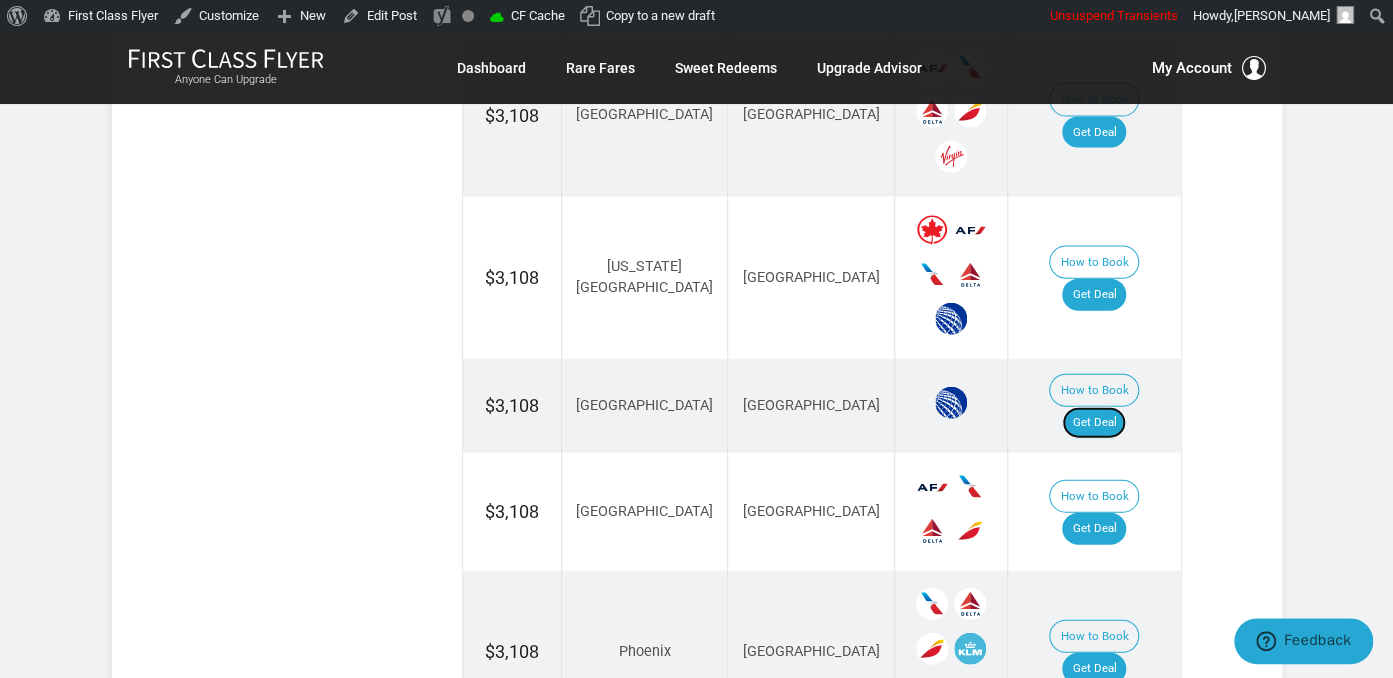 click on "Get Deal" at bounding box center [1094, 423] 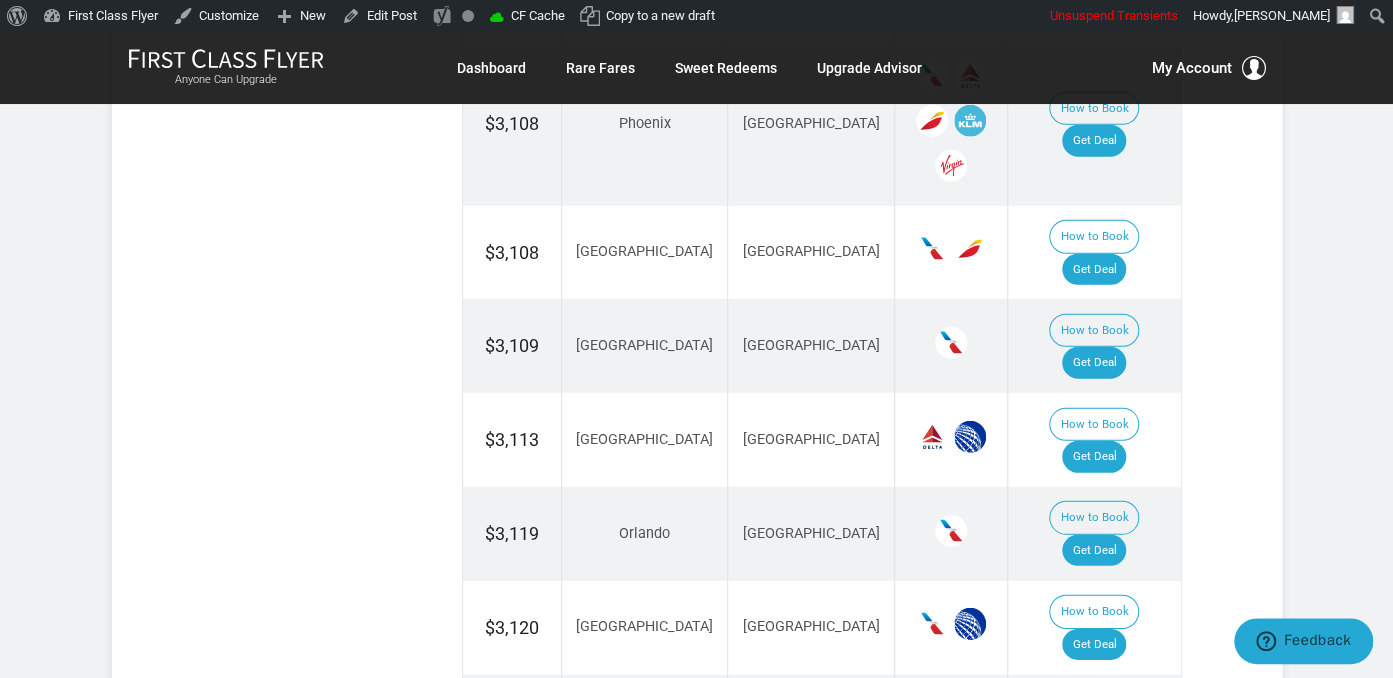 scroll, scrollTop: 2534, scrollLeft: 0, axis: vertical 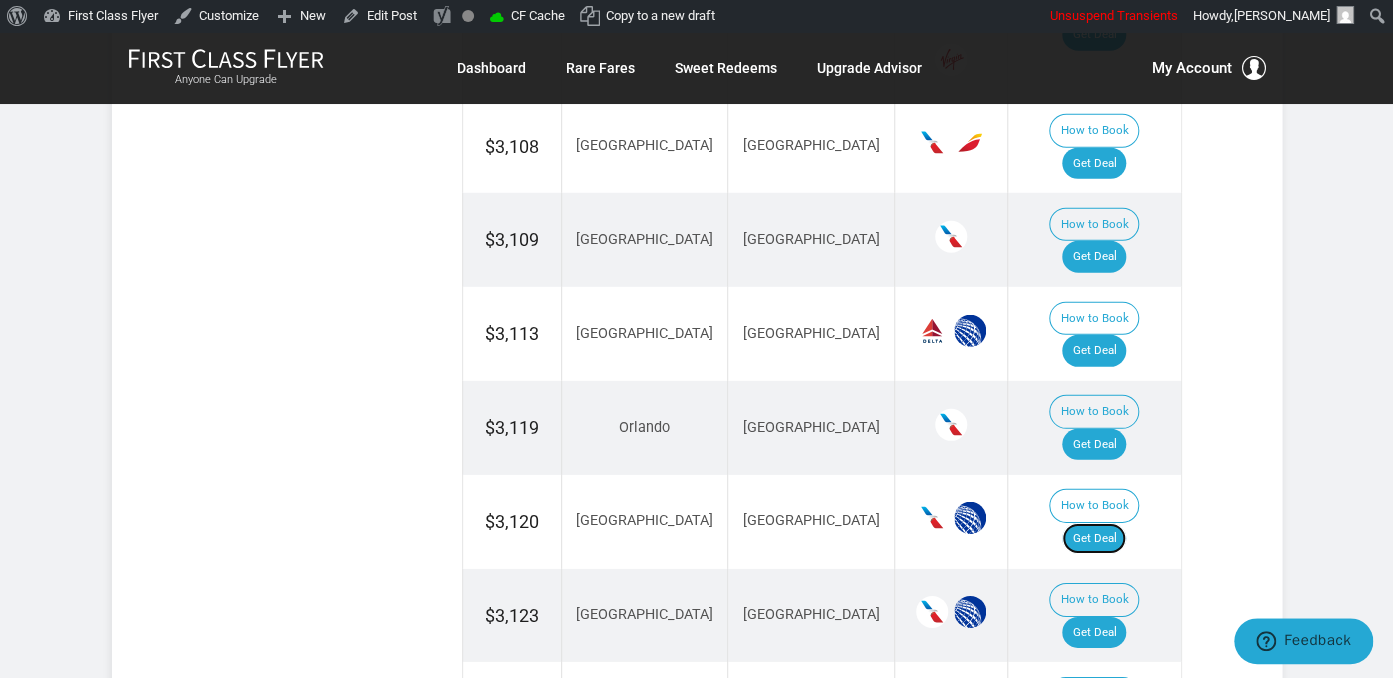 click on "Get Deal" at bounding box center (1094, 539) 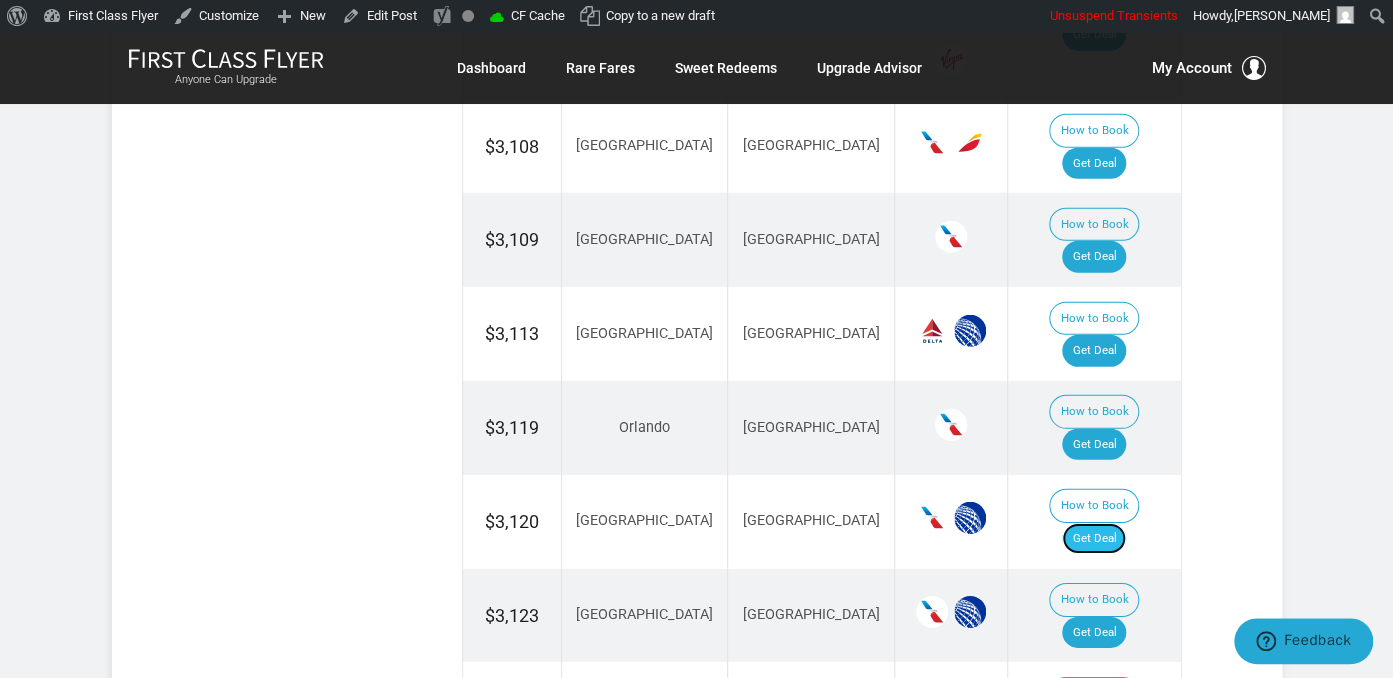 click on "Get Deal" at bounding box center [1094, 539] 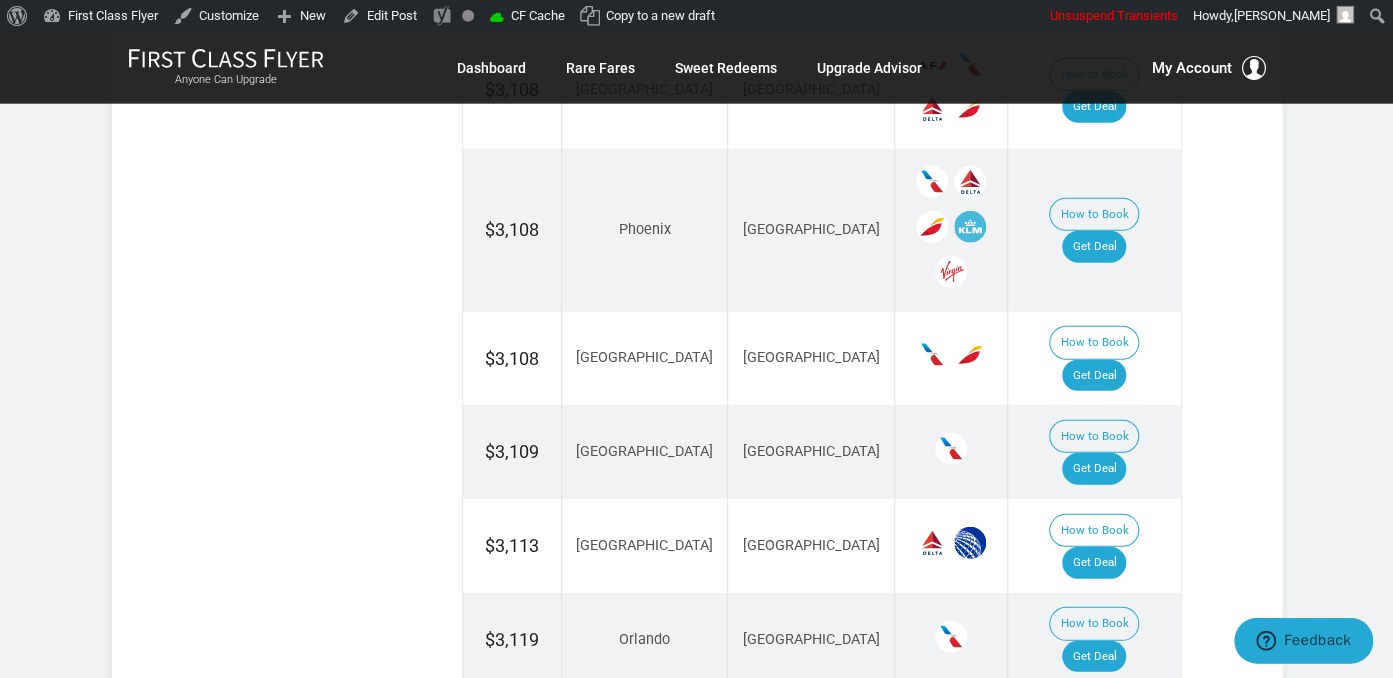 scroll, scrollTop: 2323, scrollLeft: 0, axis: vertical 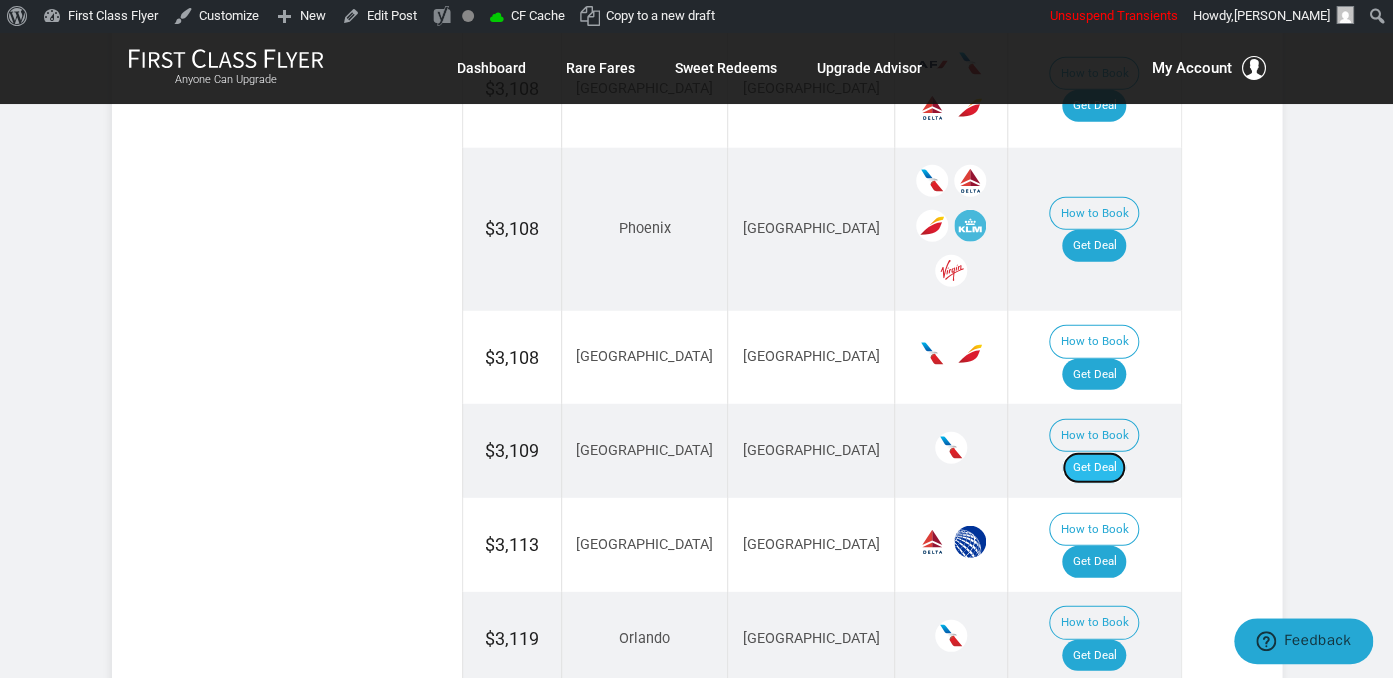 click on "Get Deal" at bounding box center (1094, 468) 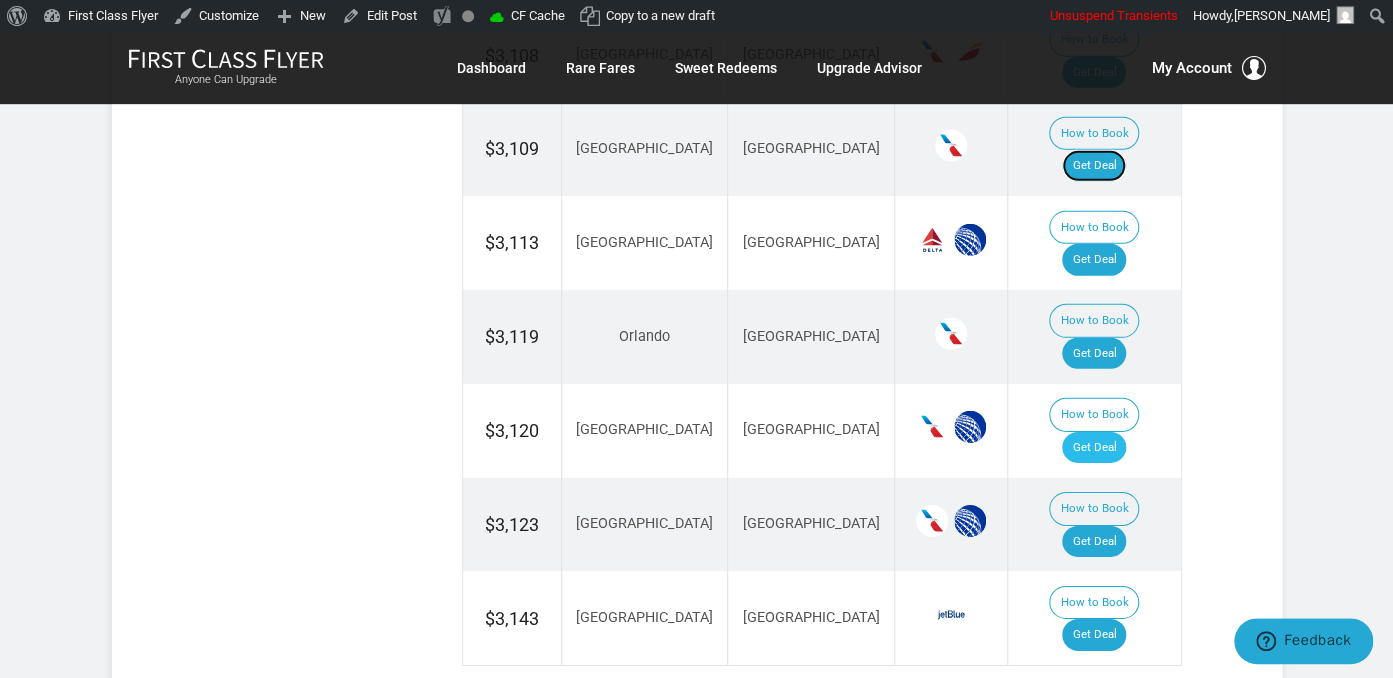 scroll, scrollTop: 2640, scrollLeft: 0, axis: vertical 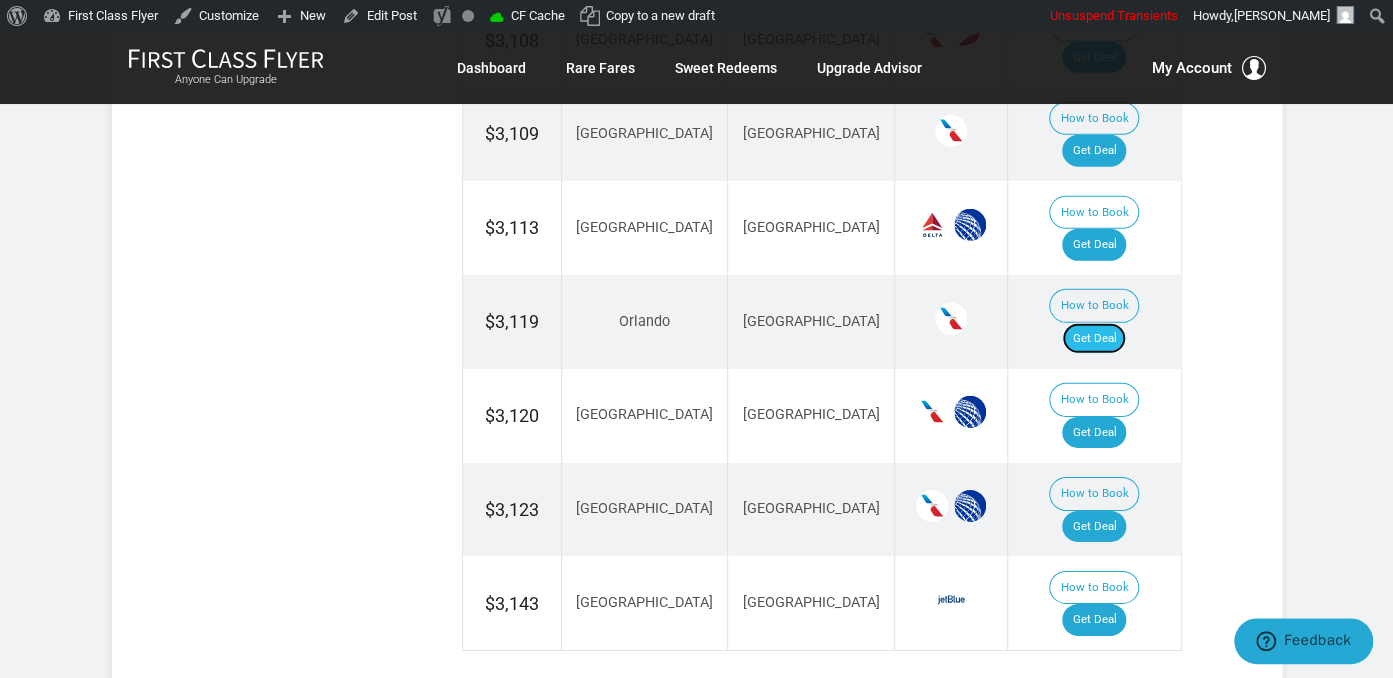 click on "Get Deal" at bounding box center [1094, 339] 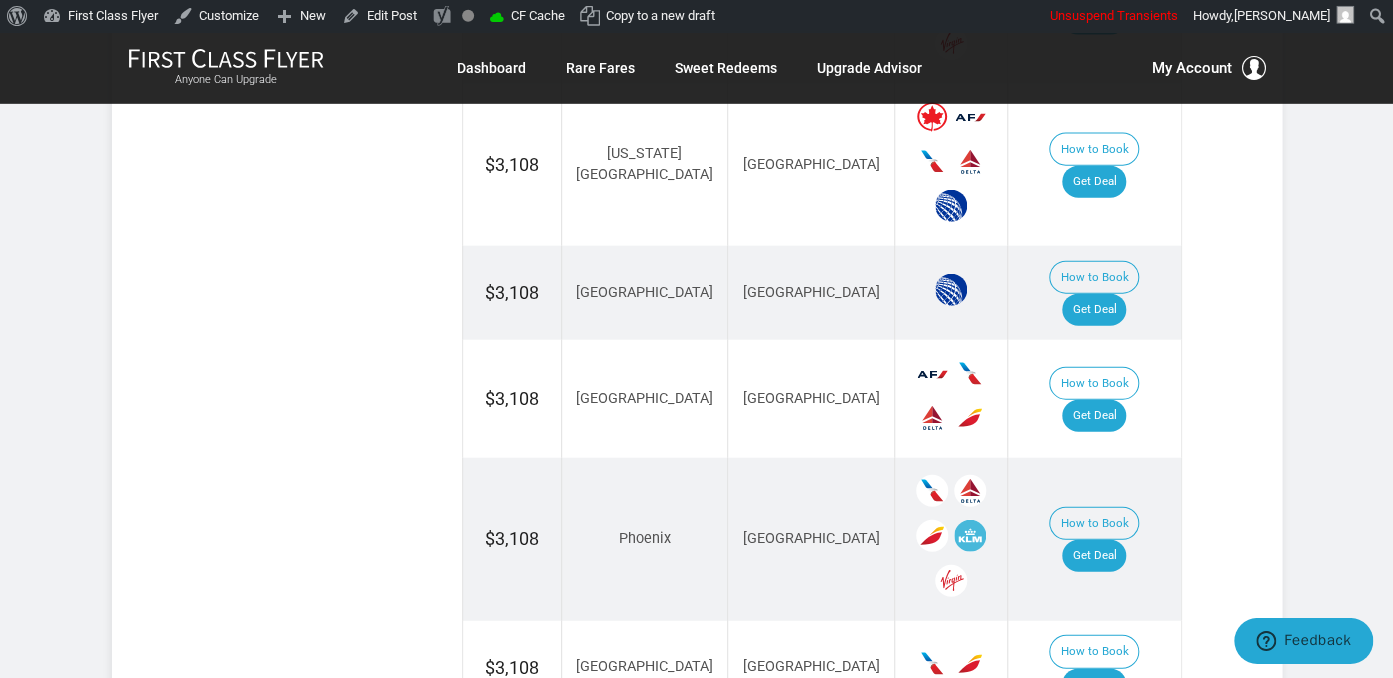 scroll, scrollTop: 2006, scrollLeft: 0, axis: vertical 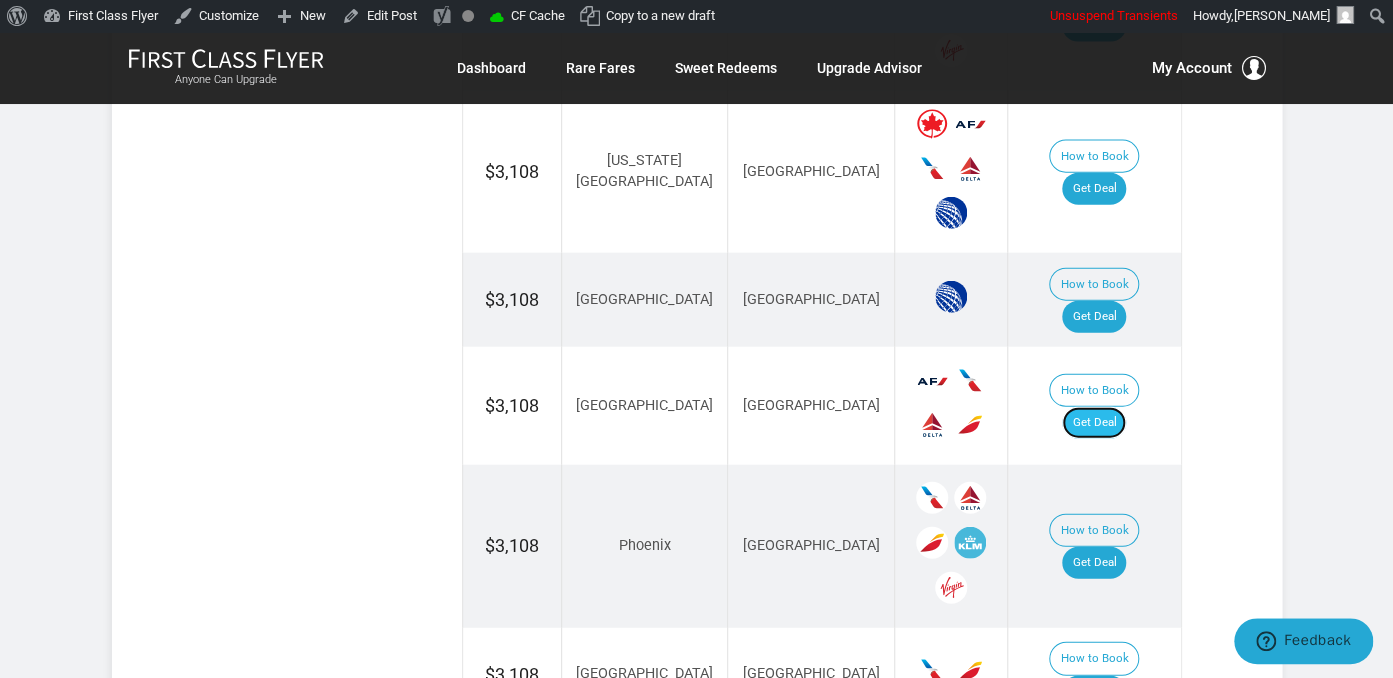 click on "Get Deal" at bounding box center (1094, 423) 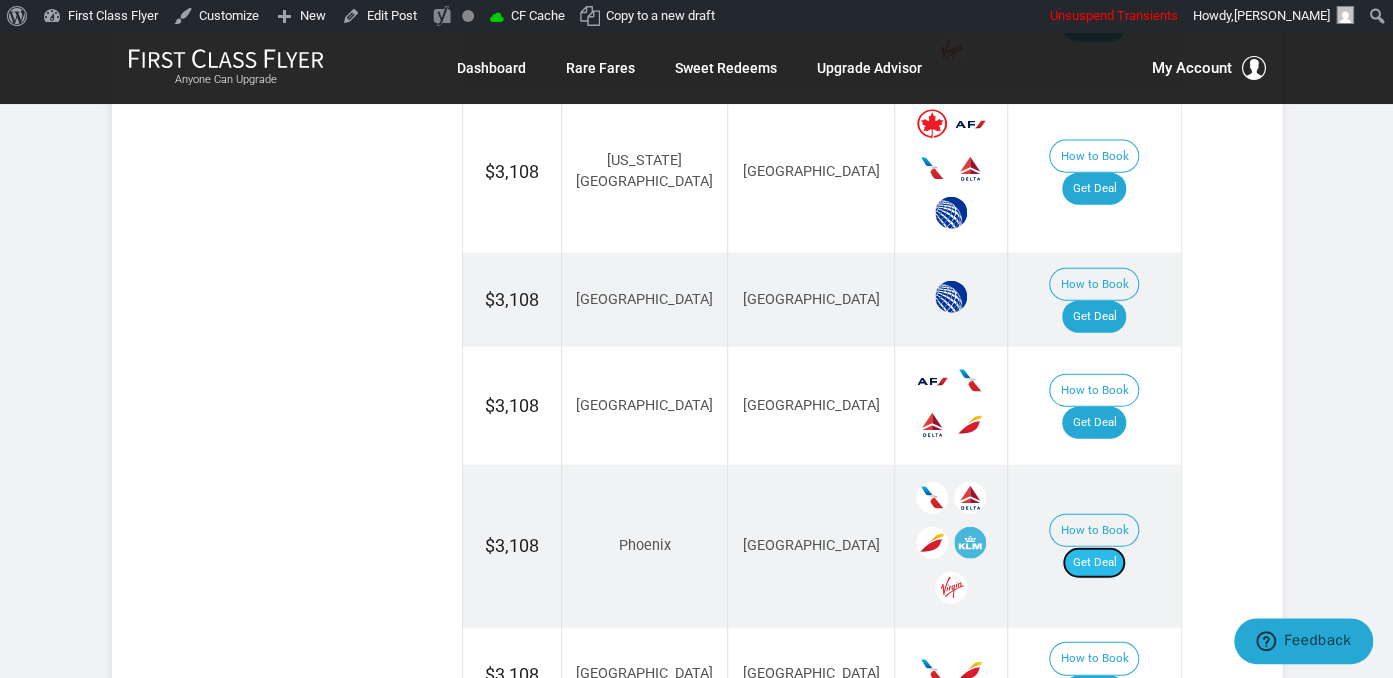 click on "Get Deal" at bounding box center [1094, 563] 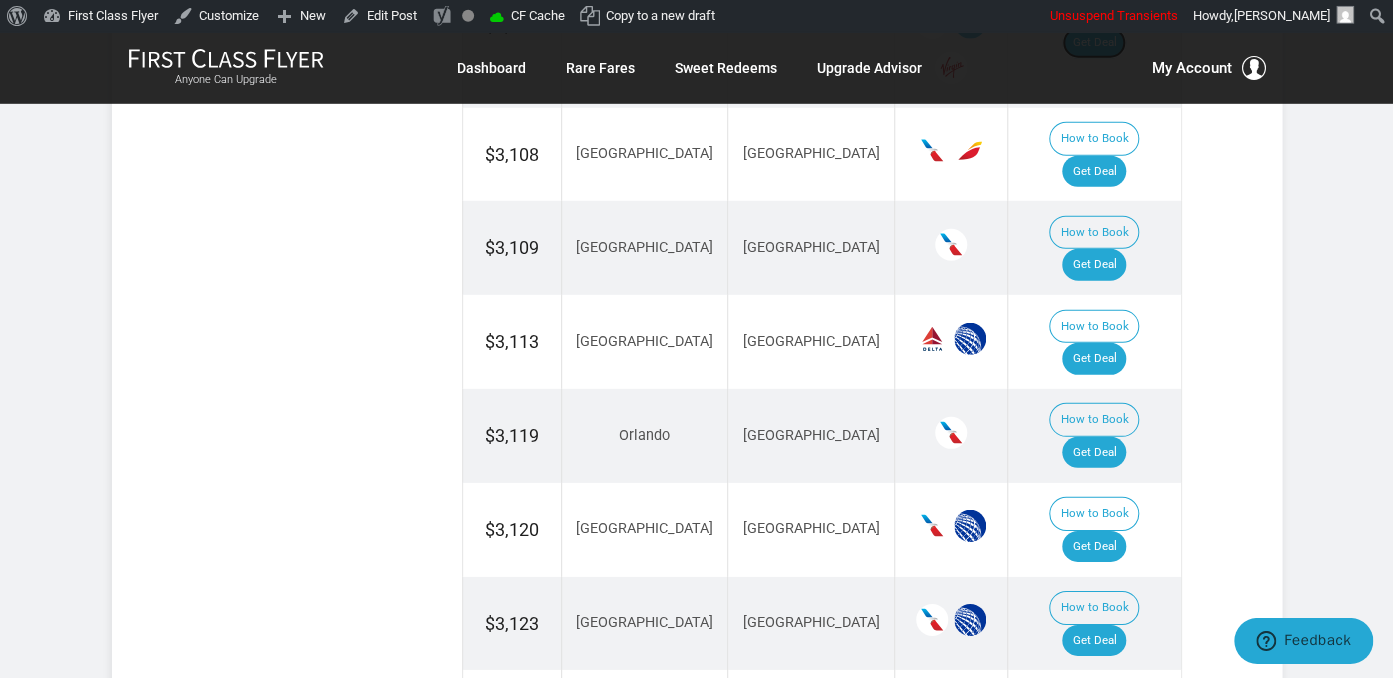 scroll, scrollTop: 2534, scrollLeft: 0, axis: vertical 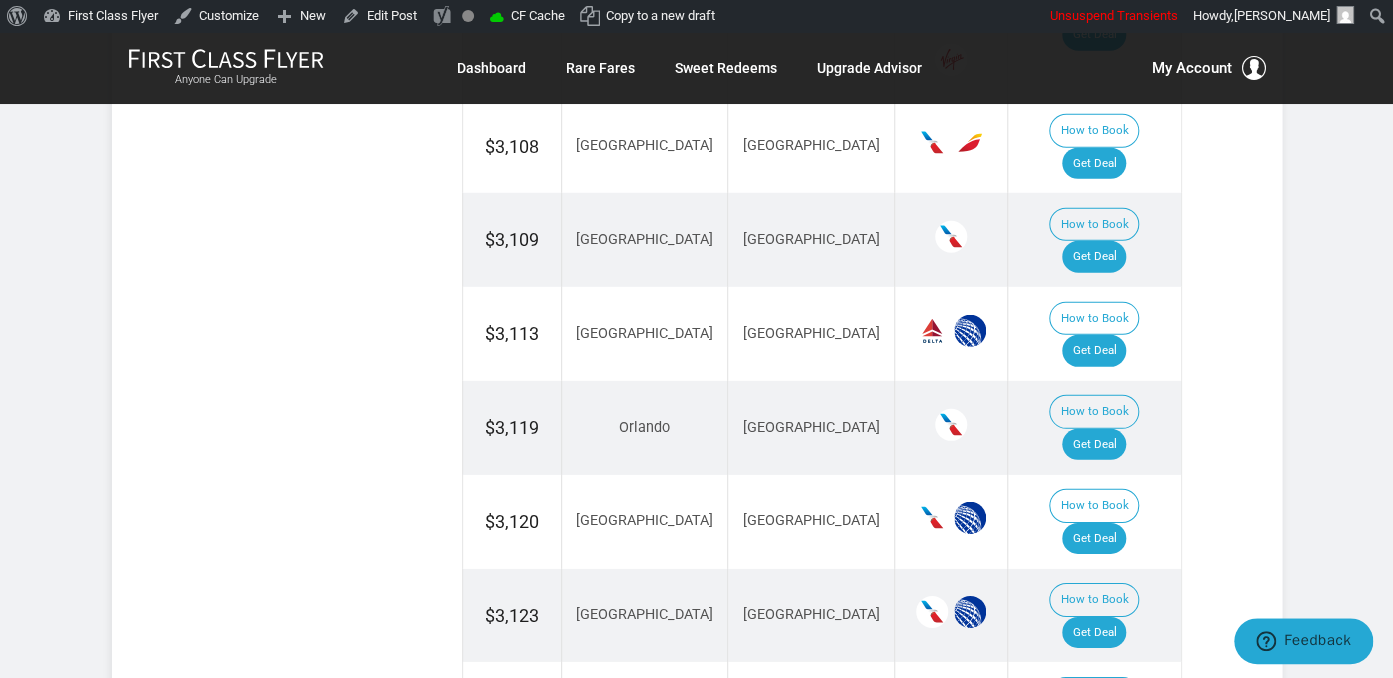 click on "How to Book   Get Deal" at bounding box center [1094, 616] 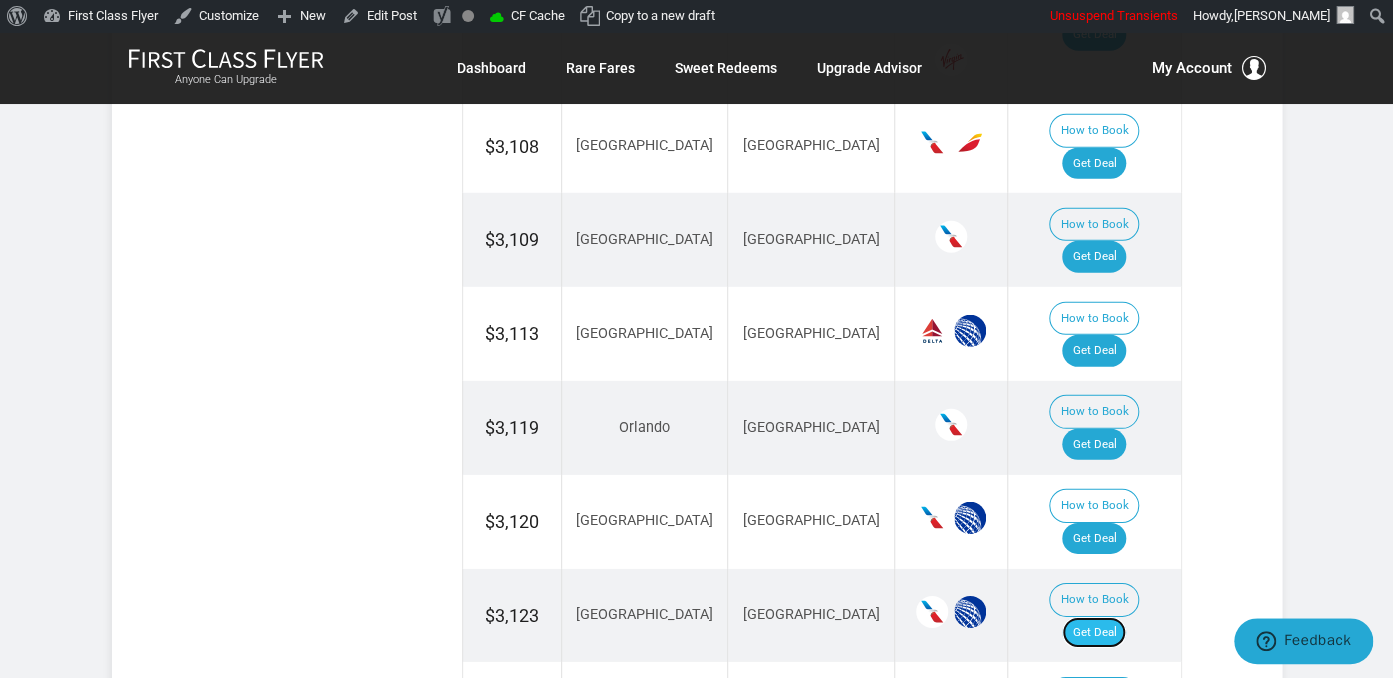 click on "Get Deal" at bounding box center [1094, 633] 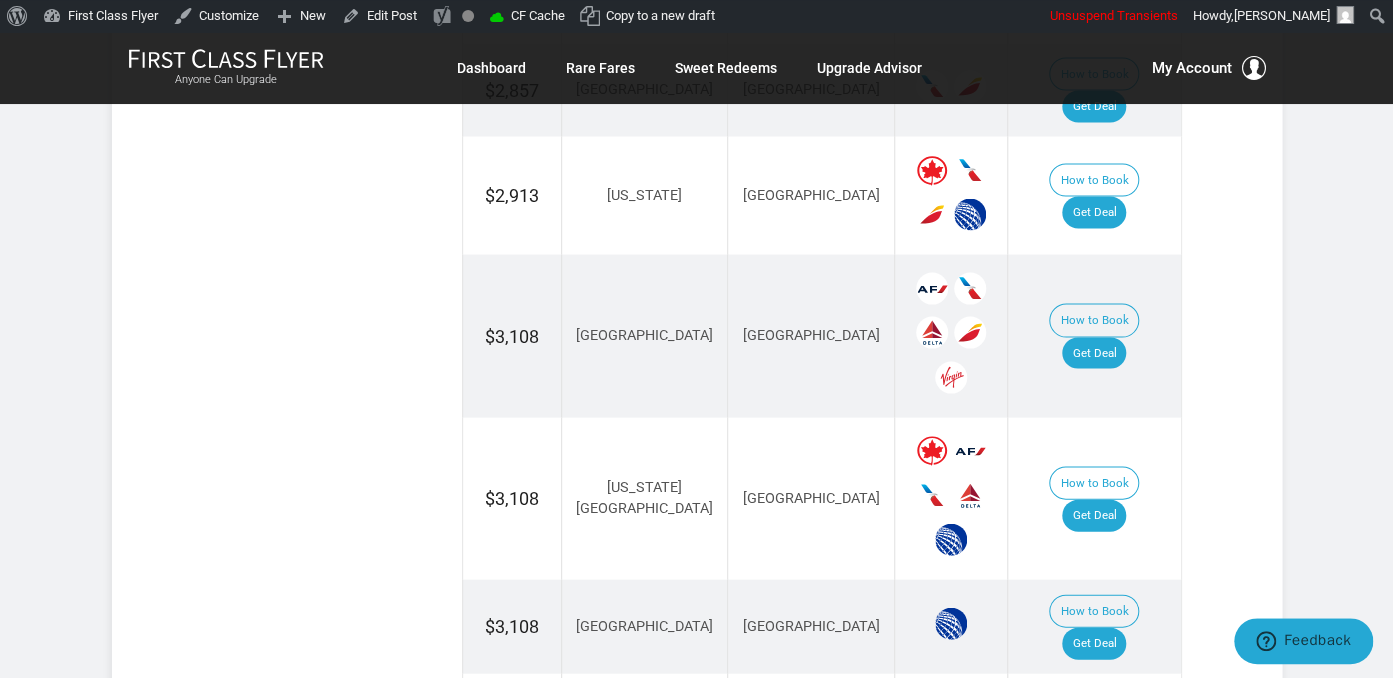 scroll, scrollTop: 1584, scrollLeft: 0, axis: vertical 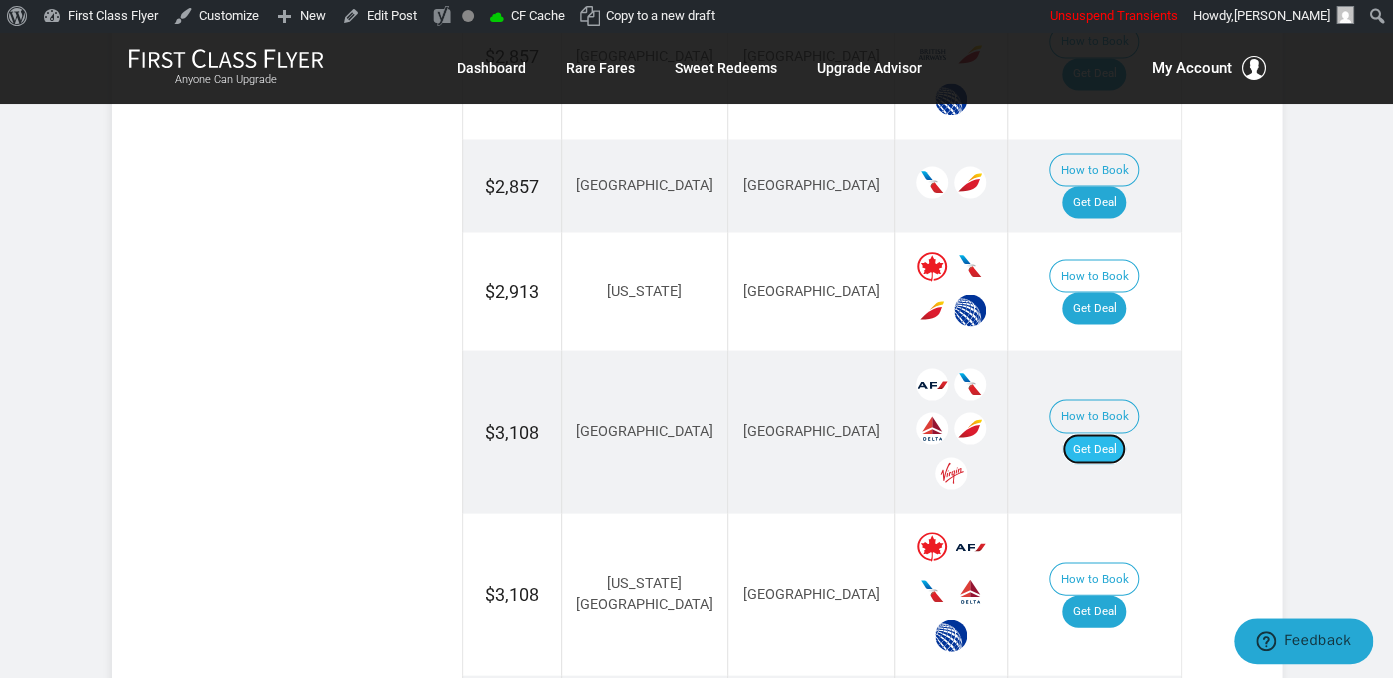 click on "Get Deal" at bounding box center [1094, 449] 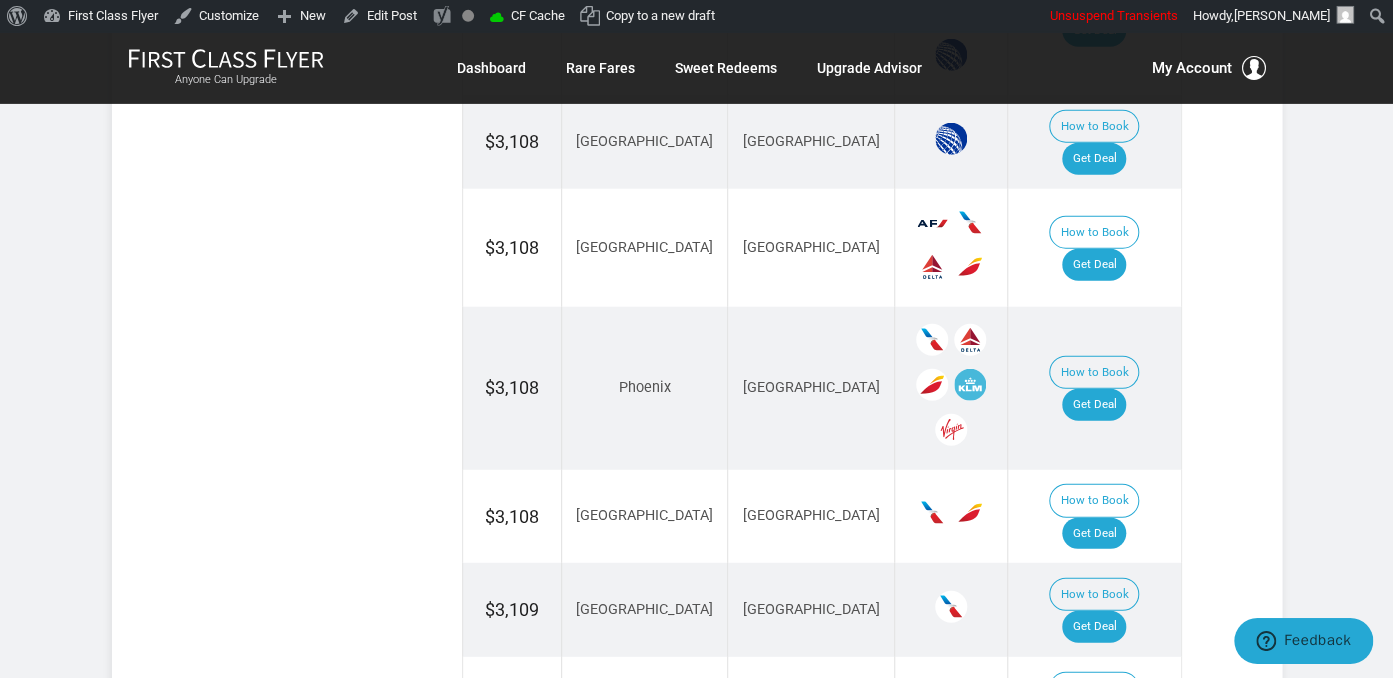 scroll, scrollTop: 2323, scrollLeft: 0, axis: vertical 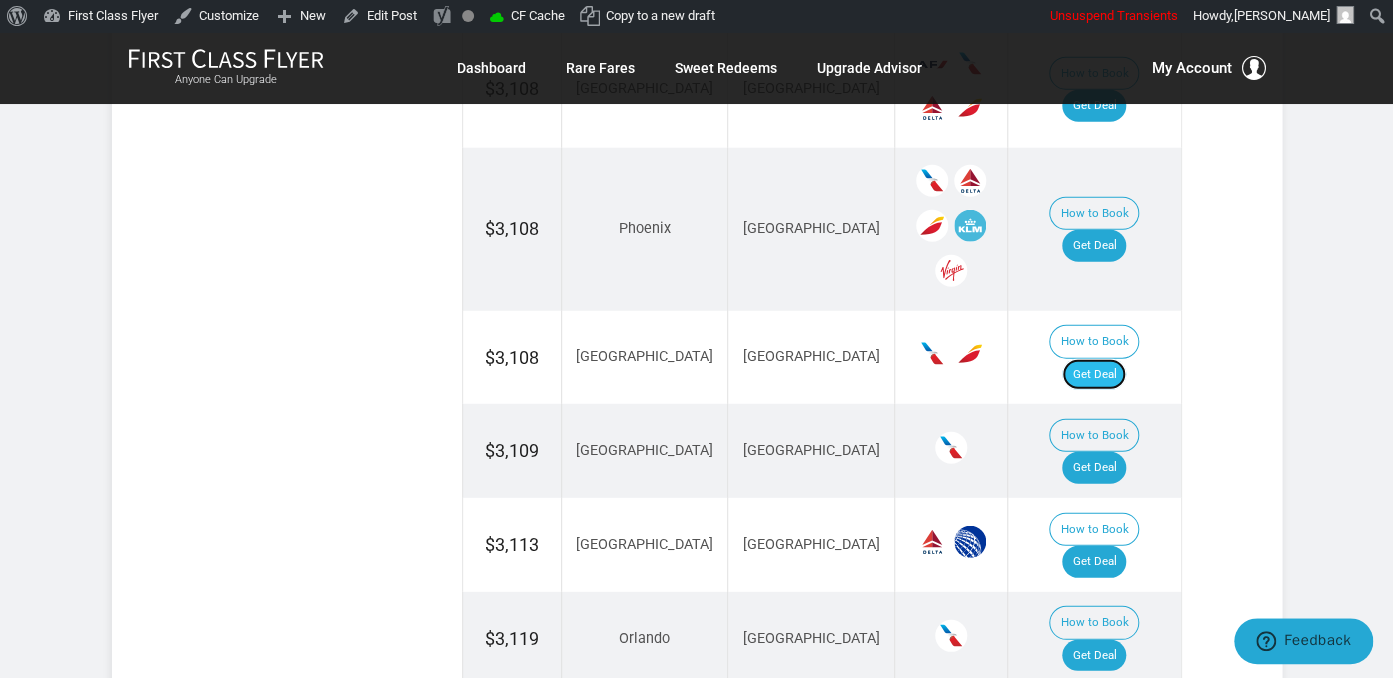 click on "Get Deal" at bounding box center (1094, 375) 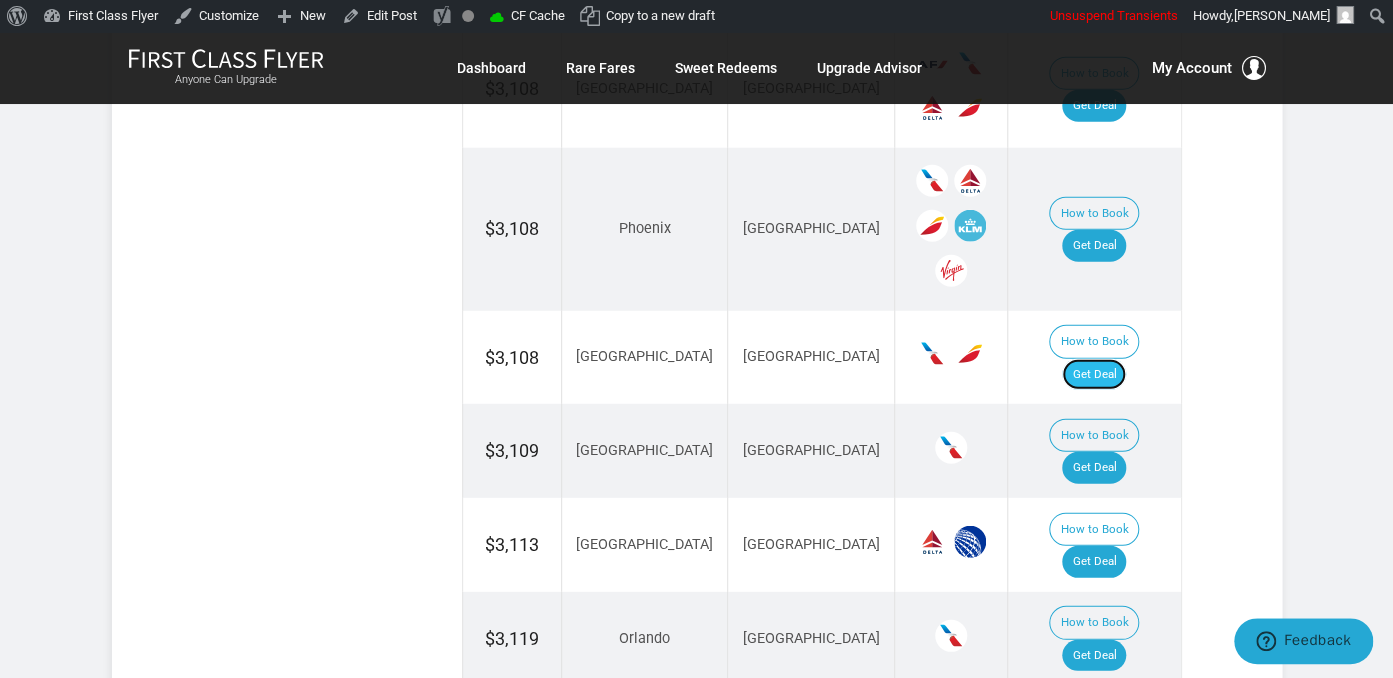 click on "Get Deal" at bounding box center (1094, 375) 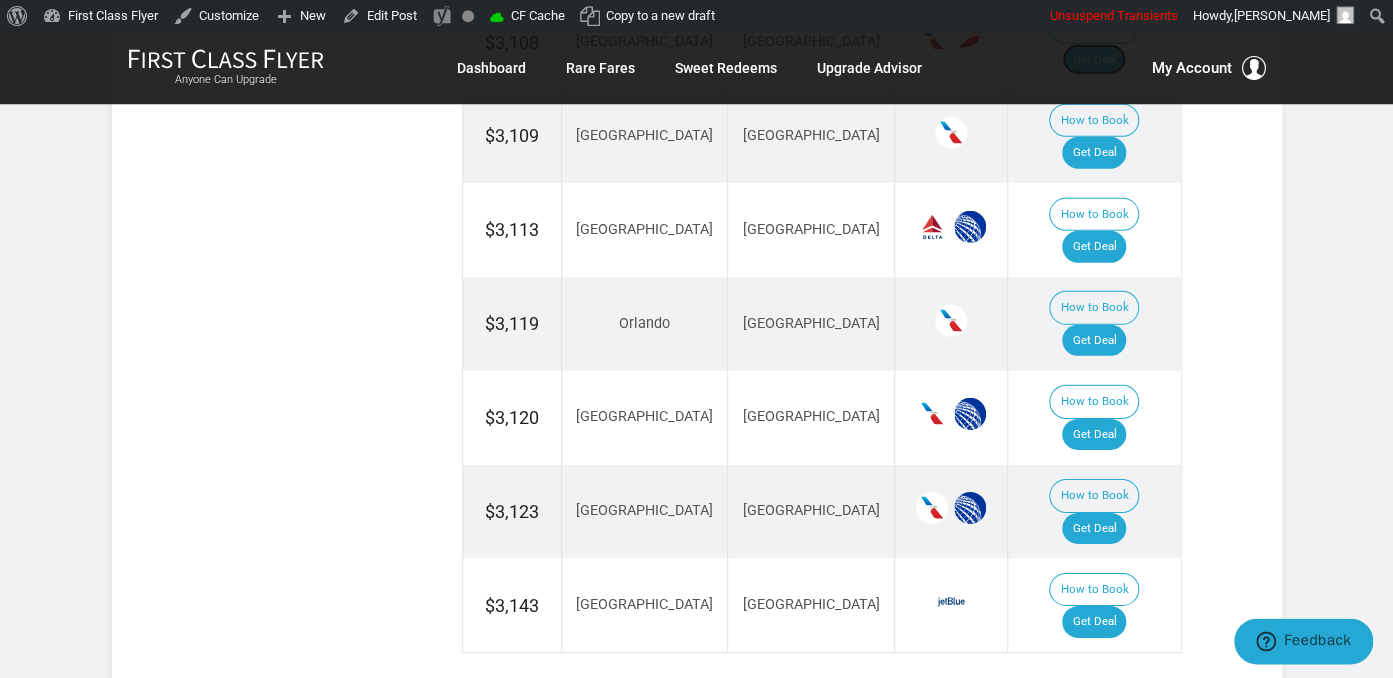 scroll, scrollTop: 2640, scrollLeft: 0, axis: vertical 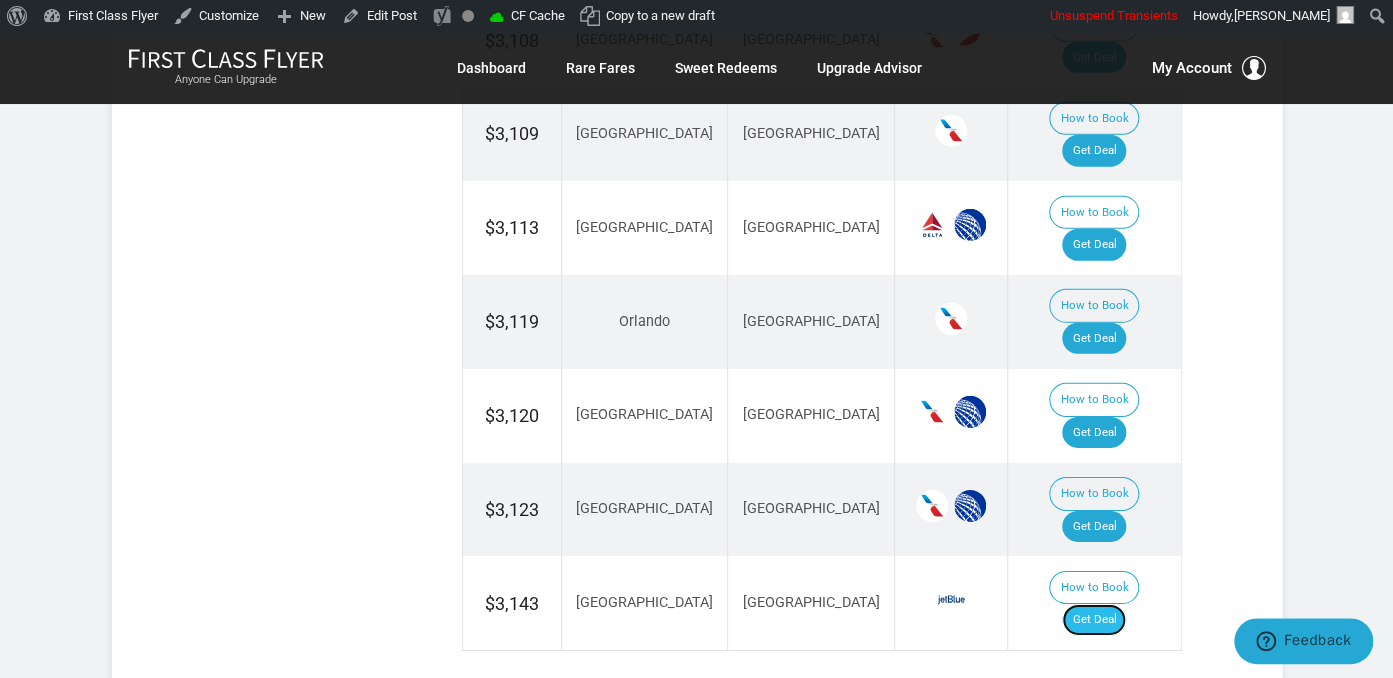 click on "Get Deal" at bounding box center [1094, 620] 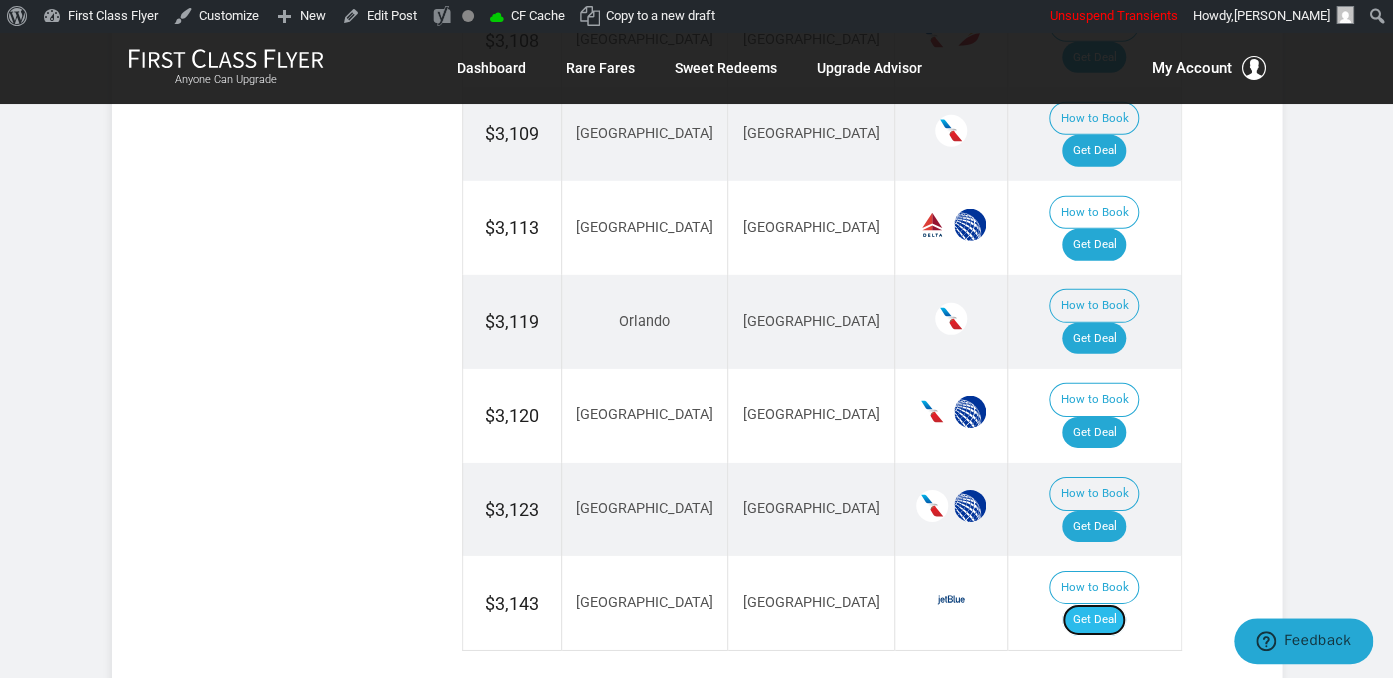 click on "Get Deal" at bounding box center (1094, 620) 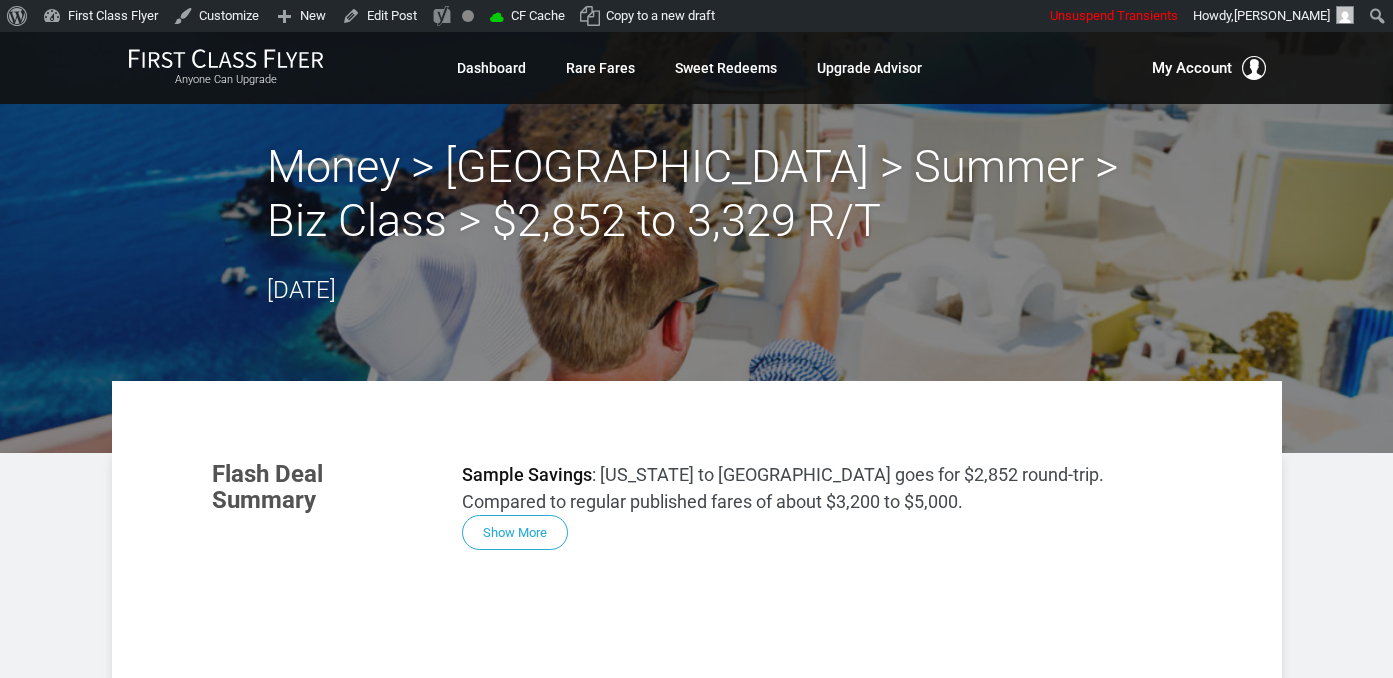 scroll, scrollTop: 0, scrollLeft: 0, axis: both 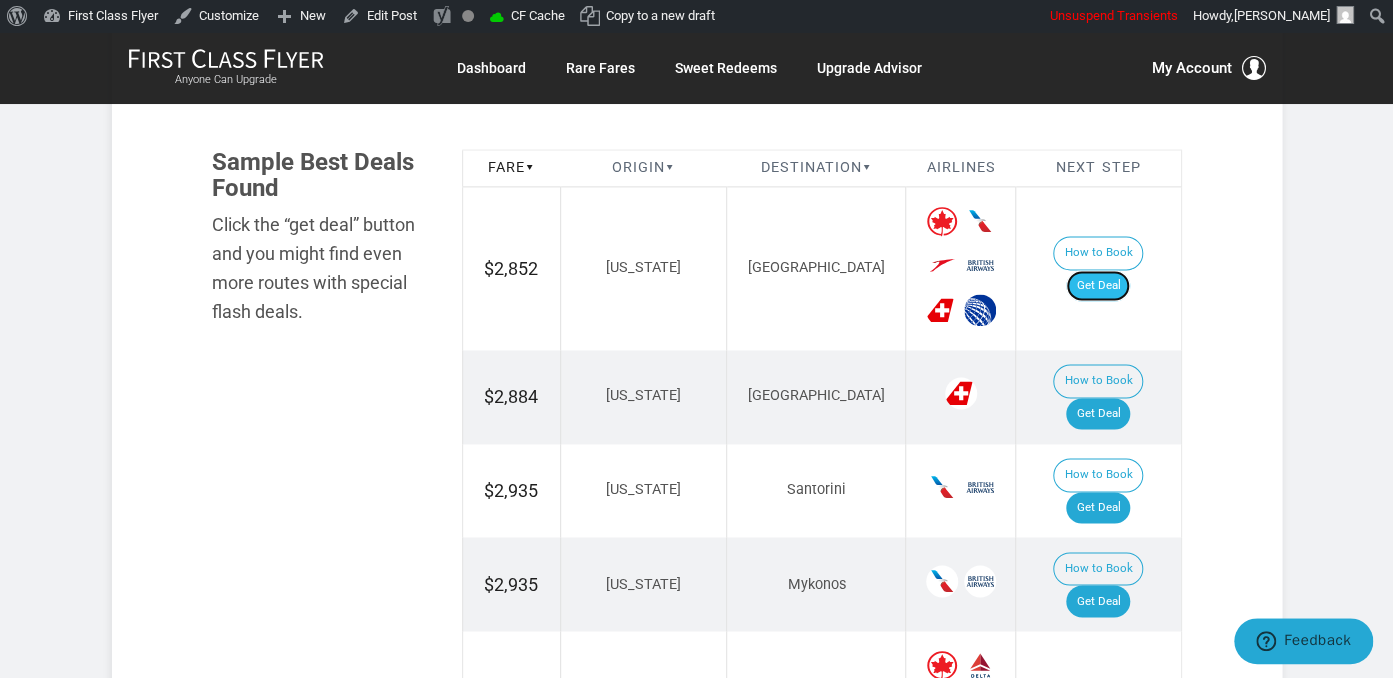 click on "Get Deal" at bounding box center [1098, 286] 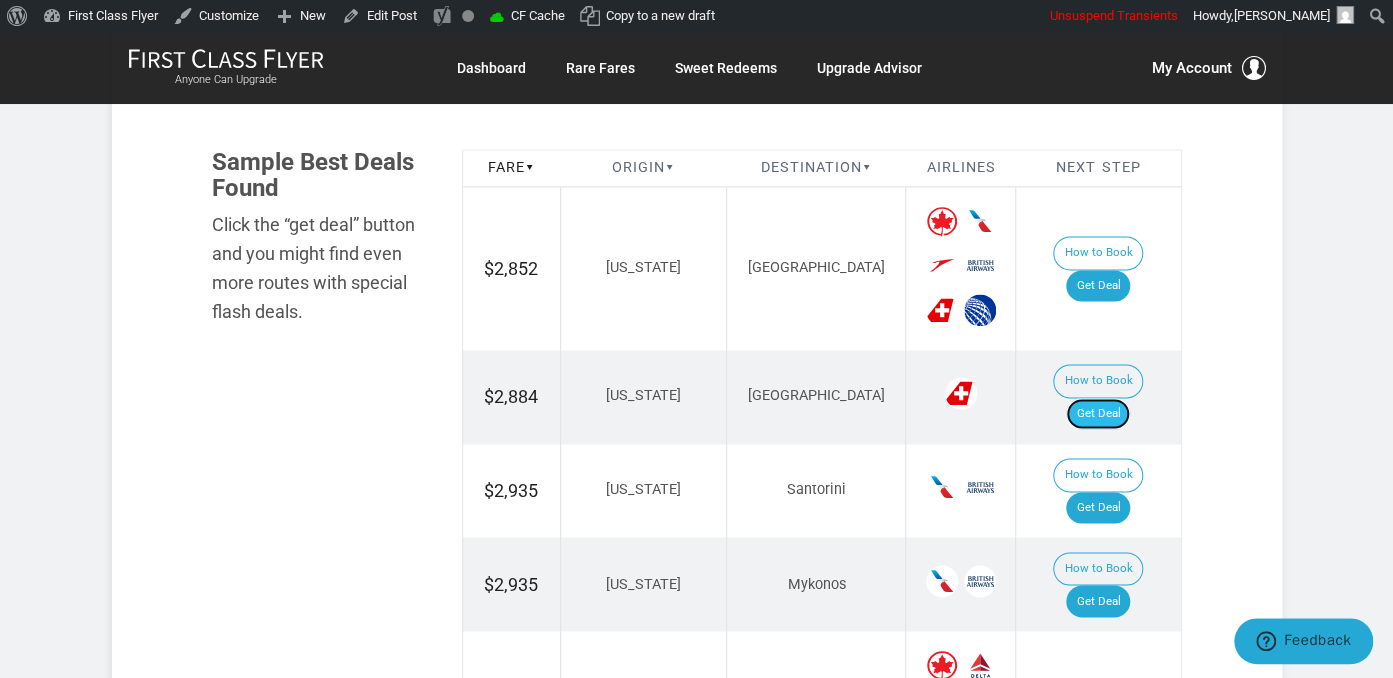 click on "Get Deal" at bounding box center (1098, 414) 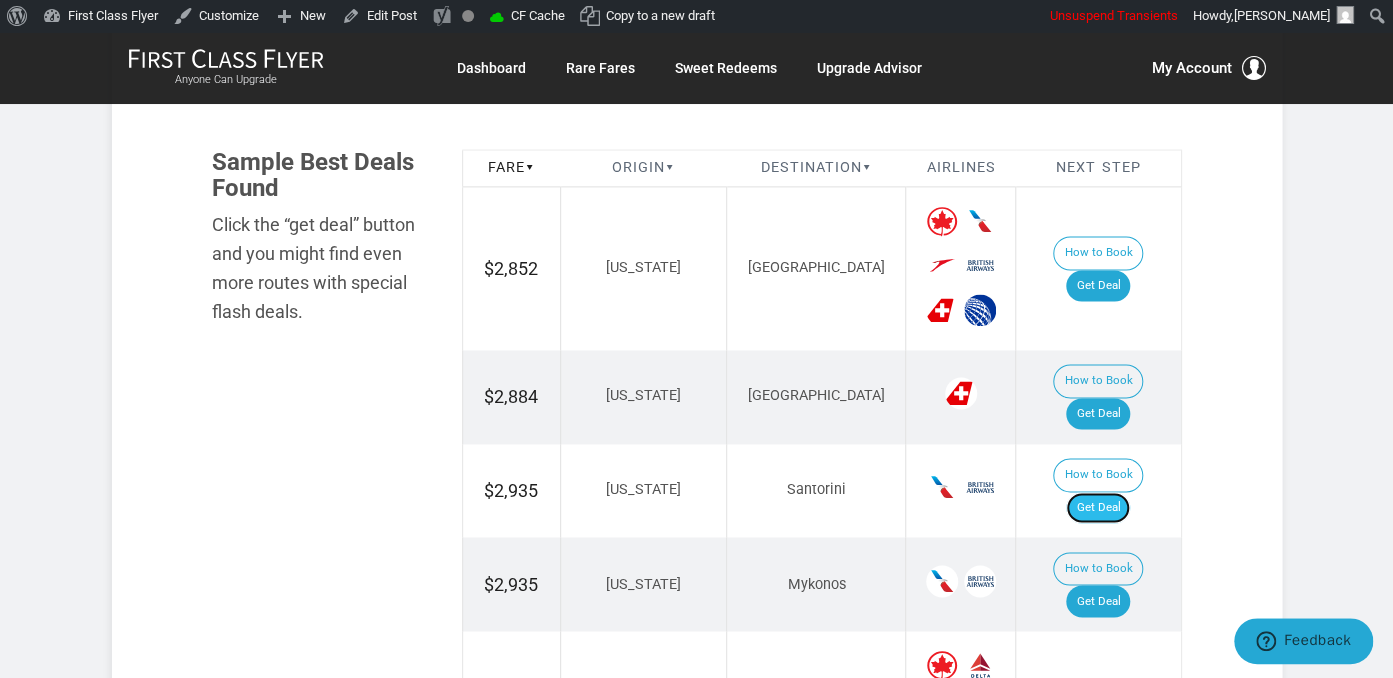 click on "Get Deal" at bounding box center [1098, 508] 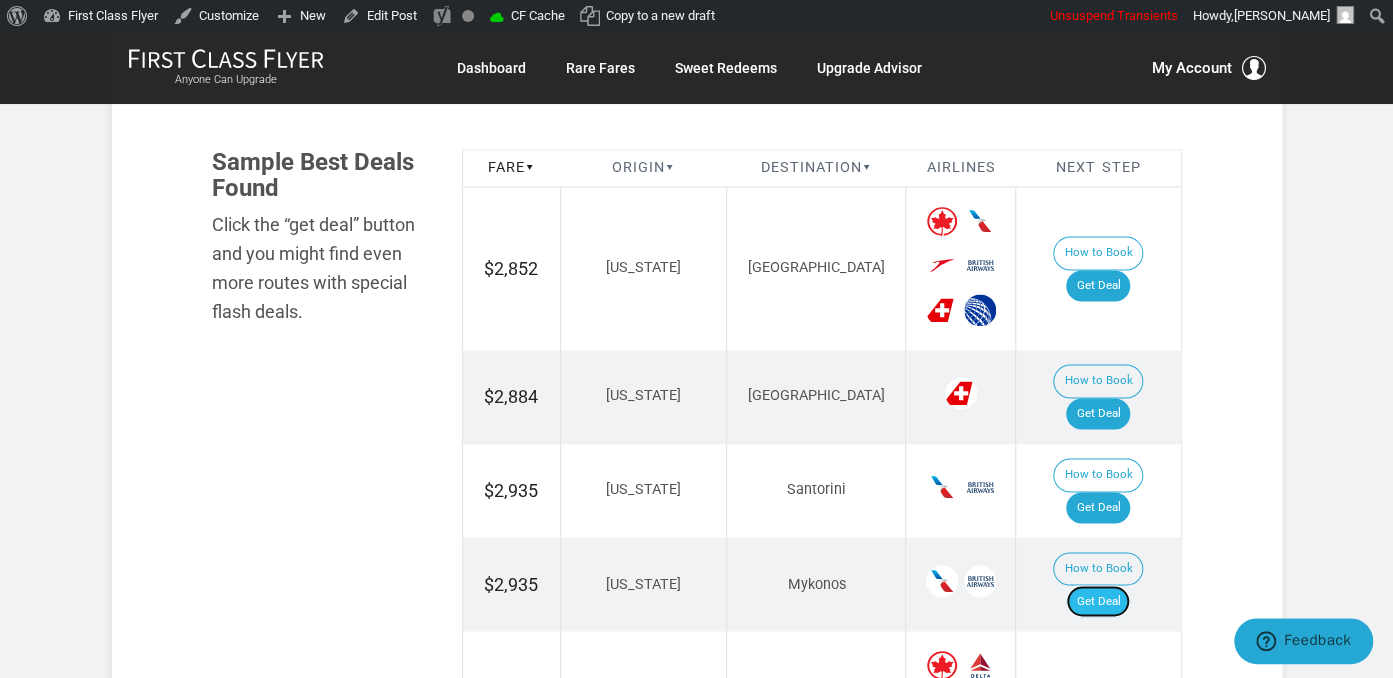 click on "Get Deal" at bounding box center [1098, 601] 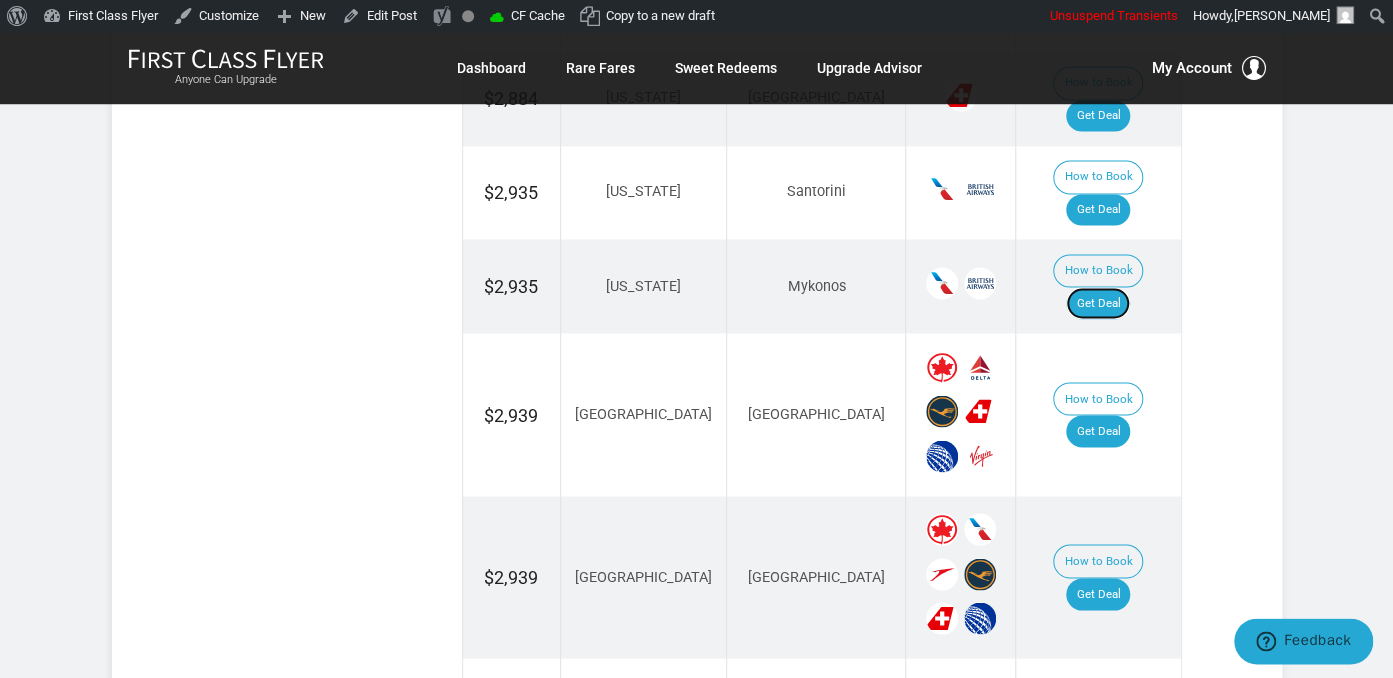 scroll, scrollTop: 1478, scrollLeft: 0, axis: vertical 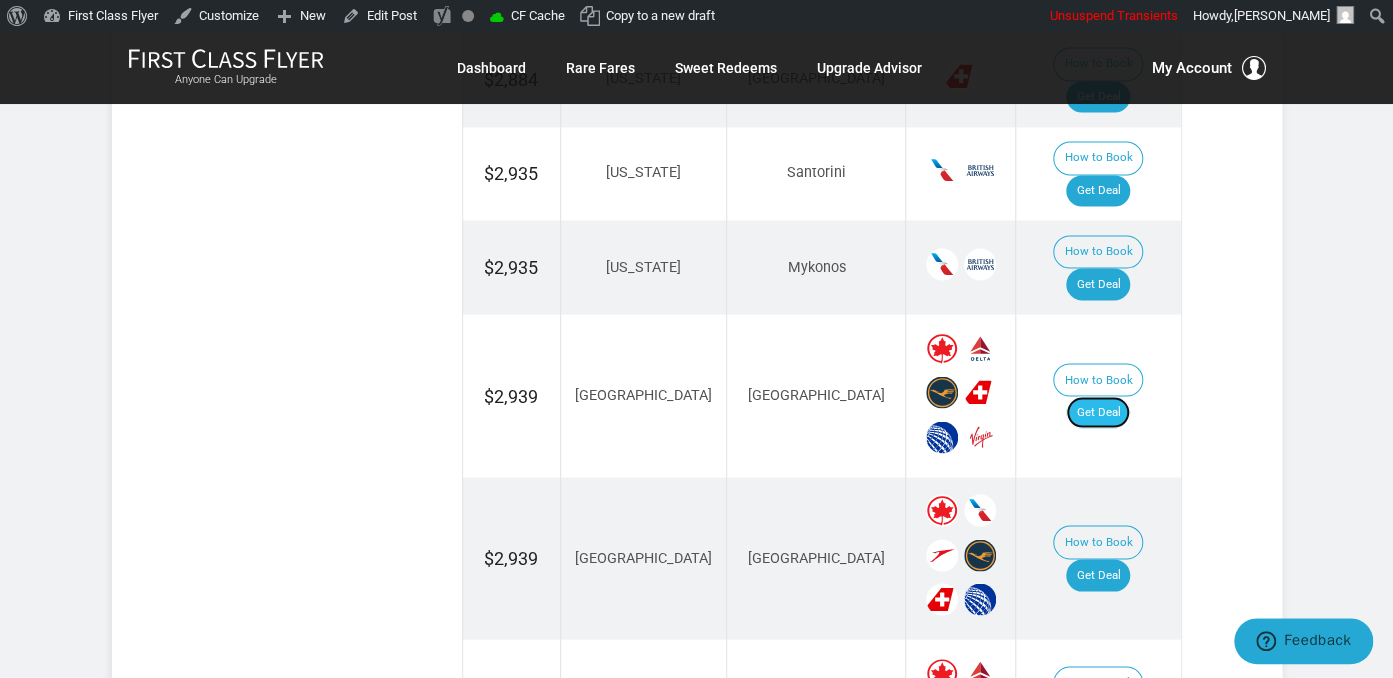 click on "Get Deal" at bounding box center (1098, 412) 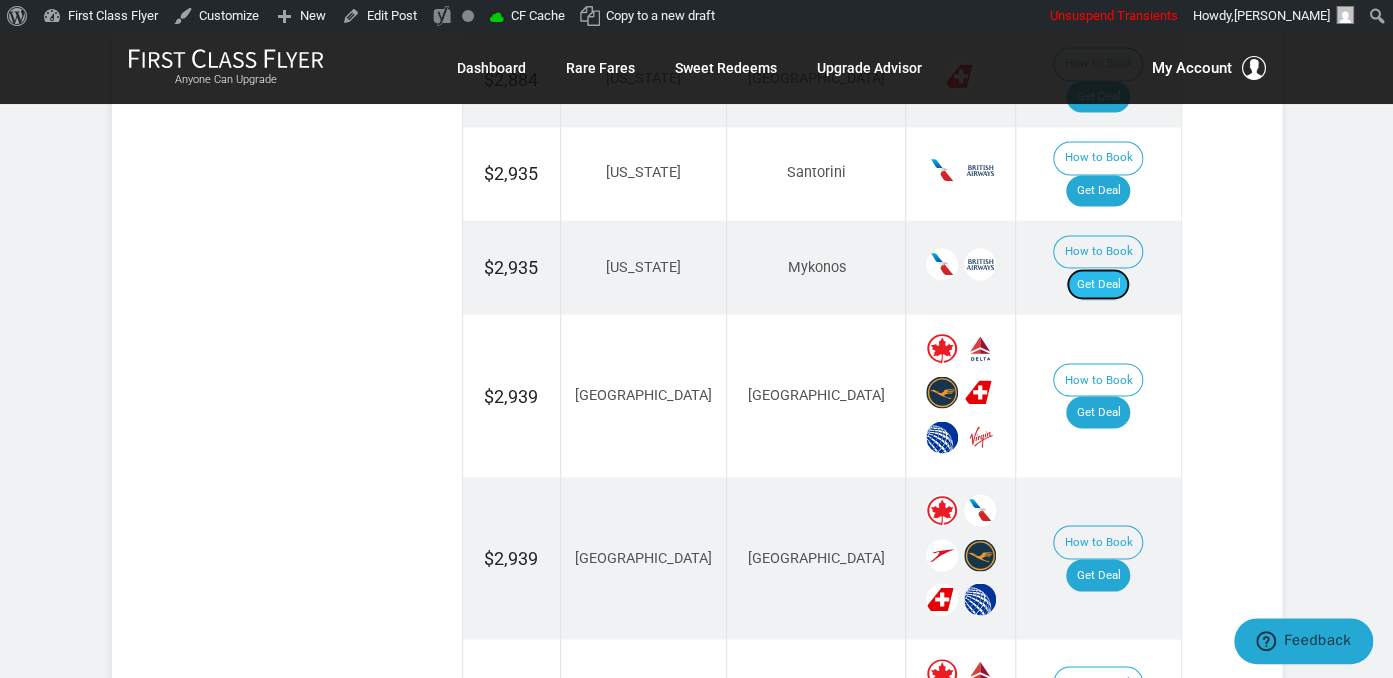 click on "Get Deal" at bounding box center [1098, 284] 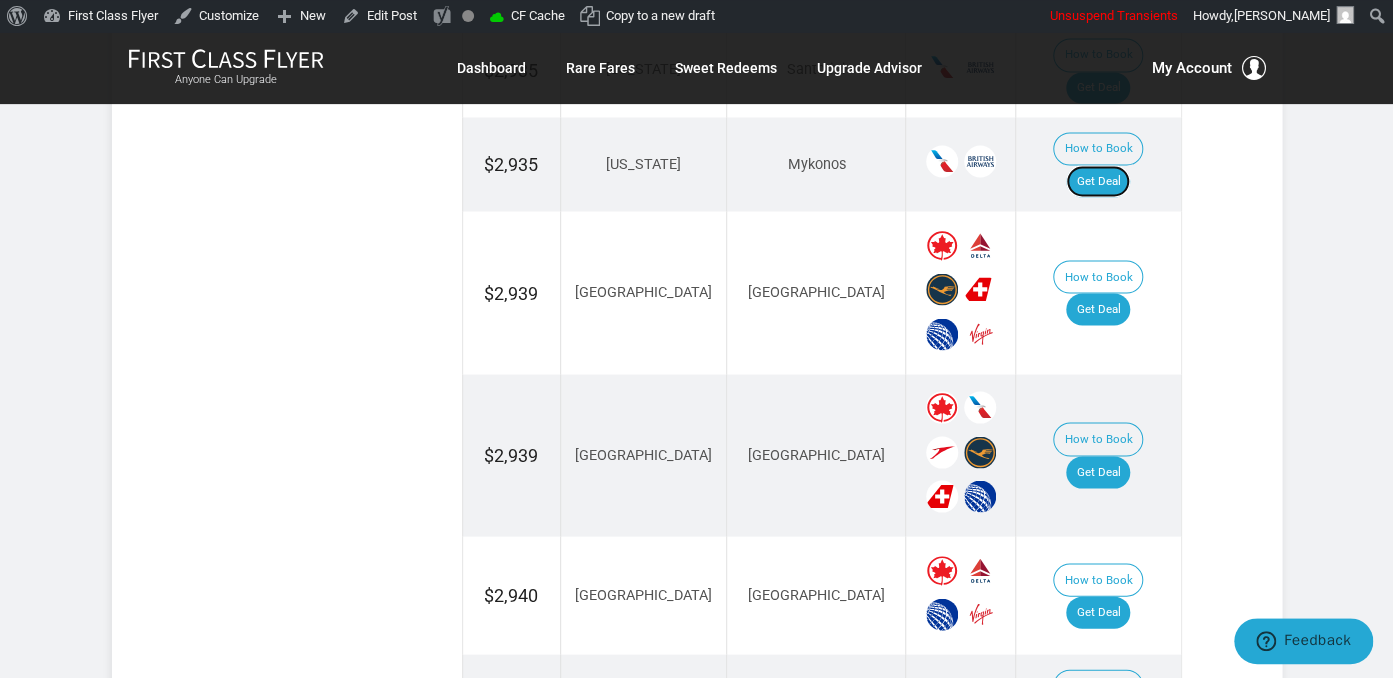 scroll, scrollTop: 1689, scrollLeft: 0, axis: vertical 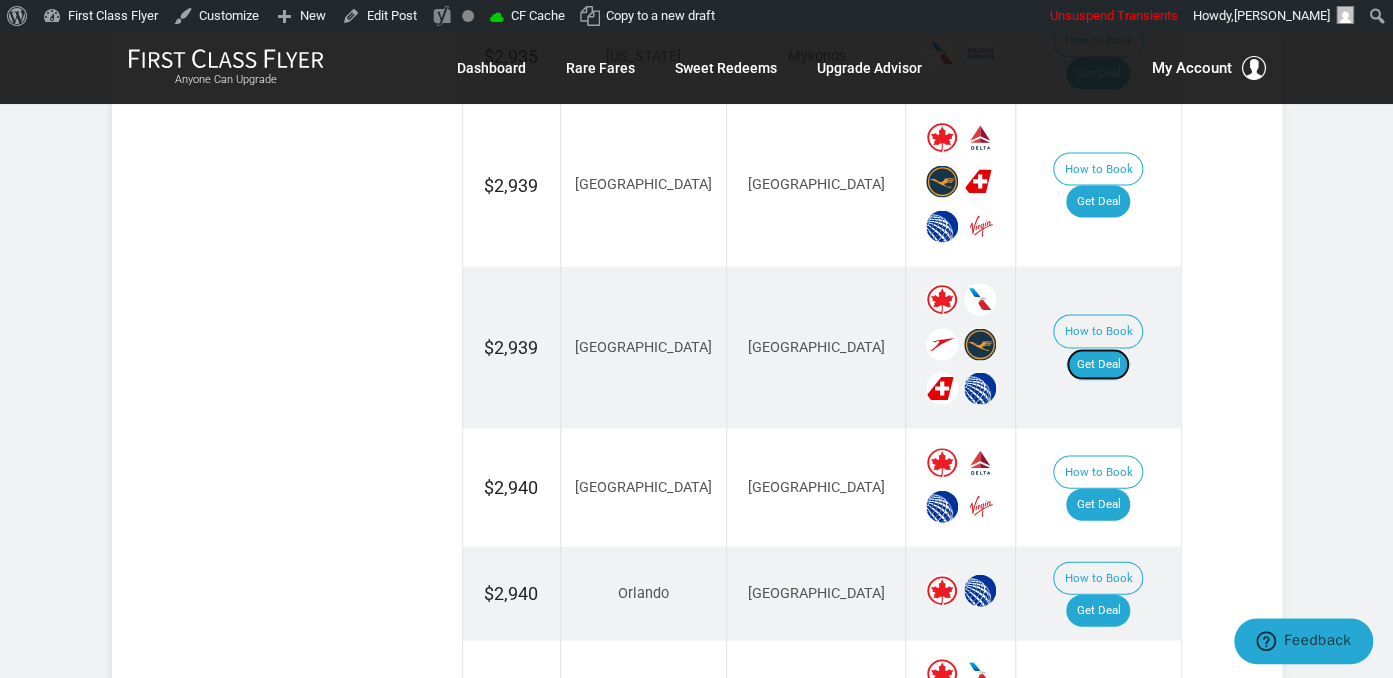 drag, startPoint x: 1092, startPoint y: 274, endPoint x: 1121, endPoint y: 304, distance: 41.725292 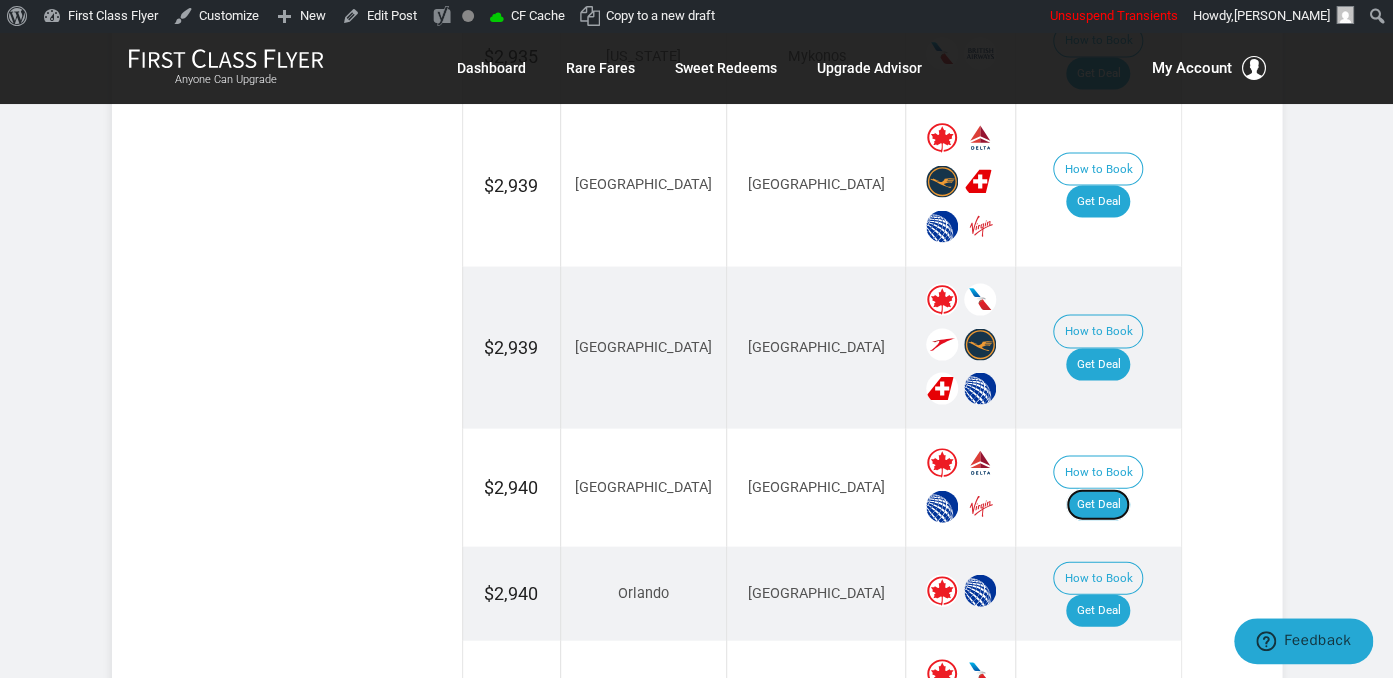 click on "Get Deal" at bounding box center (1098, 504) 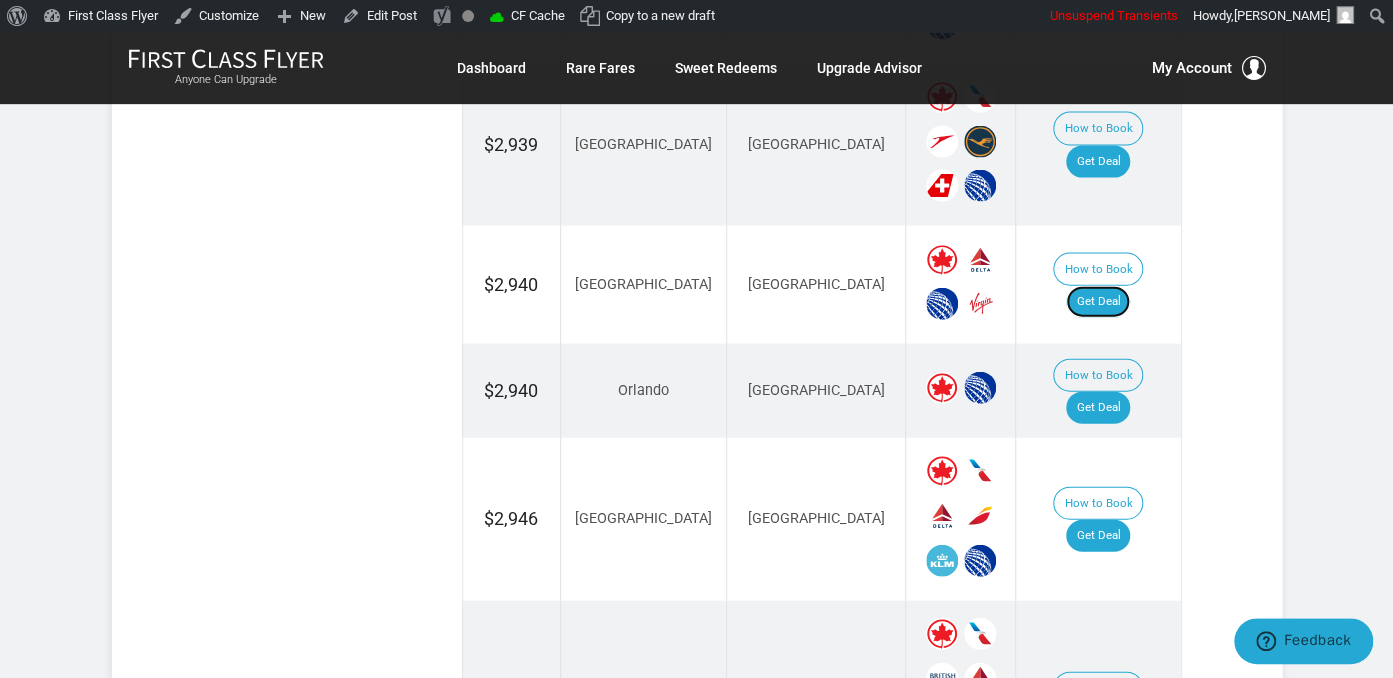 scroll, scrollTop: 1900, scrollLeft: 0, axis: vertical 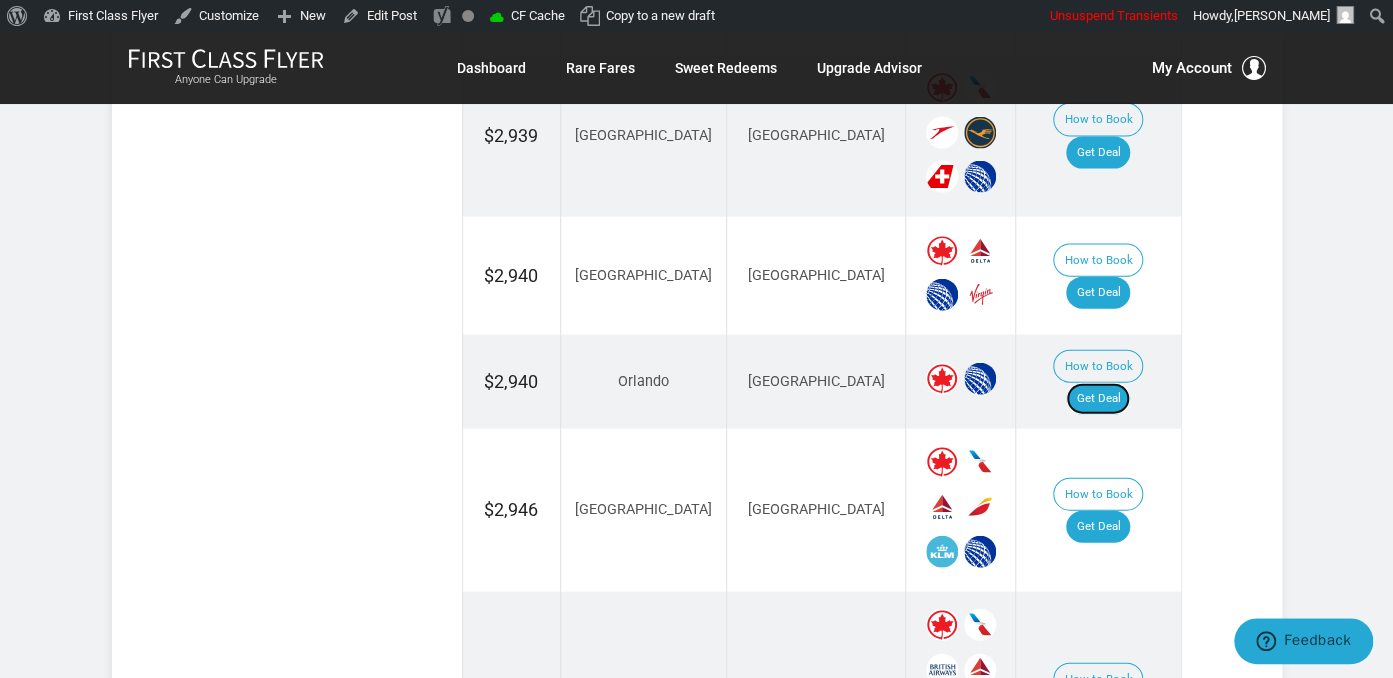 click on "Get Deal" at bounding box center (1098, 399) 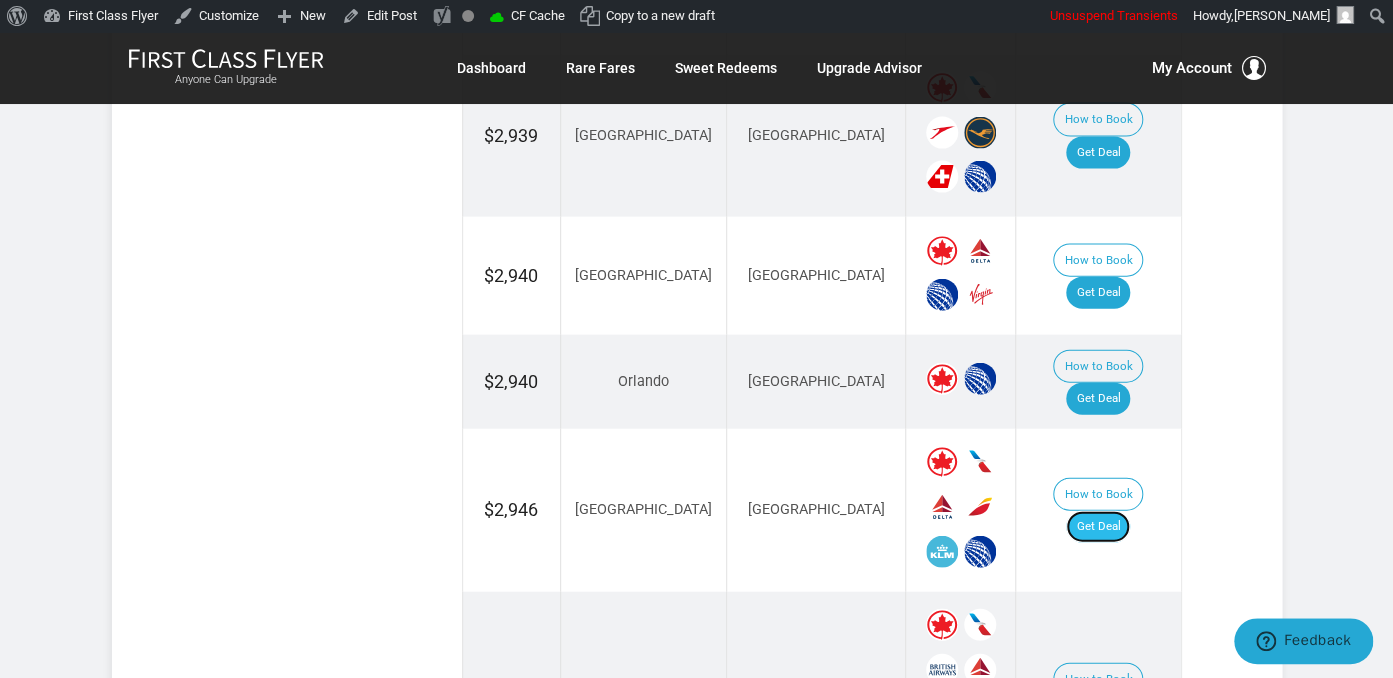 click on "Get Deal" at bounding box center (1098, 527) 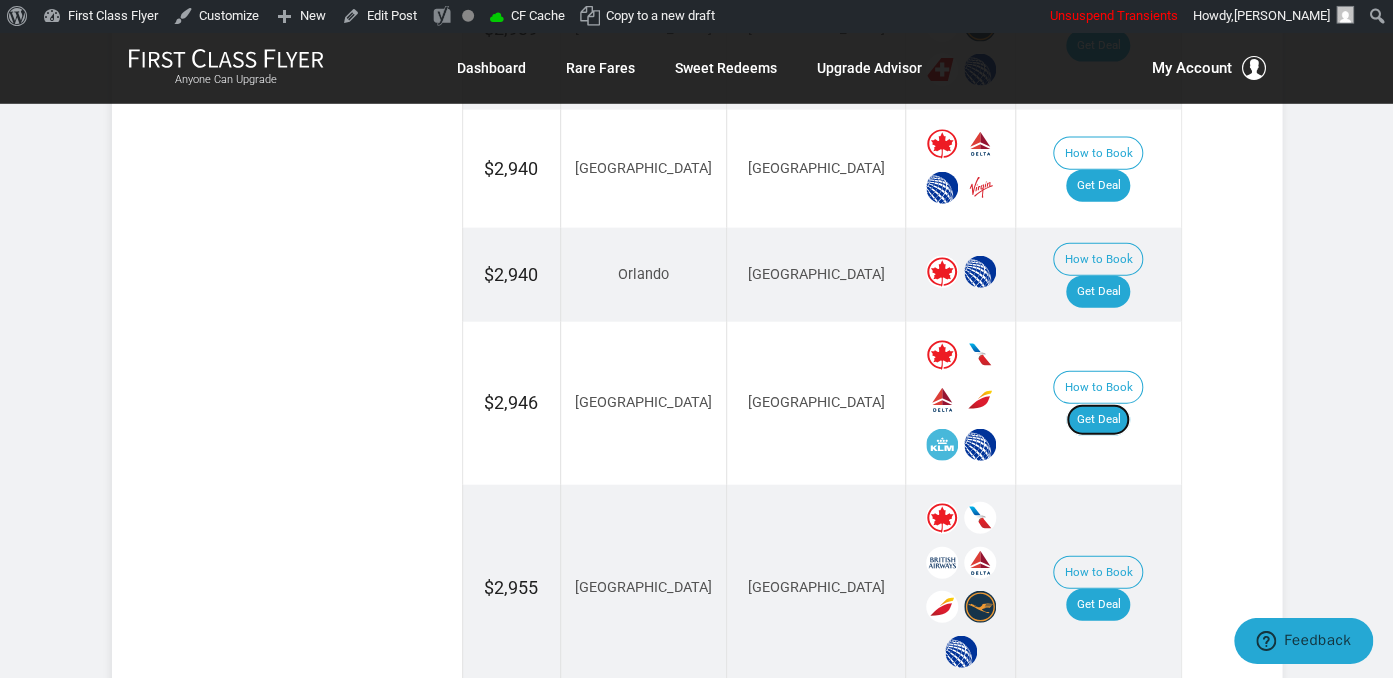 scroll, scrollTop: 2217, scrollLeft: 0, axis: vertical 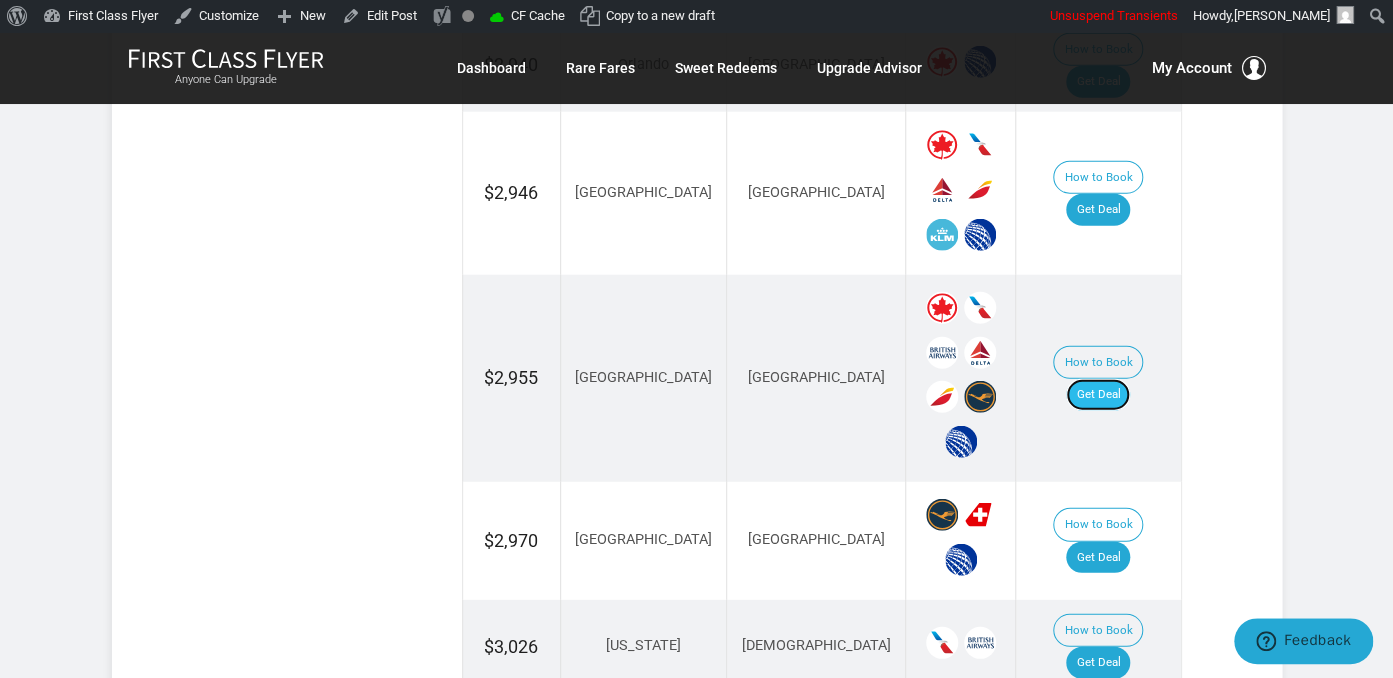 click on "Get Deal" at bounding box center (1098, 395) 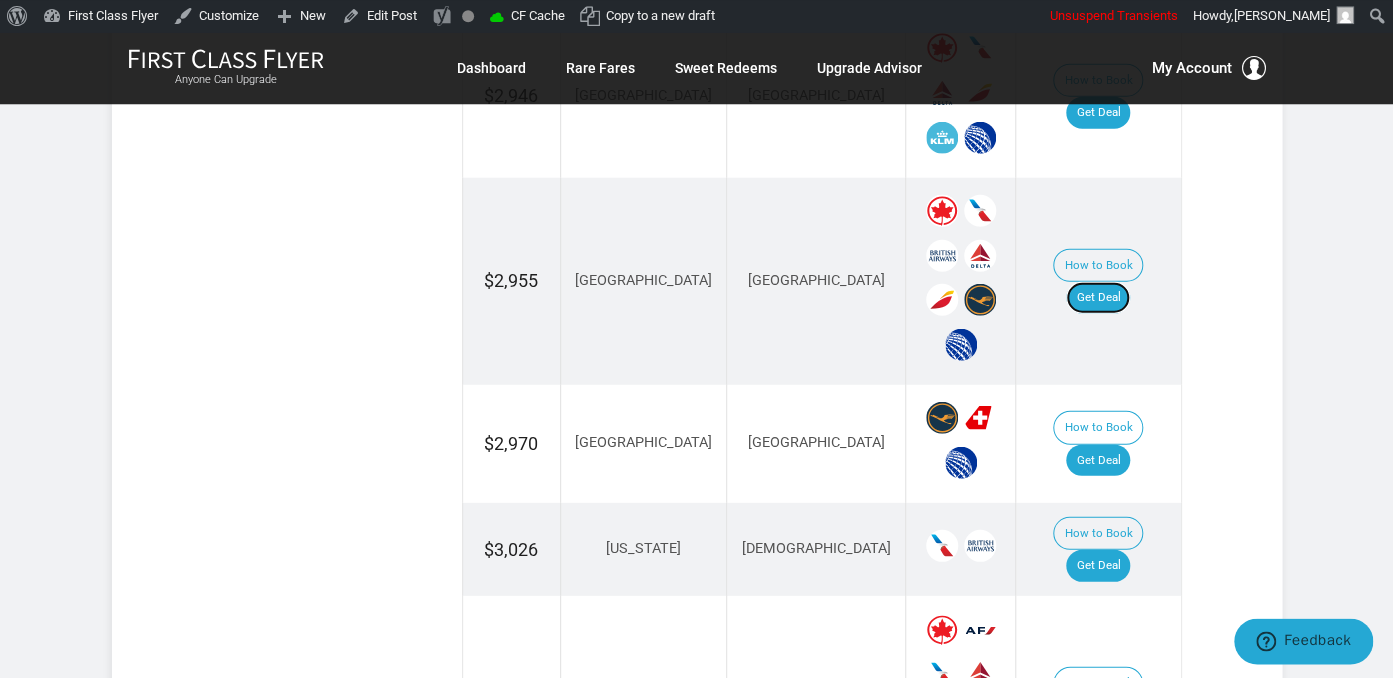 scroll, scrollTop: 2428, scrollLeft: 0, axis: vertical 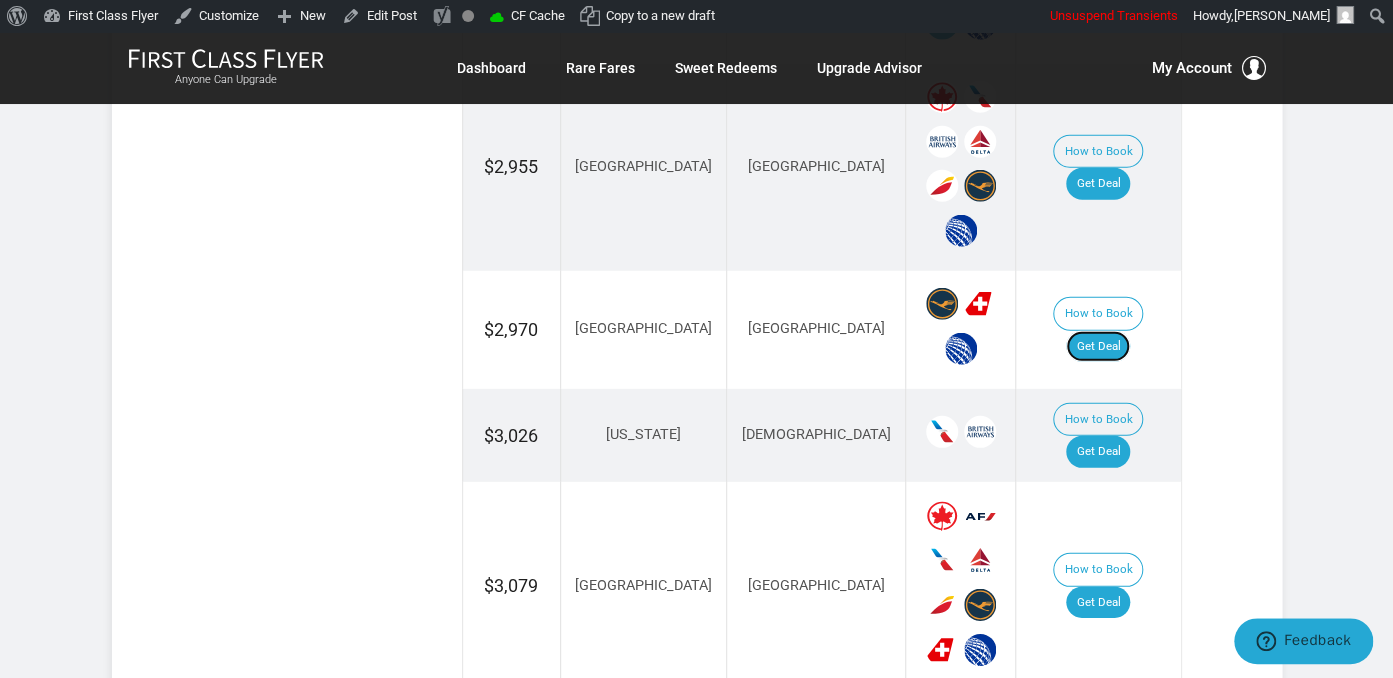 click on "Get Deal" at bounding box center (1098, 347) 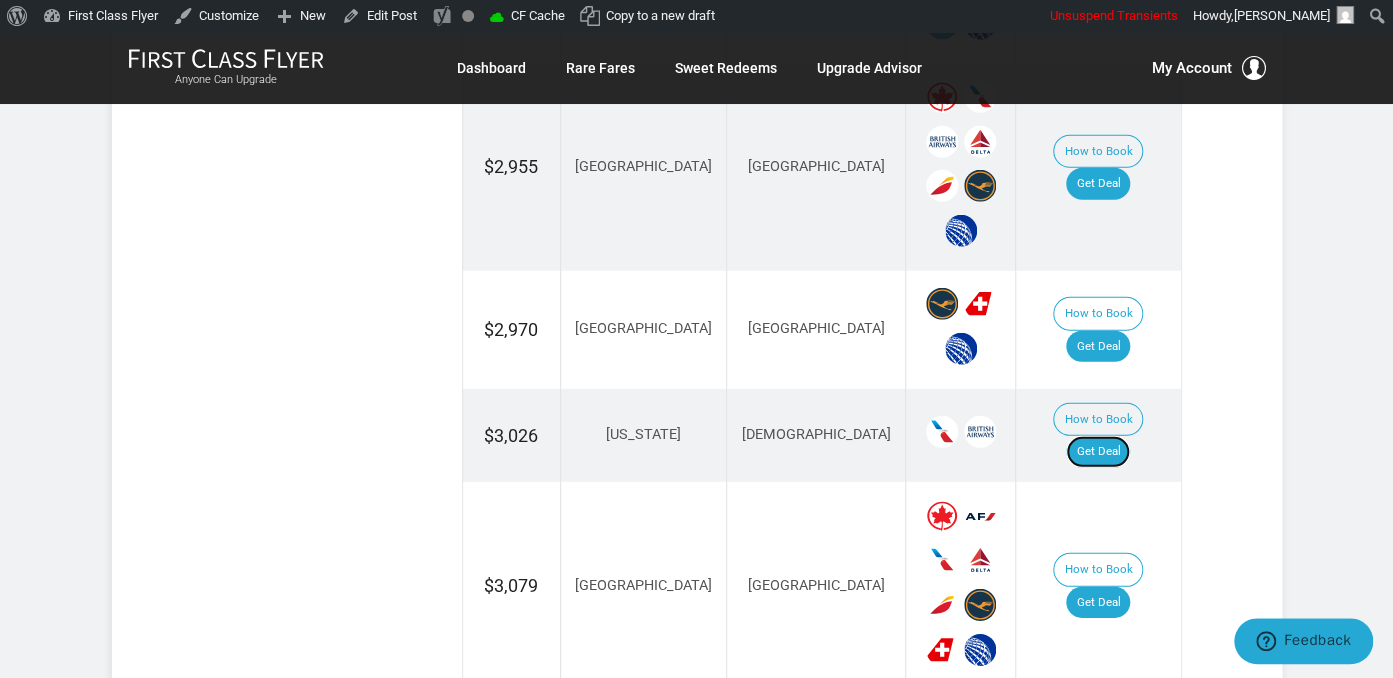 click on "Get Deal" at bounding box center (1098, 452) 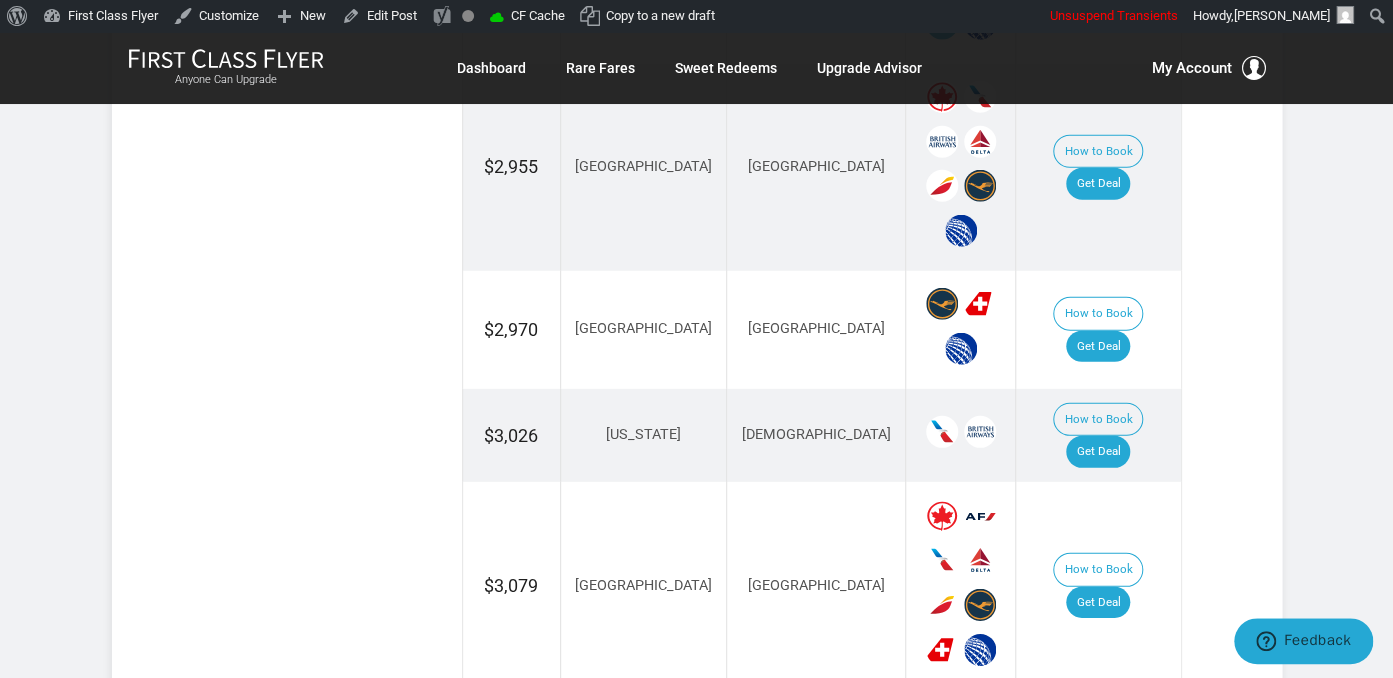 scroll, scrollTop: 2482, scrollLeft: 0, axis: vertical 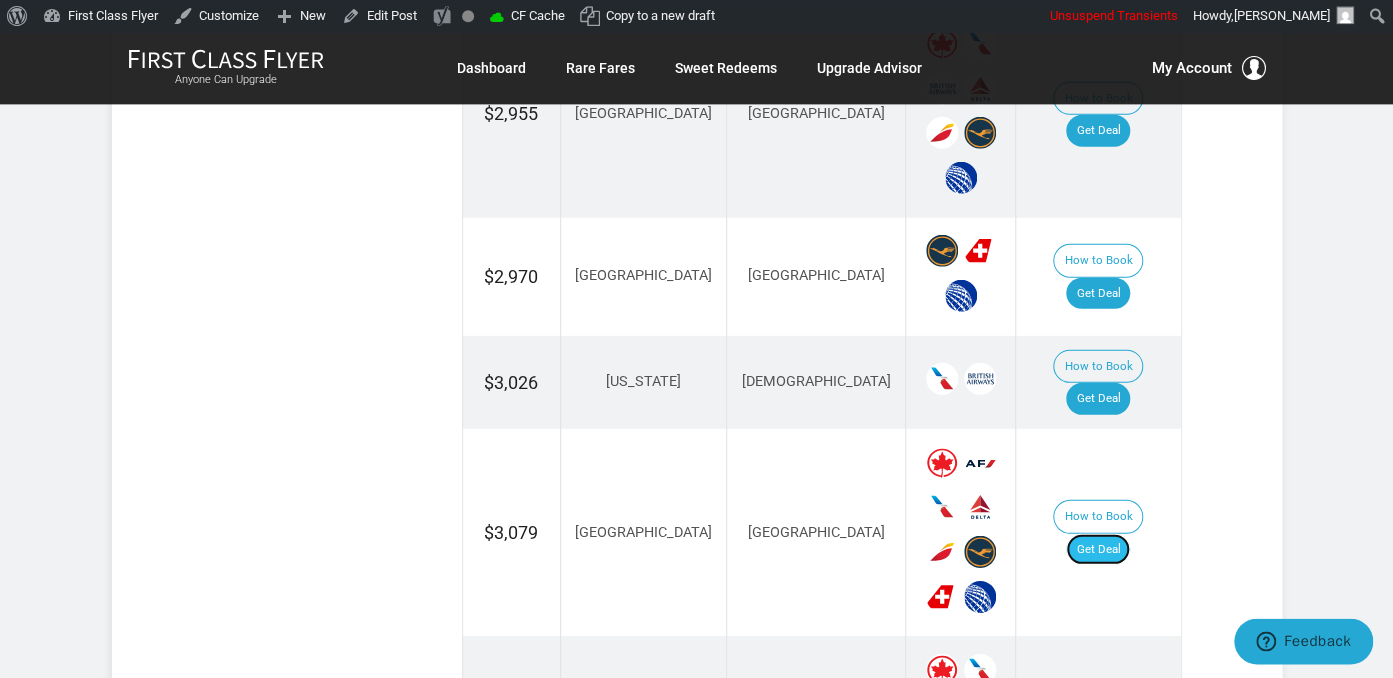 click on "Get Deal" at bounding box center [1098, 549] 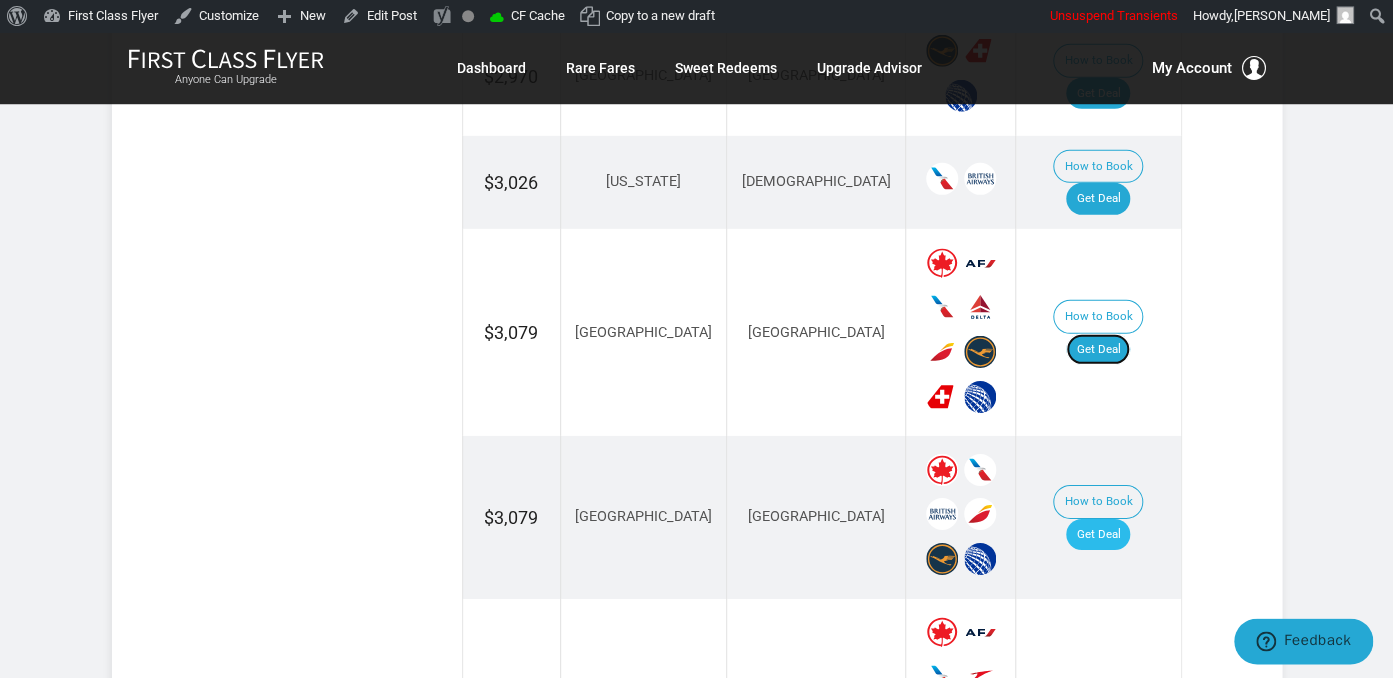 scroll, scrollTop: 2693, scrollLeft: 0, axis: vertical 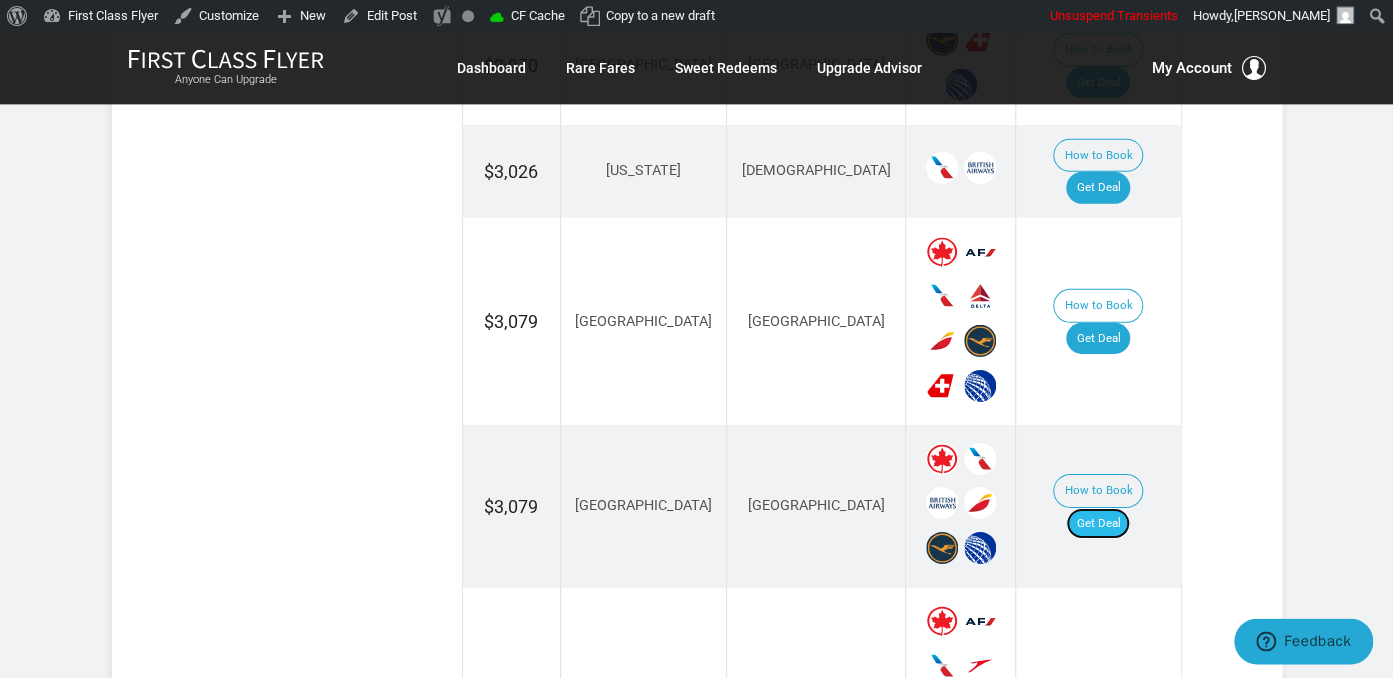 click on "Get Deal" at bounding box center [1098, 523] 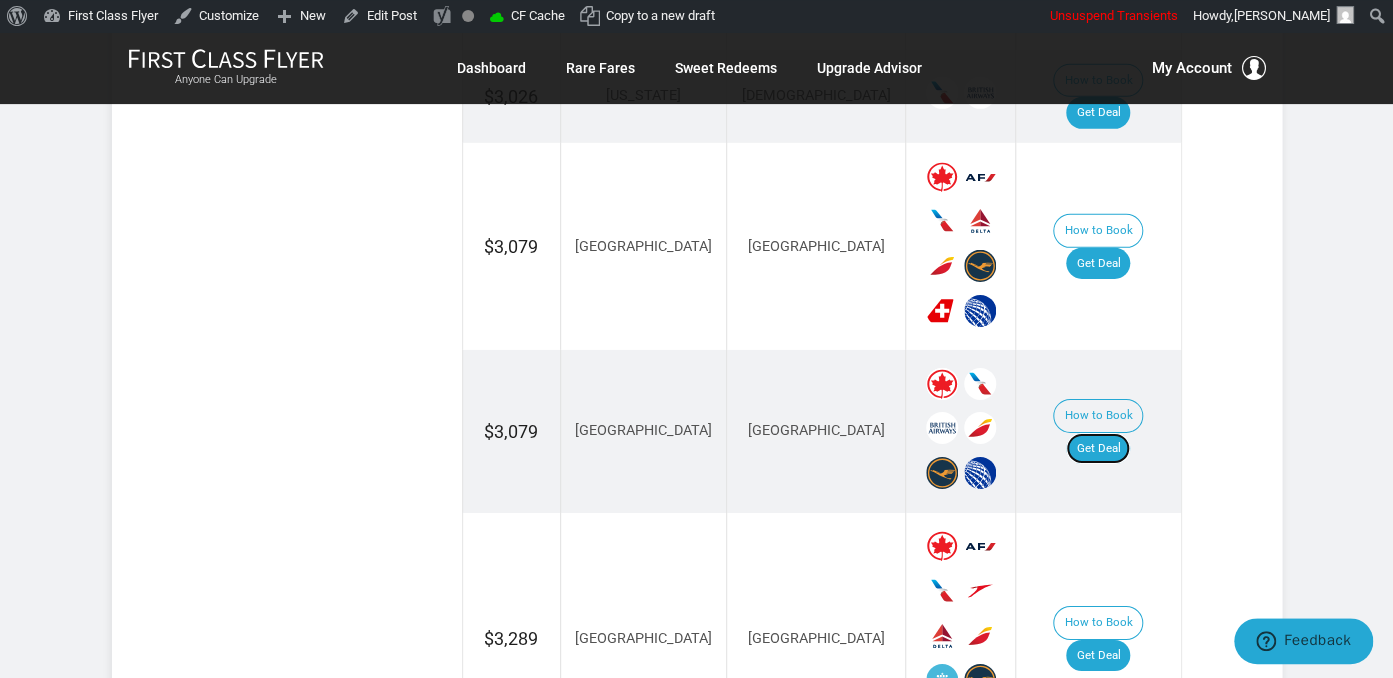 scroll, scrollTop: 2799, scrollLeft: 0, axis: vertical 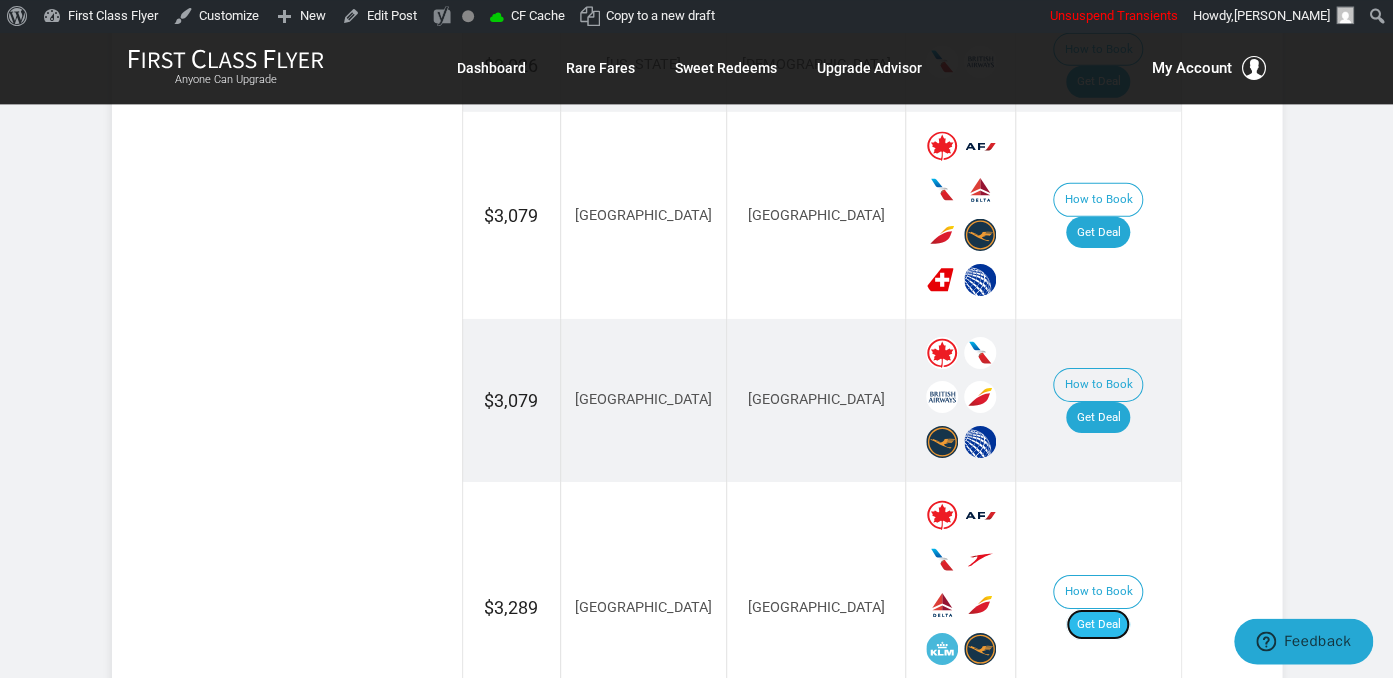 click on "Get Deal" at bounding box center (1098, 624) 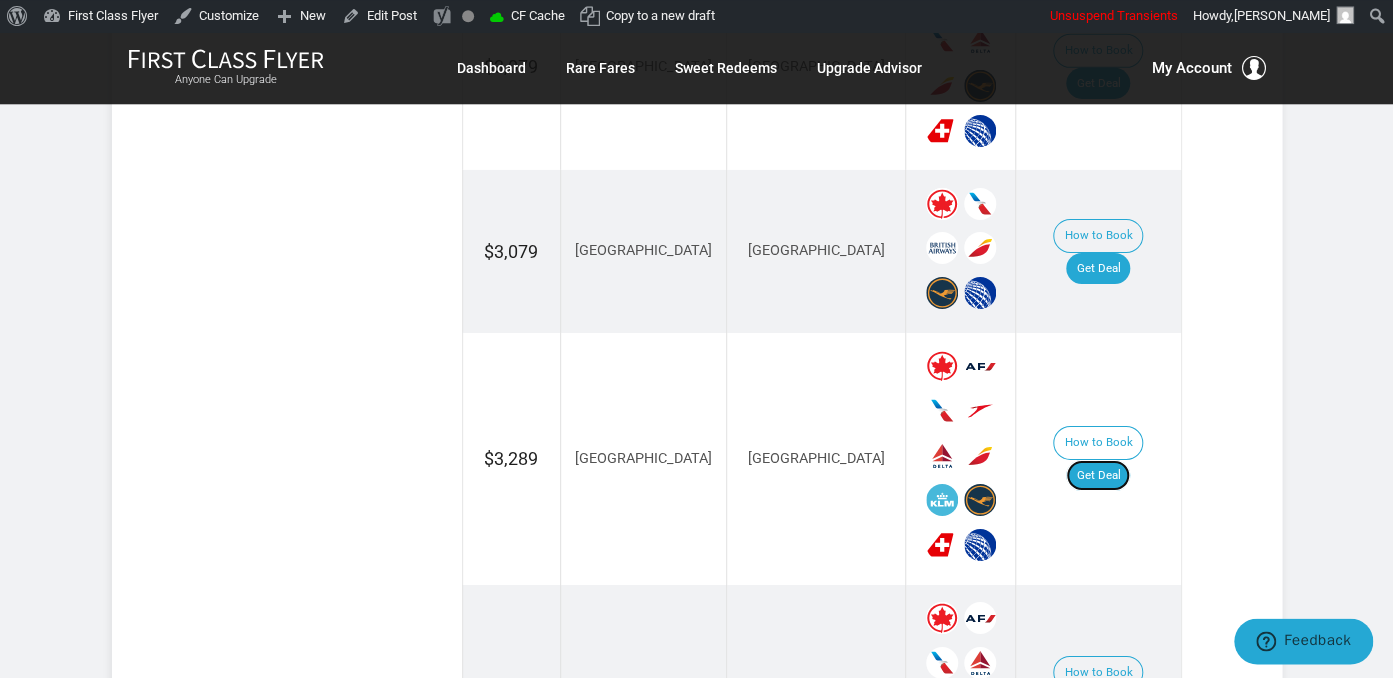 scroll, scrollTop: 3221, scrollLeft: 0, axis: vertical 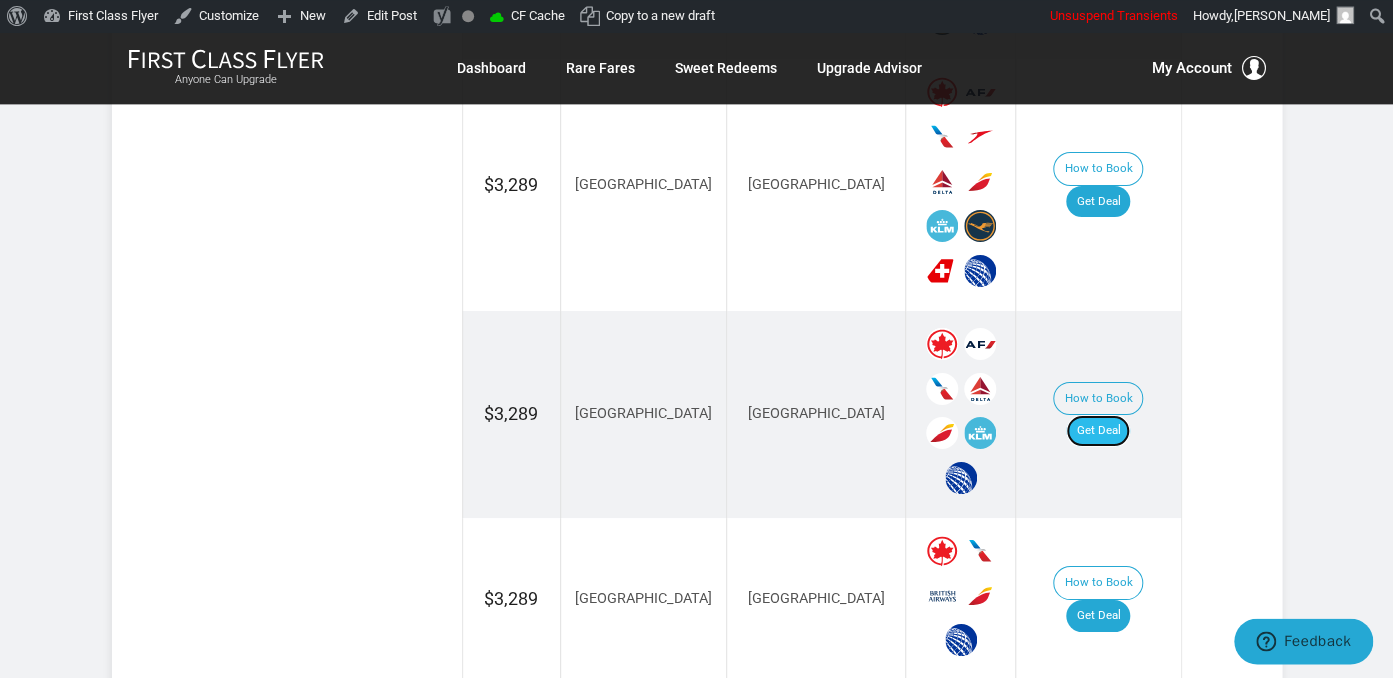 click on "Get Deal" at bounding box center [1098, 431] 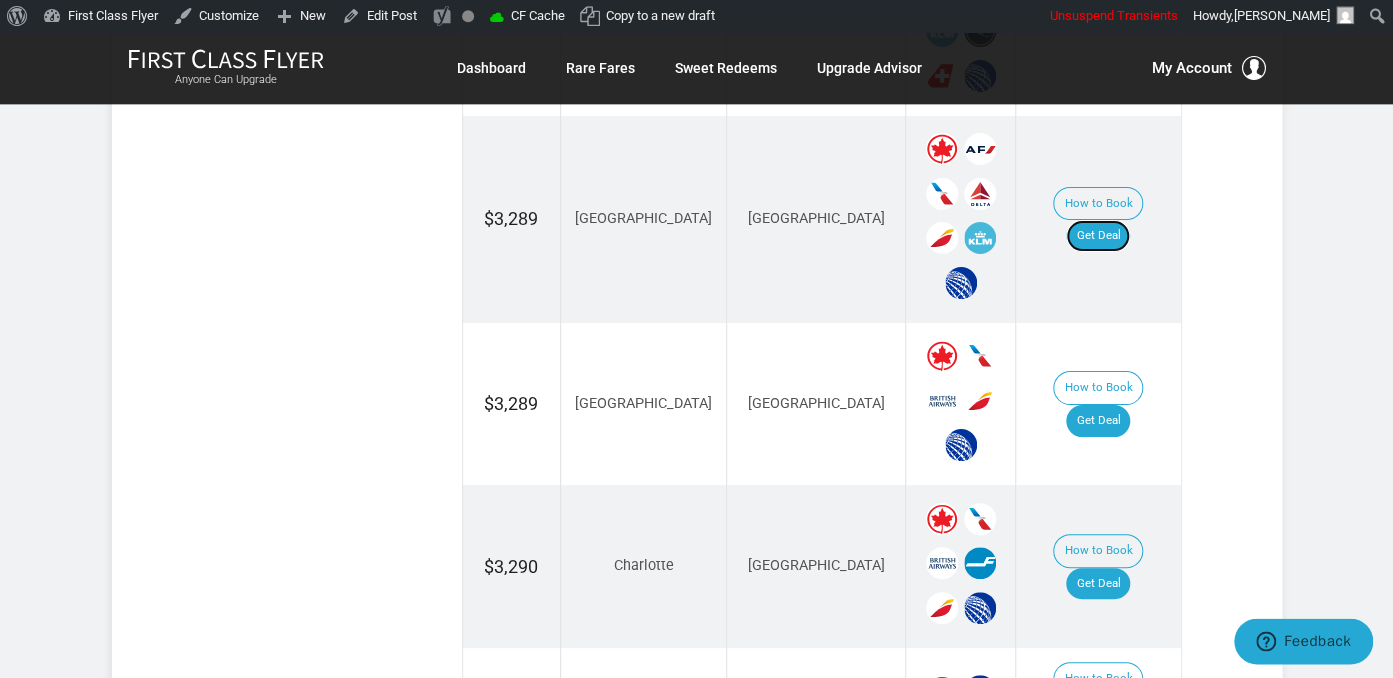 scroll, scrollTop: 3221, scrollLeft: 0, axis: vertical 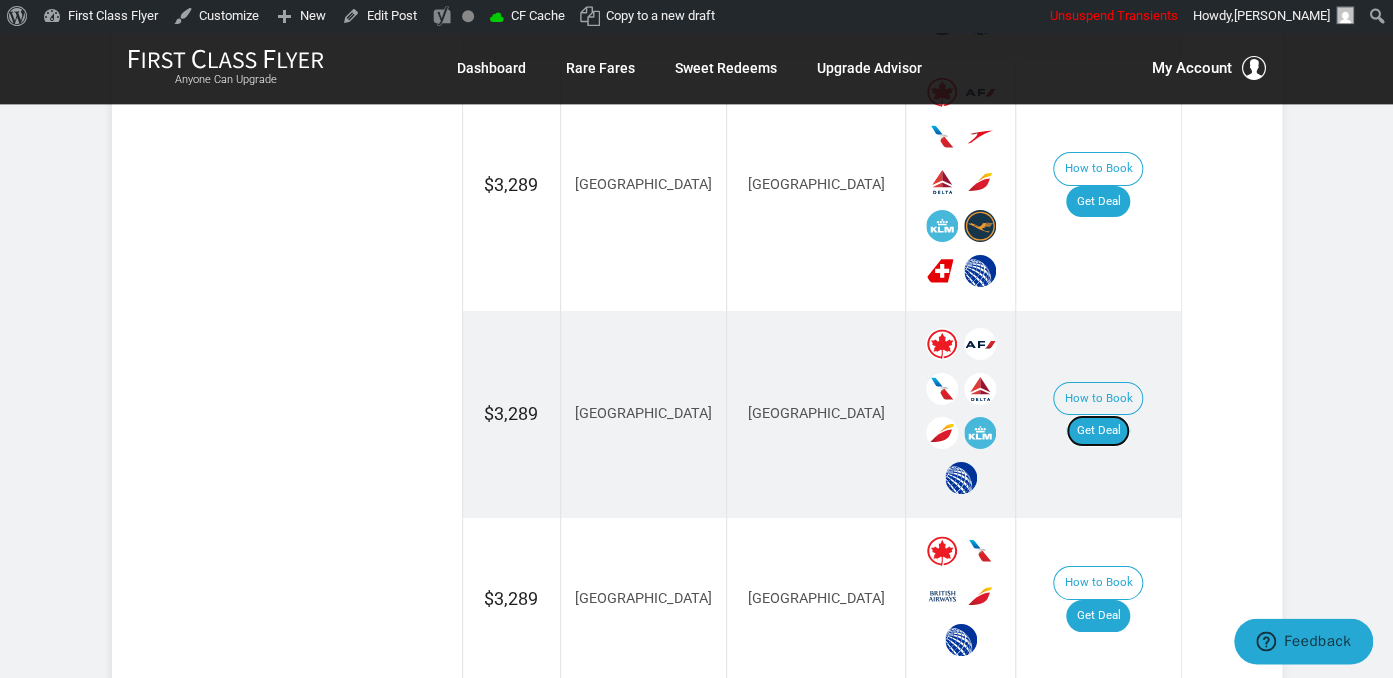 drag, startPoint x: 1121, startPoint y: 255, endPoint x: 1143, endPoint y: 286, distance: 38.013157 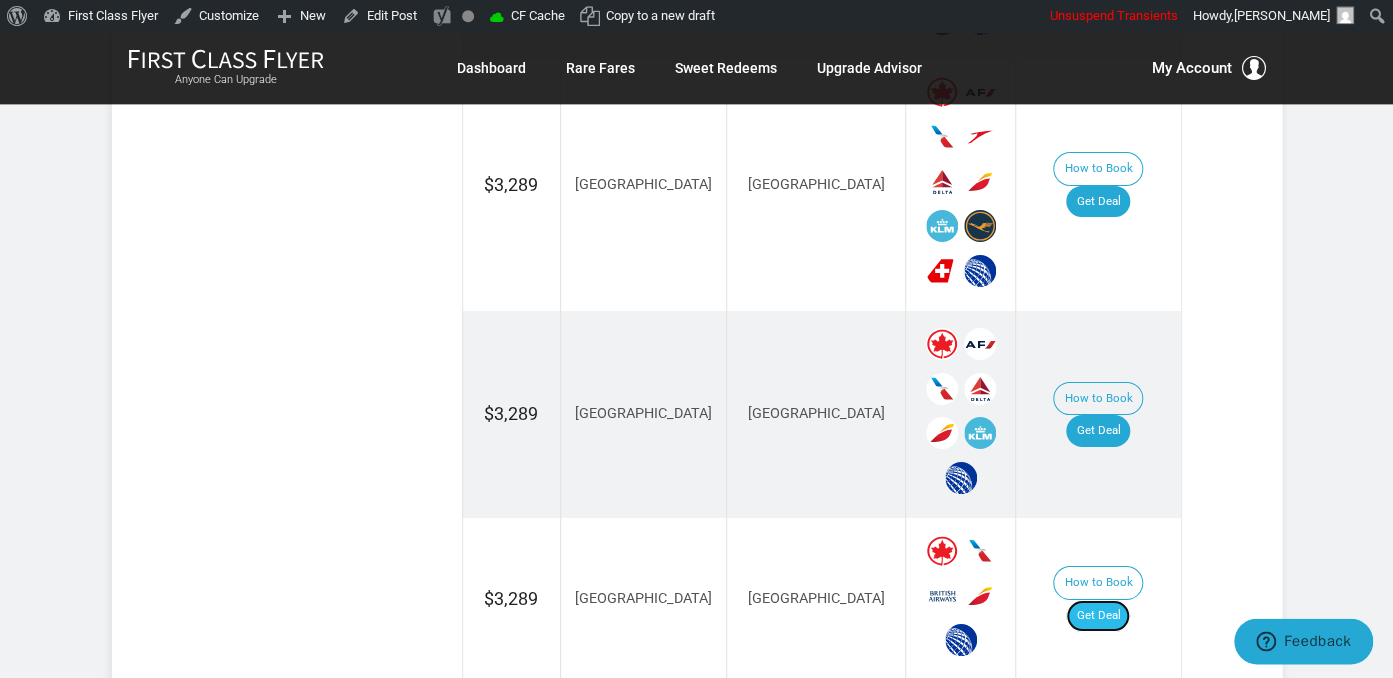 click on "Get Deal" at bounding box center (1098, 616) 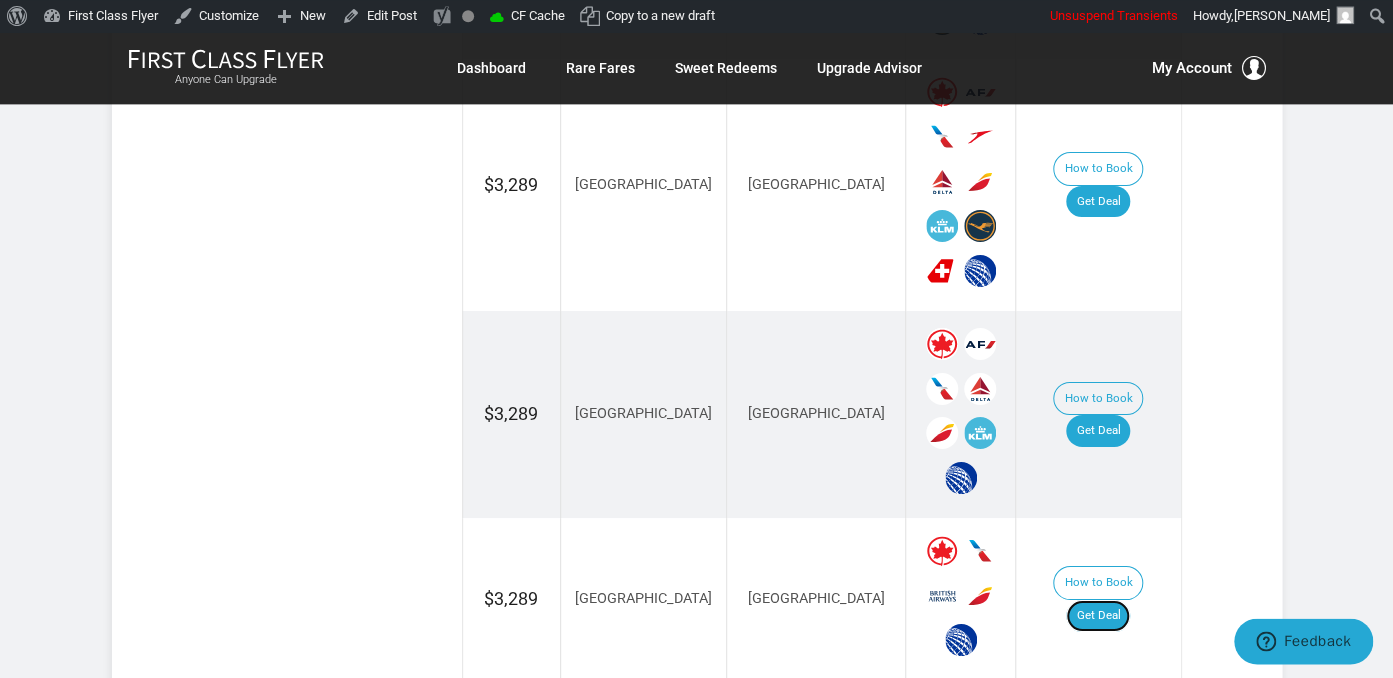 scroll, scrollTop: 3432, scrollLeft: 0, axis: vertical 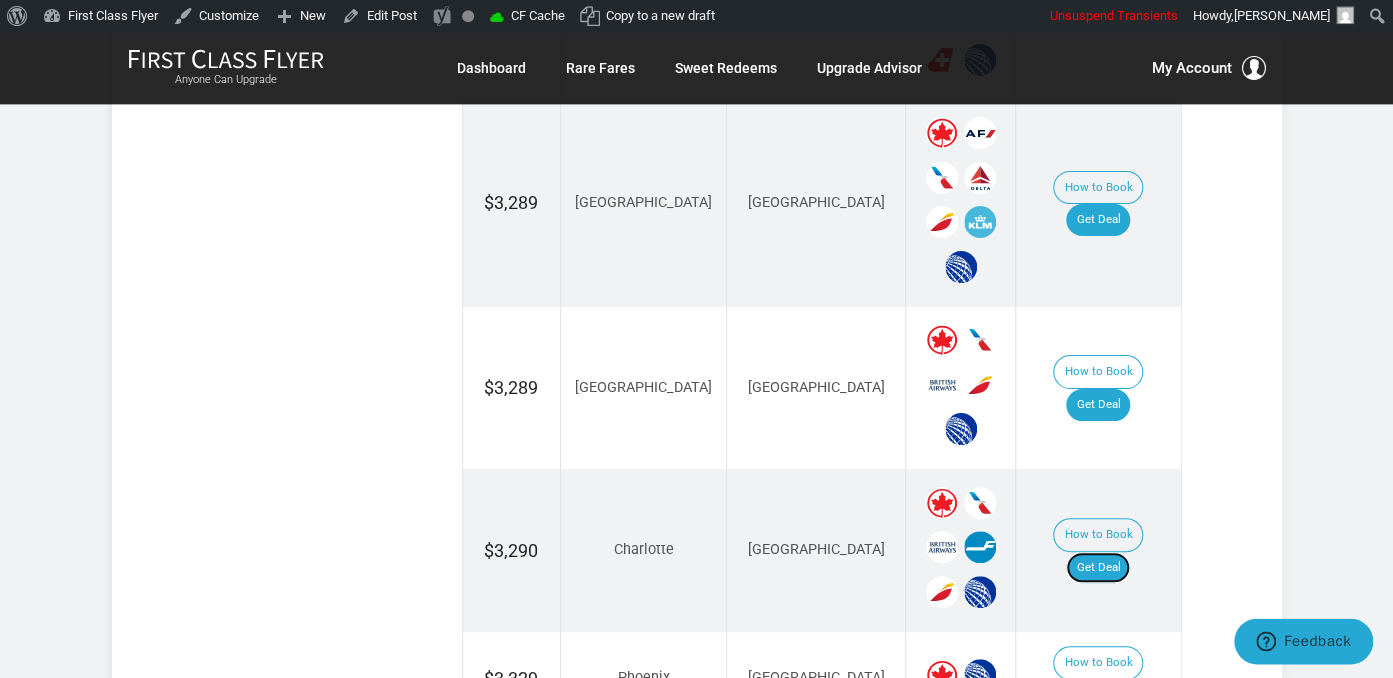 drag, startPoint x: 1084, startPoint y: 377, endPoint x: 1112, endPoint y: 396, distance: 33.83785 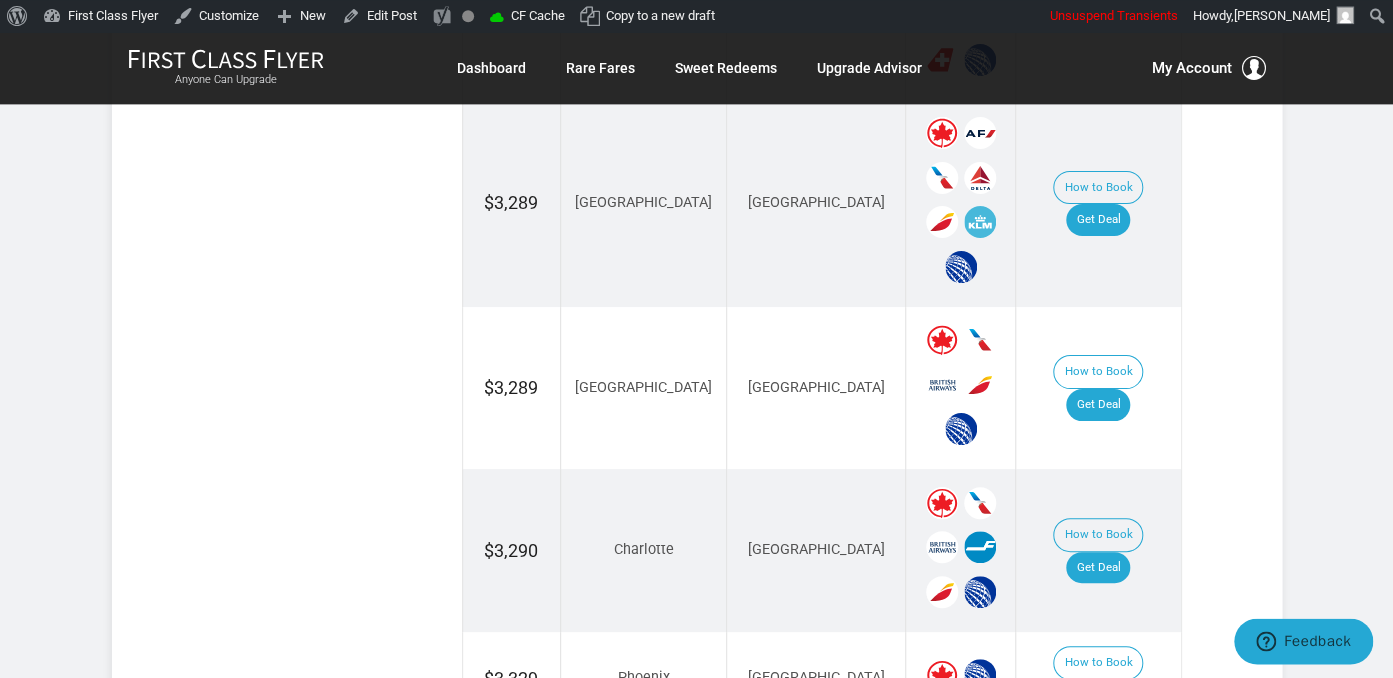 click on "Get Deal" at bounding box center [1098, 696] 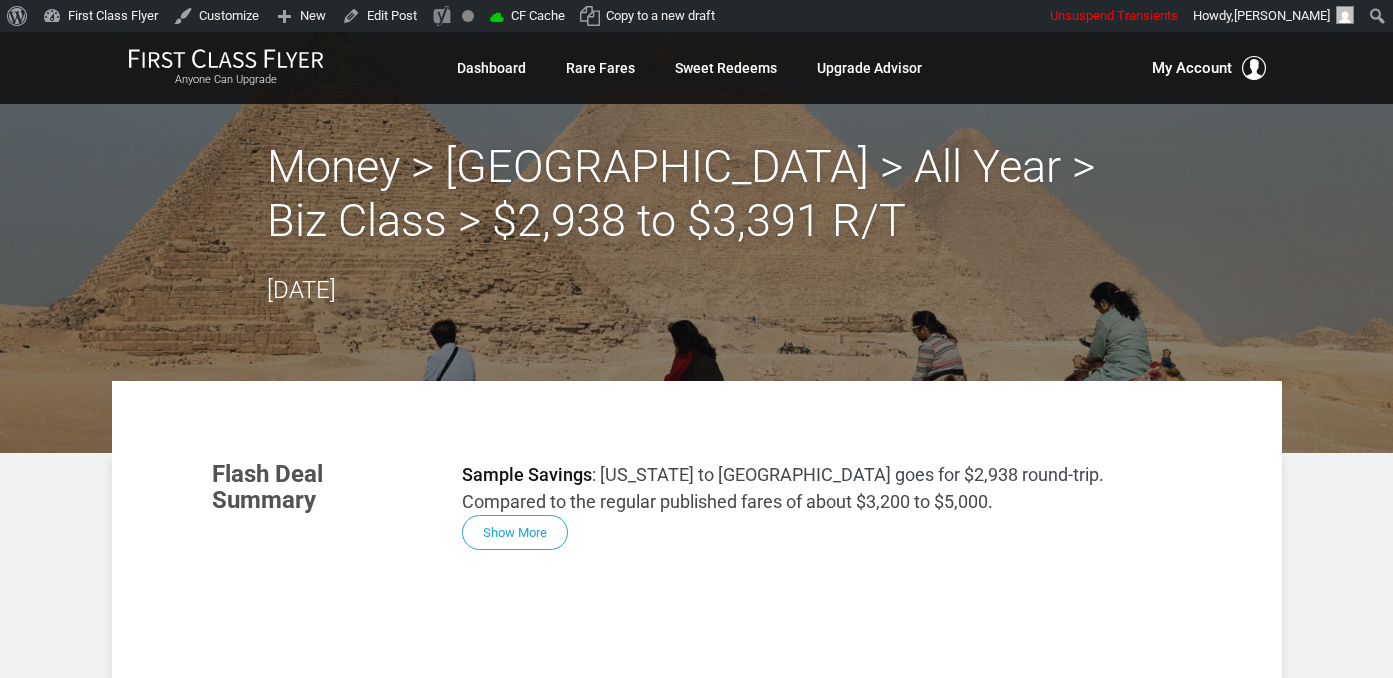 scroll, scrollTop: 984, scrollLeft: 0, axis: vertical 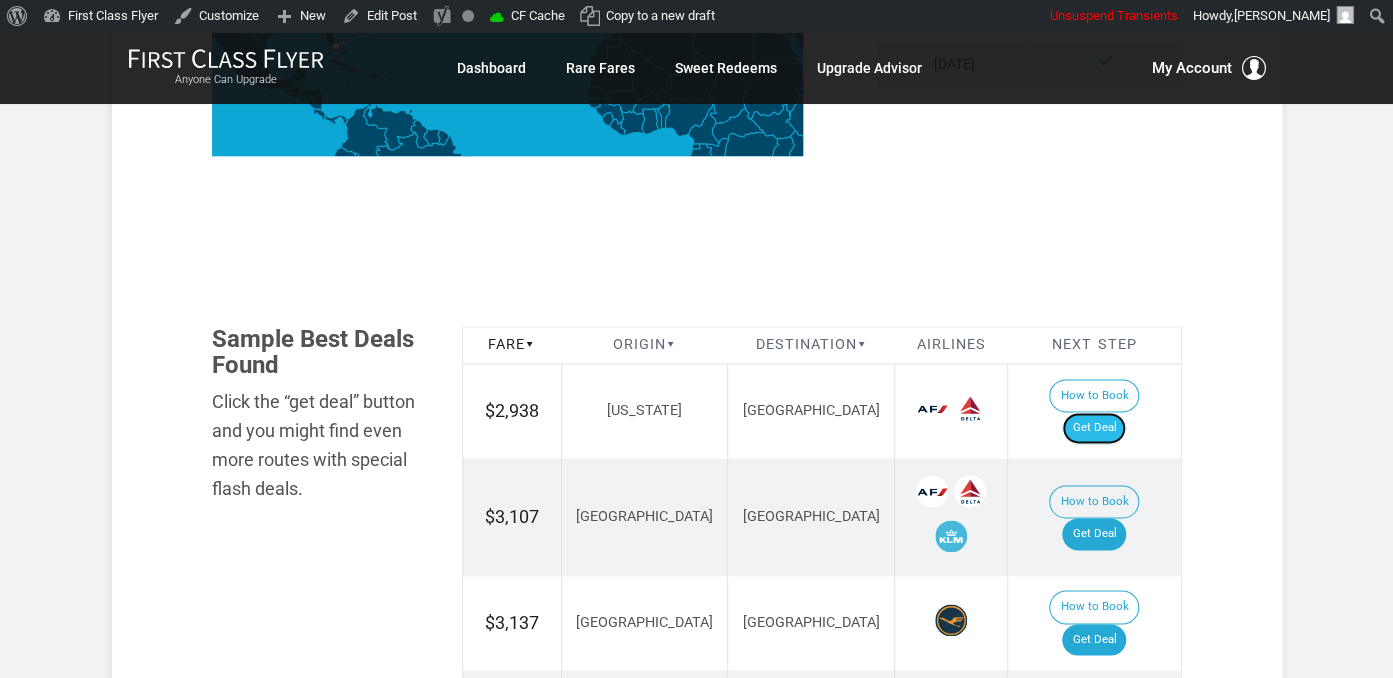 click on "Get Deal" at bounding box center (1094, 428) 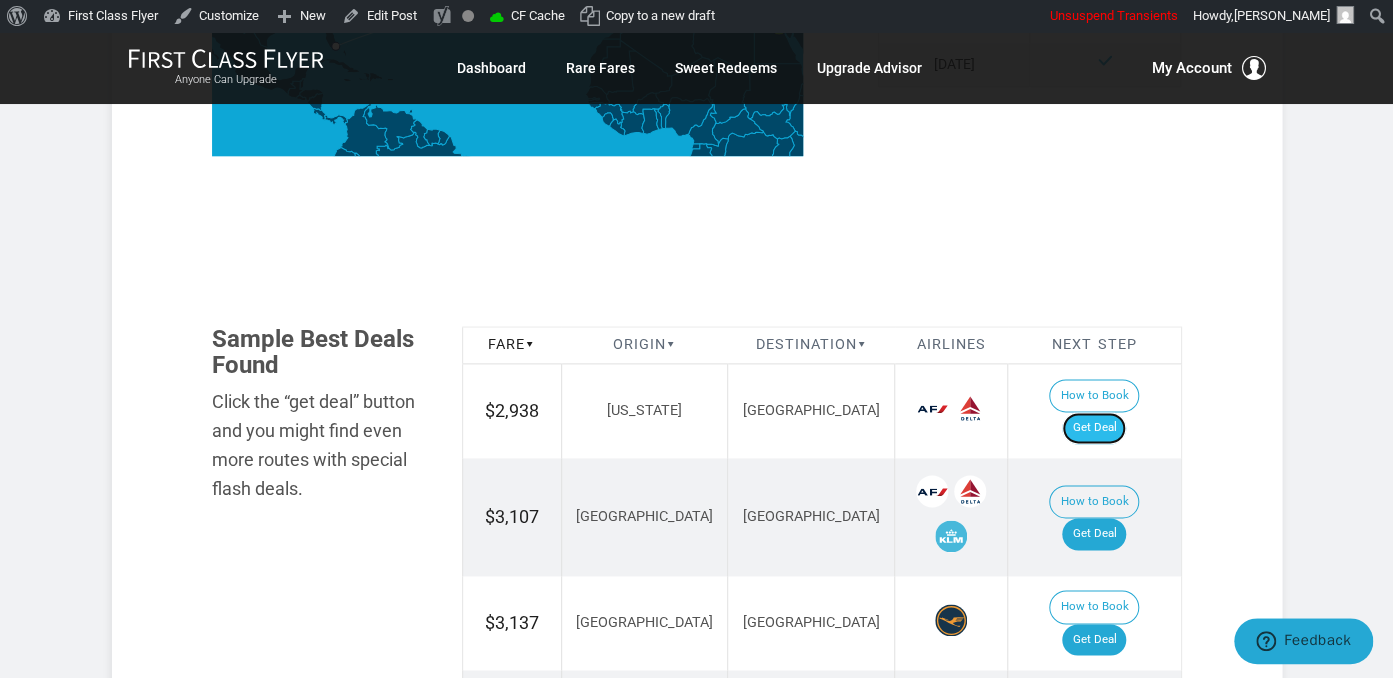 scroll, scrollTop: 0, scrollLeft: 0, axis: both 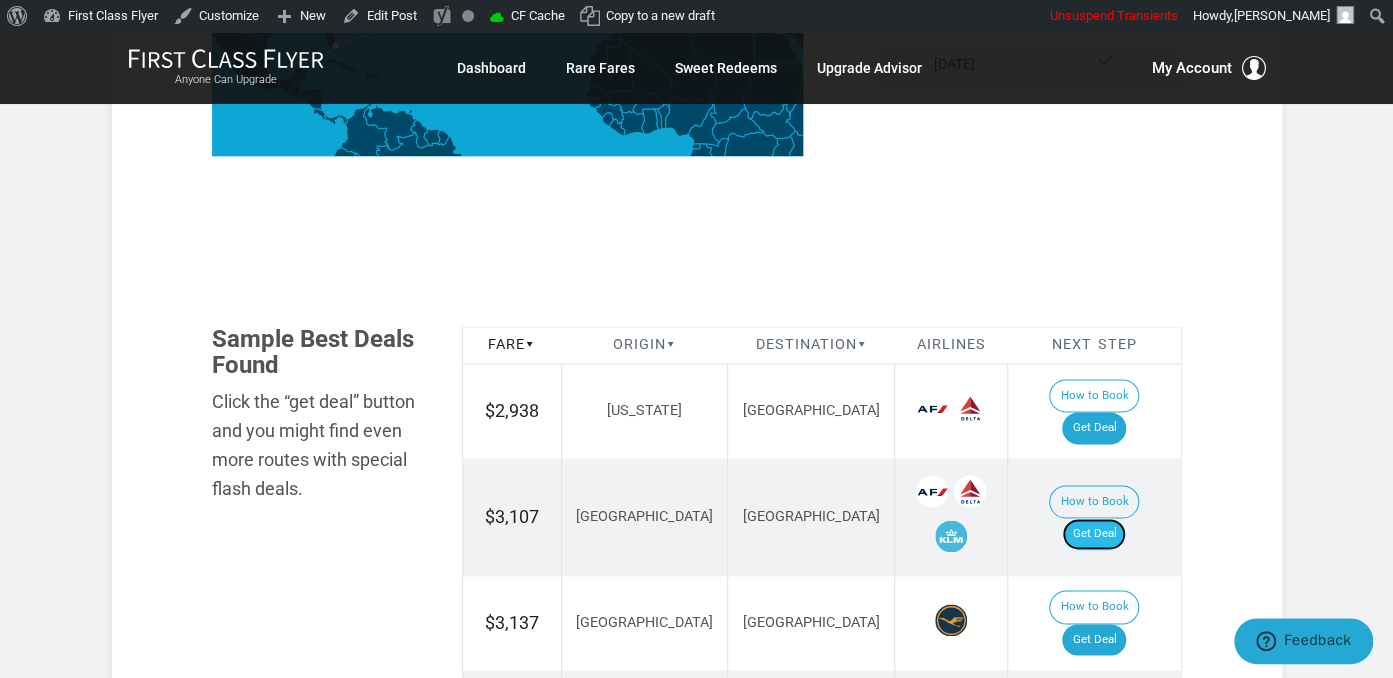 click on "Get Deal" at bounding box center [1094, 534] 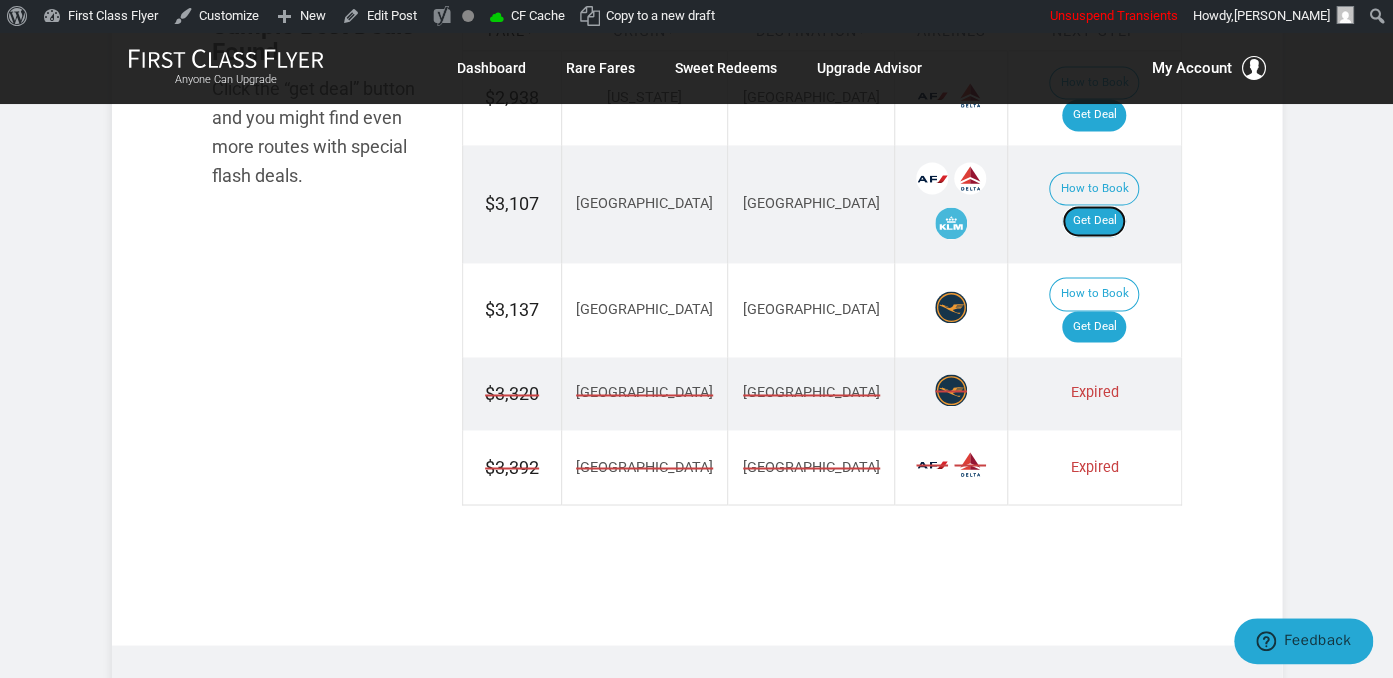 scroll, scrollTop: 1300, scrollLeft: 0, axis: vertical 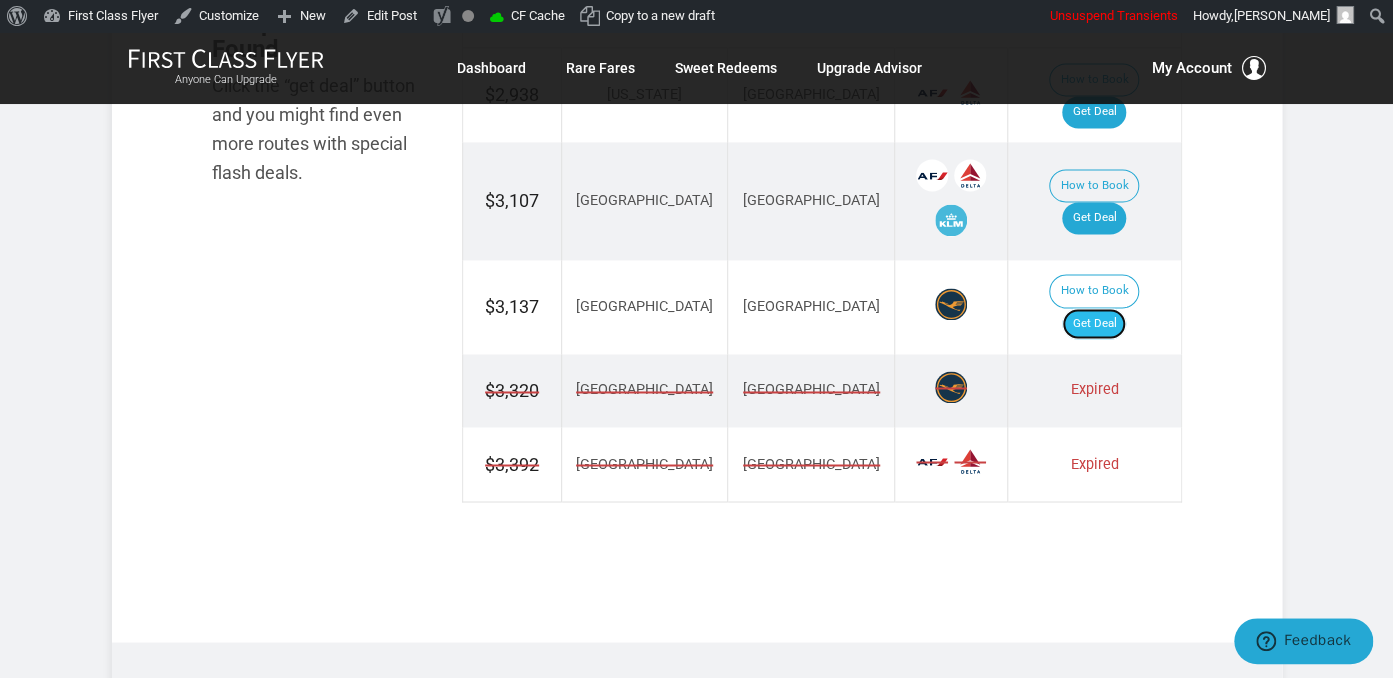 click on "Get Deal" at bounding box center [1094, 324] 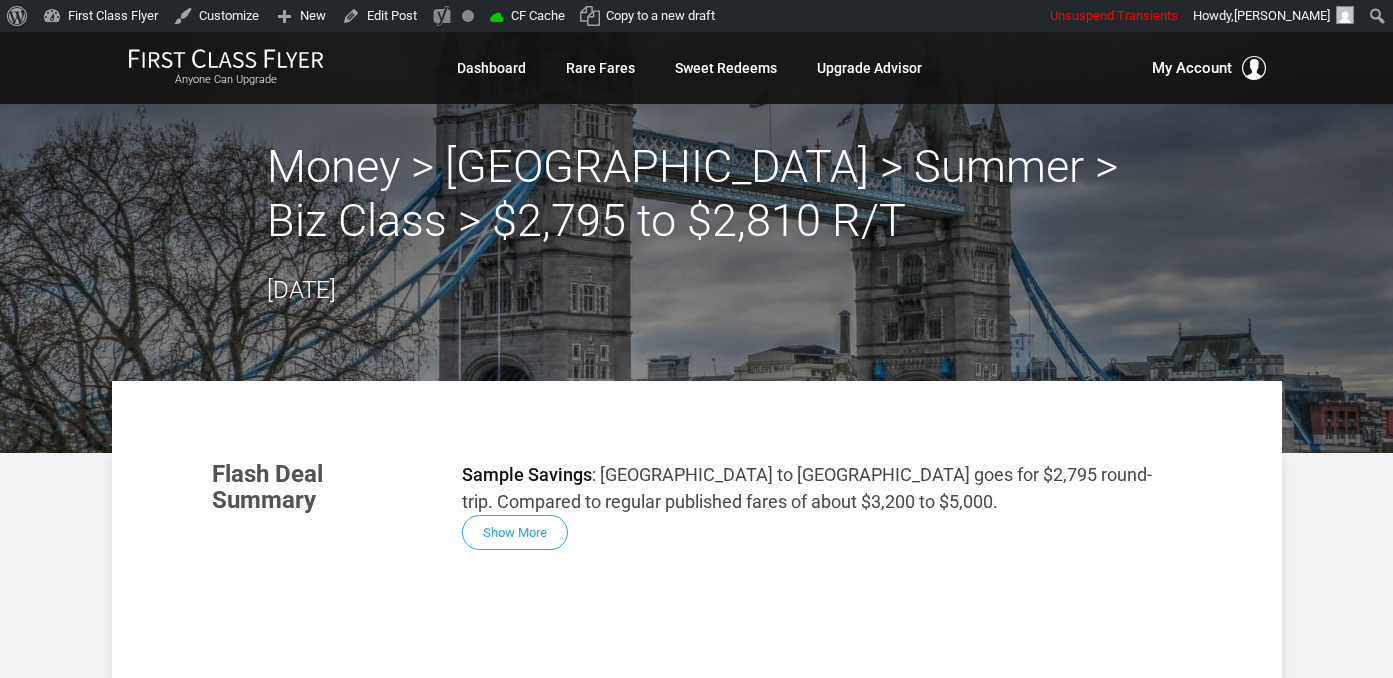 scroll, scrollTop: 0, scrollLeft: 0, axis: both 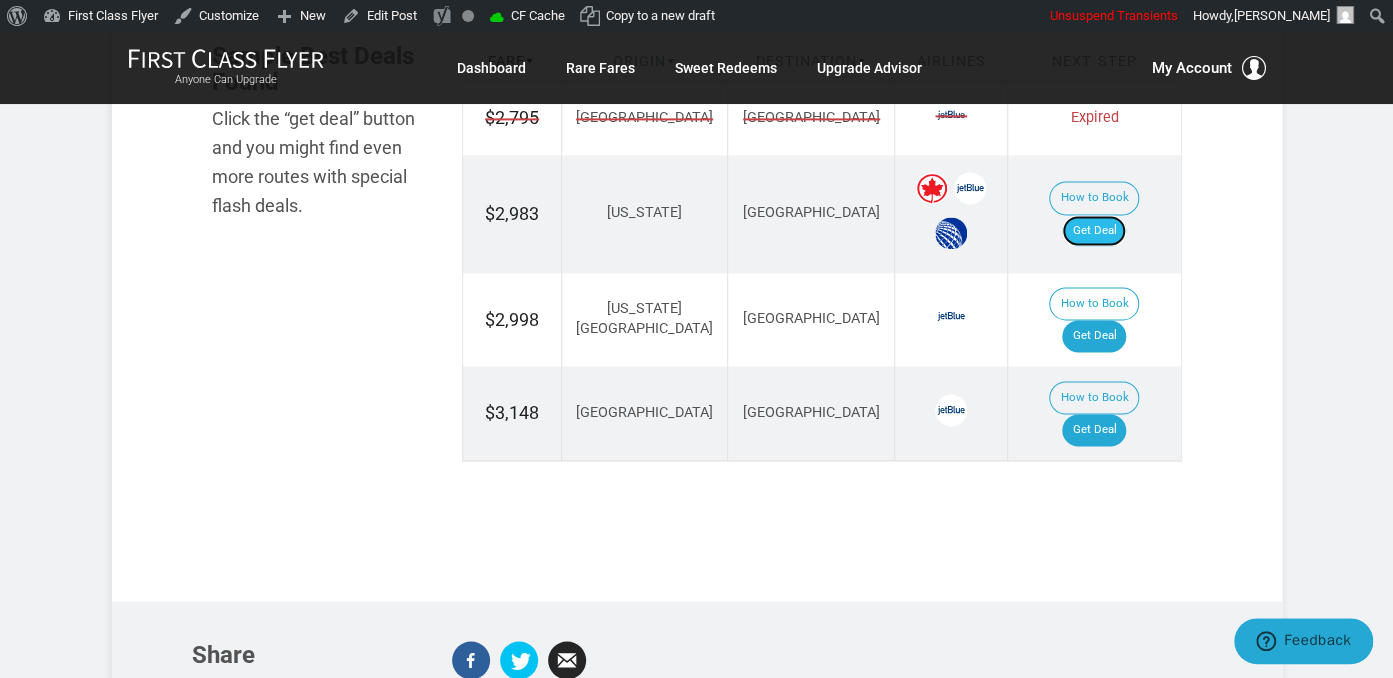 click on "Get Deal" at bounding box center (1094, 231) 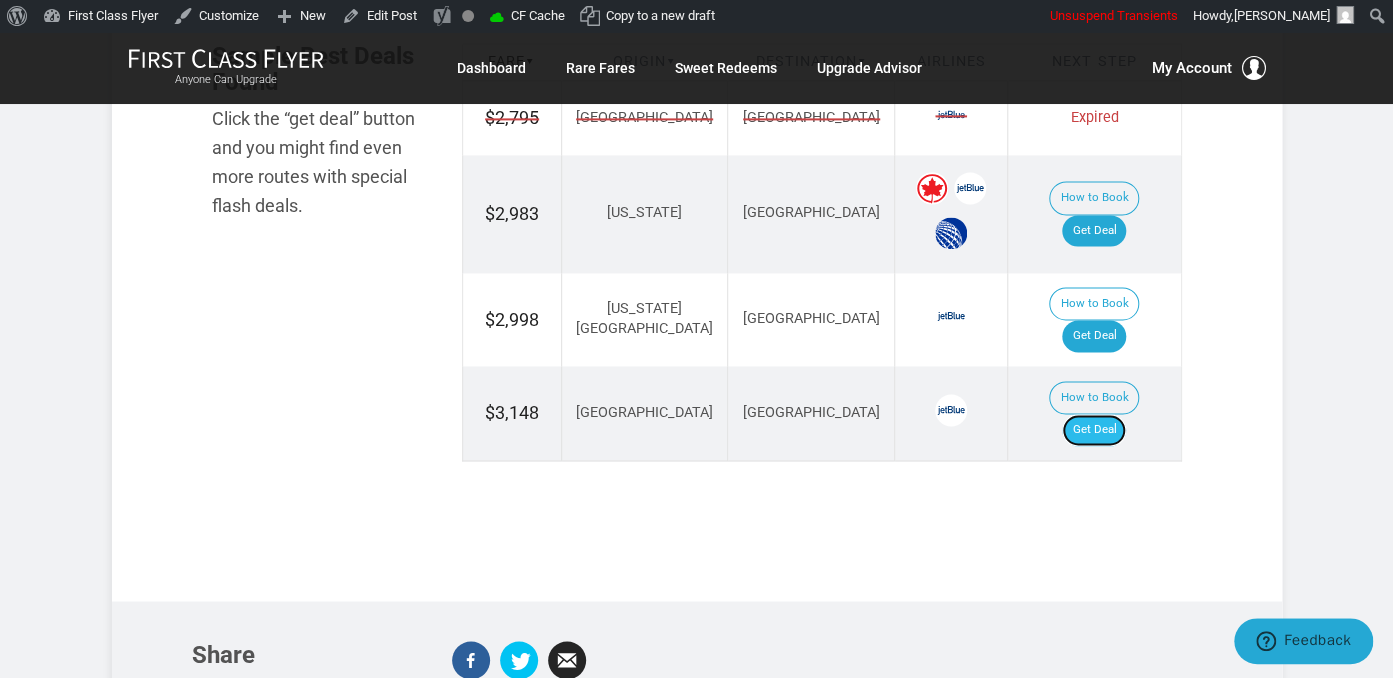 click on "Get Deal" at bounding box center [1094, 430] 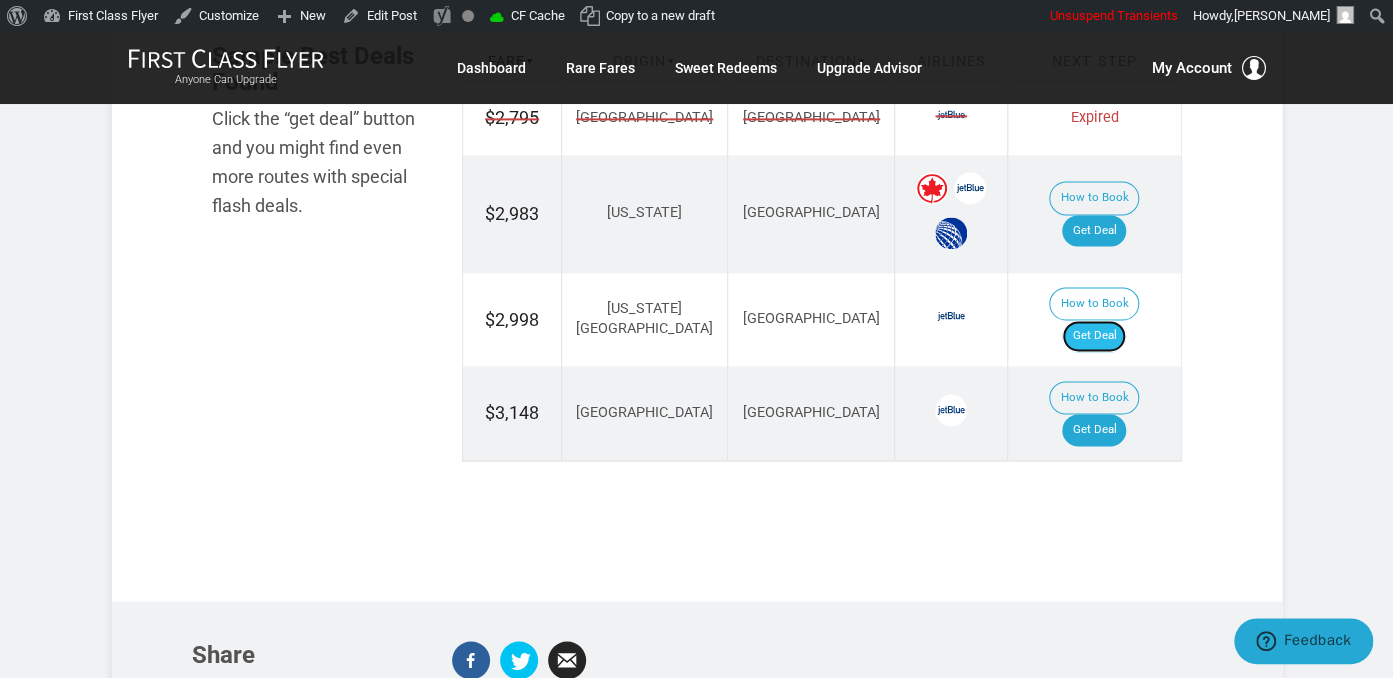 click on "Get Deal" at bounding box center (1094, 336) 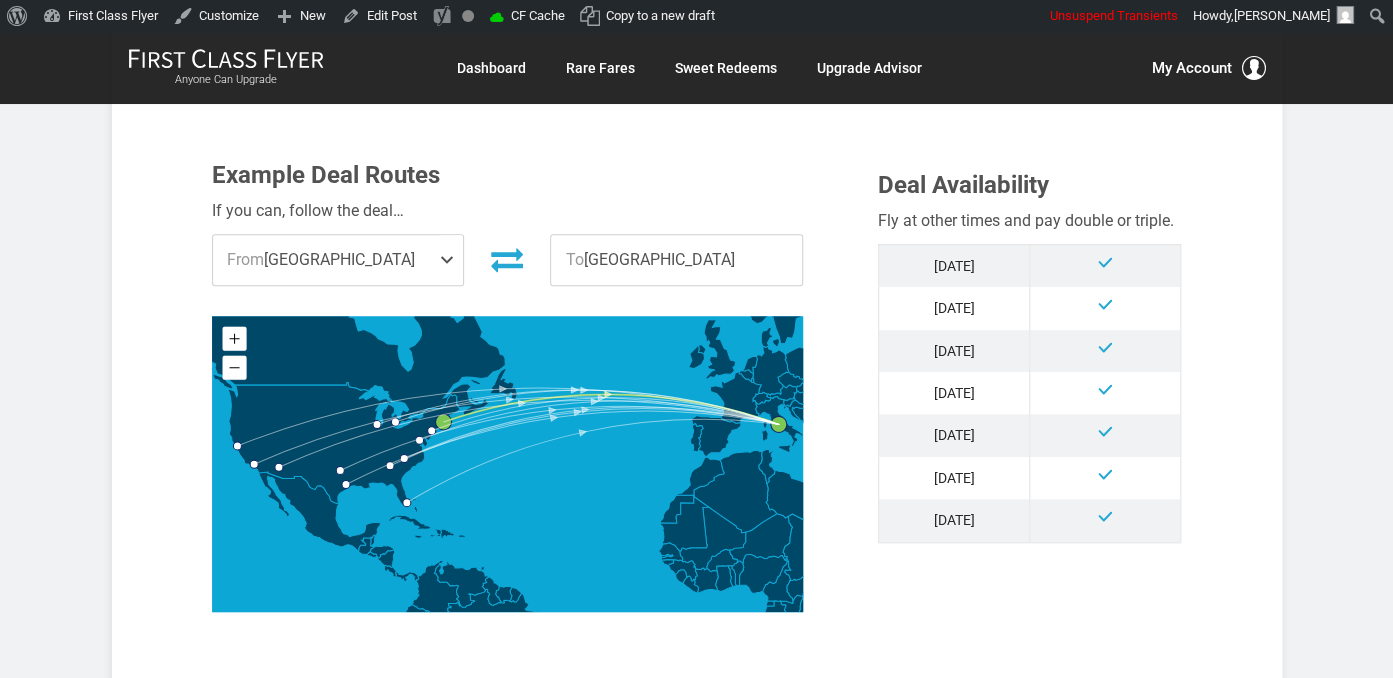 scroll, scrollTop: 950, scrollLeft: 0, axis: vertical 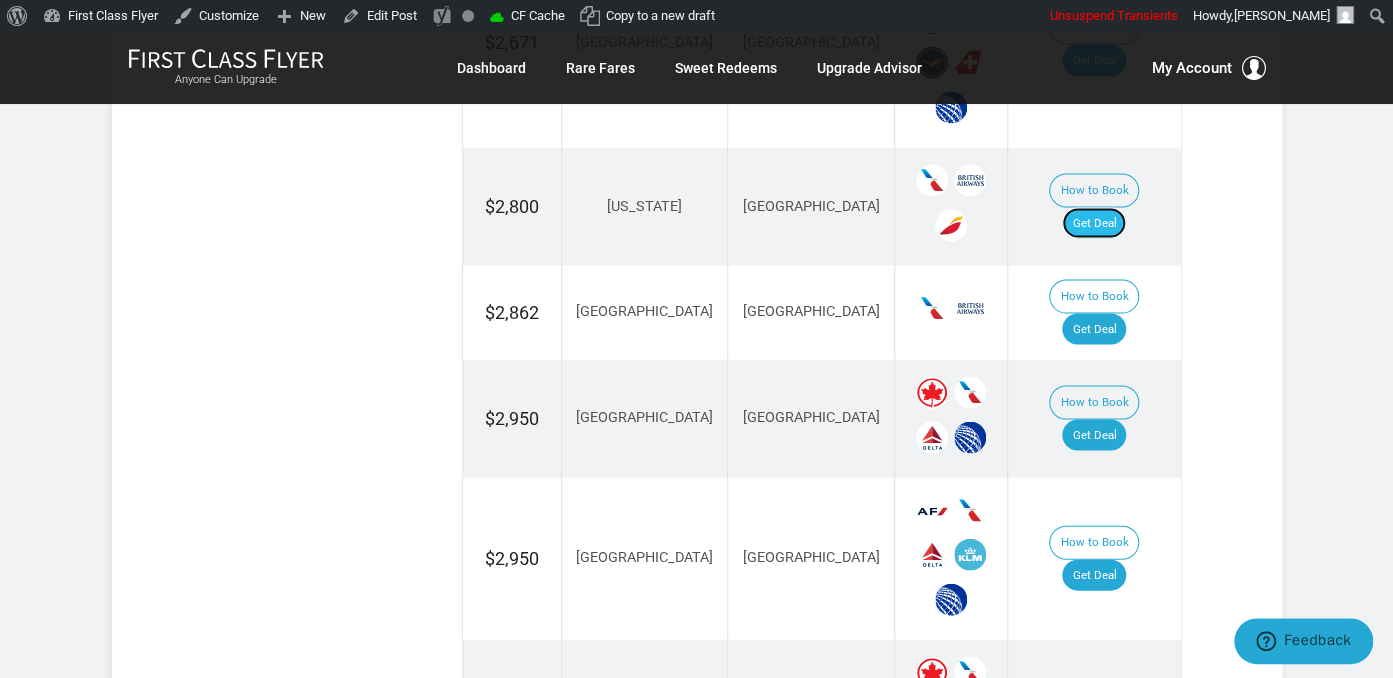 click on "Get Deal" at bounding box center [1094, 223] 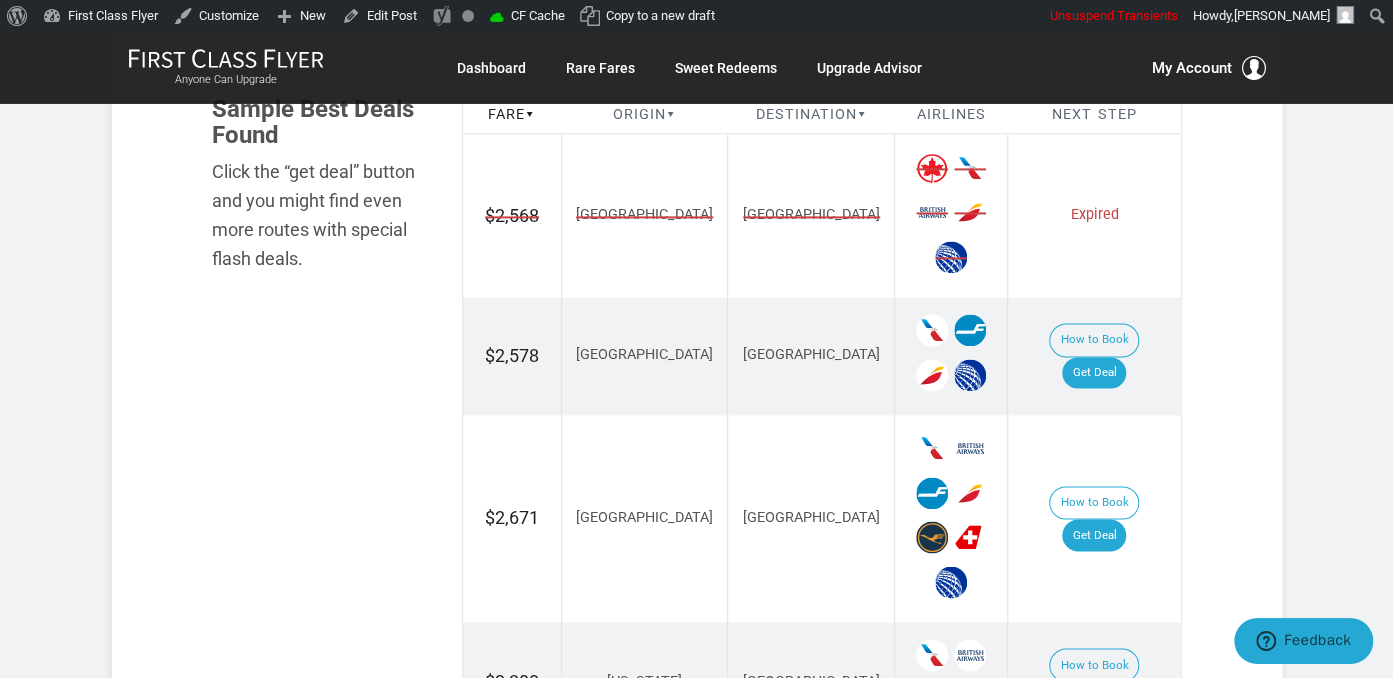 scroll, scrollTop: 1161, scrollLeft: 0, axis: vertical 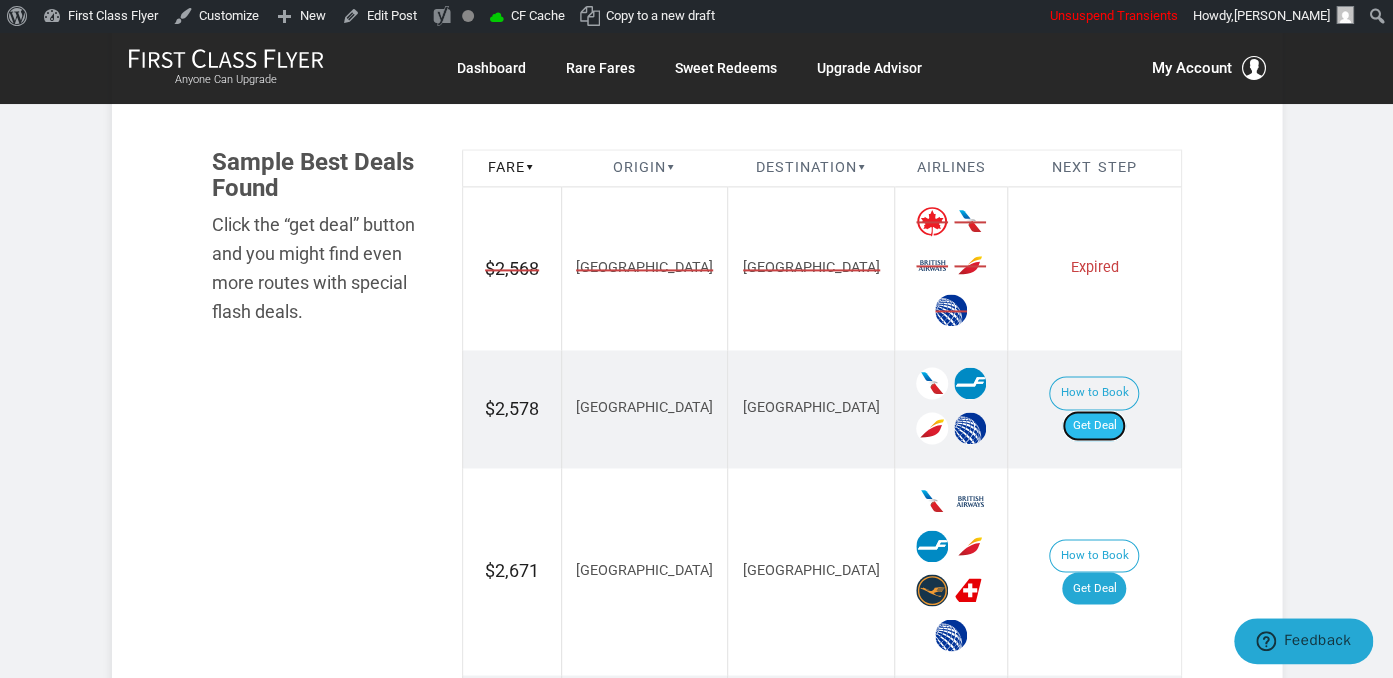 click on "Get Deal" at bounding box center [1094, 426] 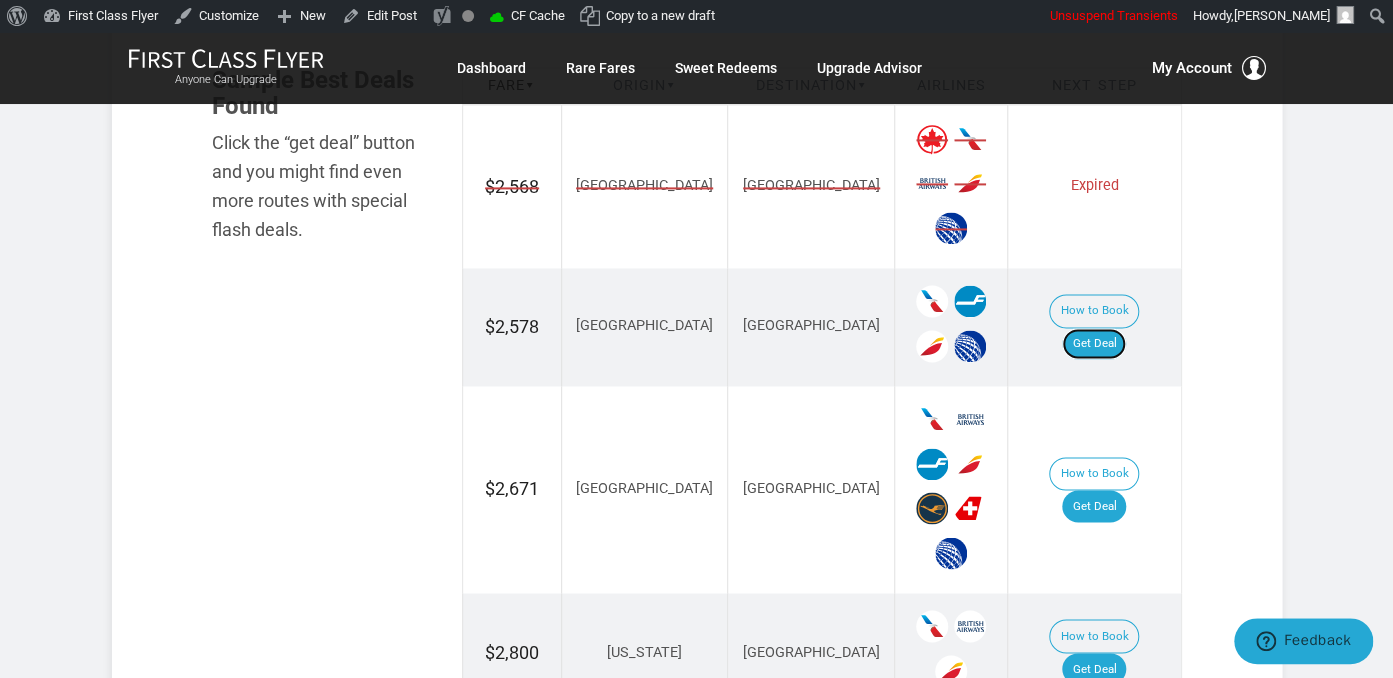 scroll, scrollTop: 1372, scrollLeft: 0, axis: vertical 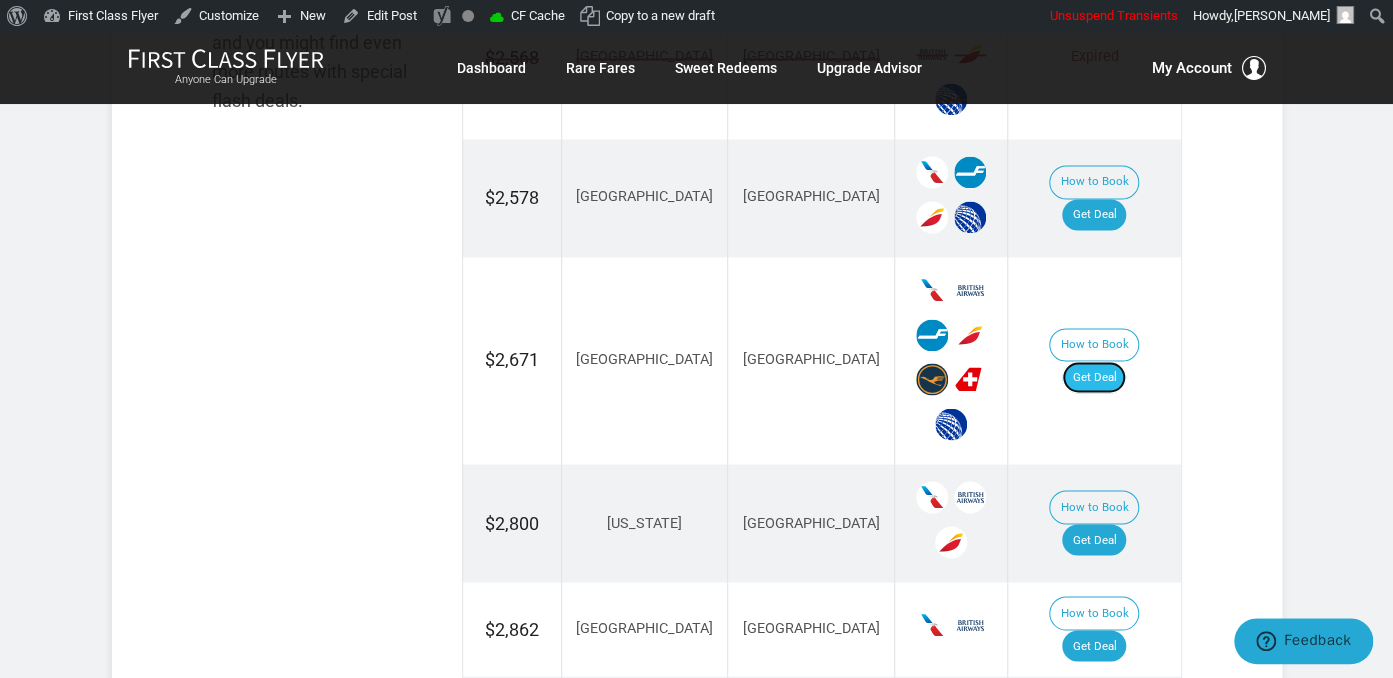 click on "Get Deal" at bounding box center (1094, 377) 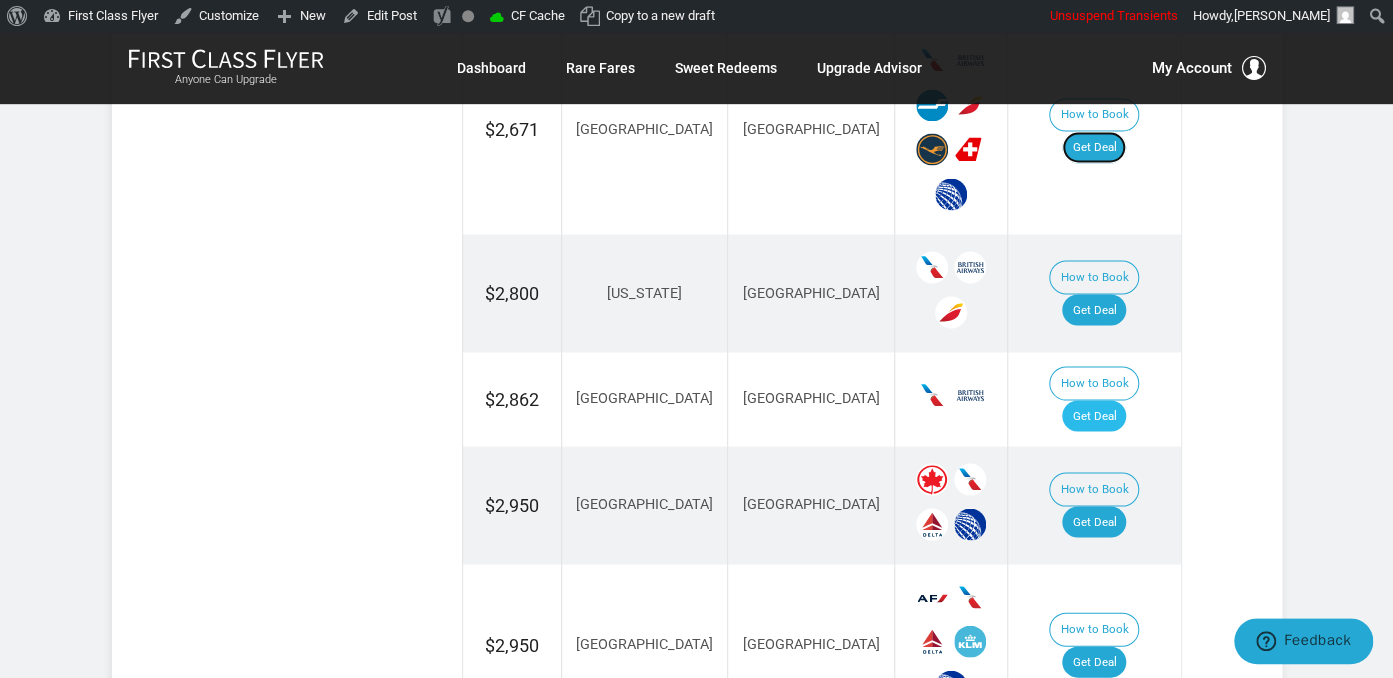 scroll, scrollTop: 1689, scrollLeft: 0, axis: vertical 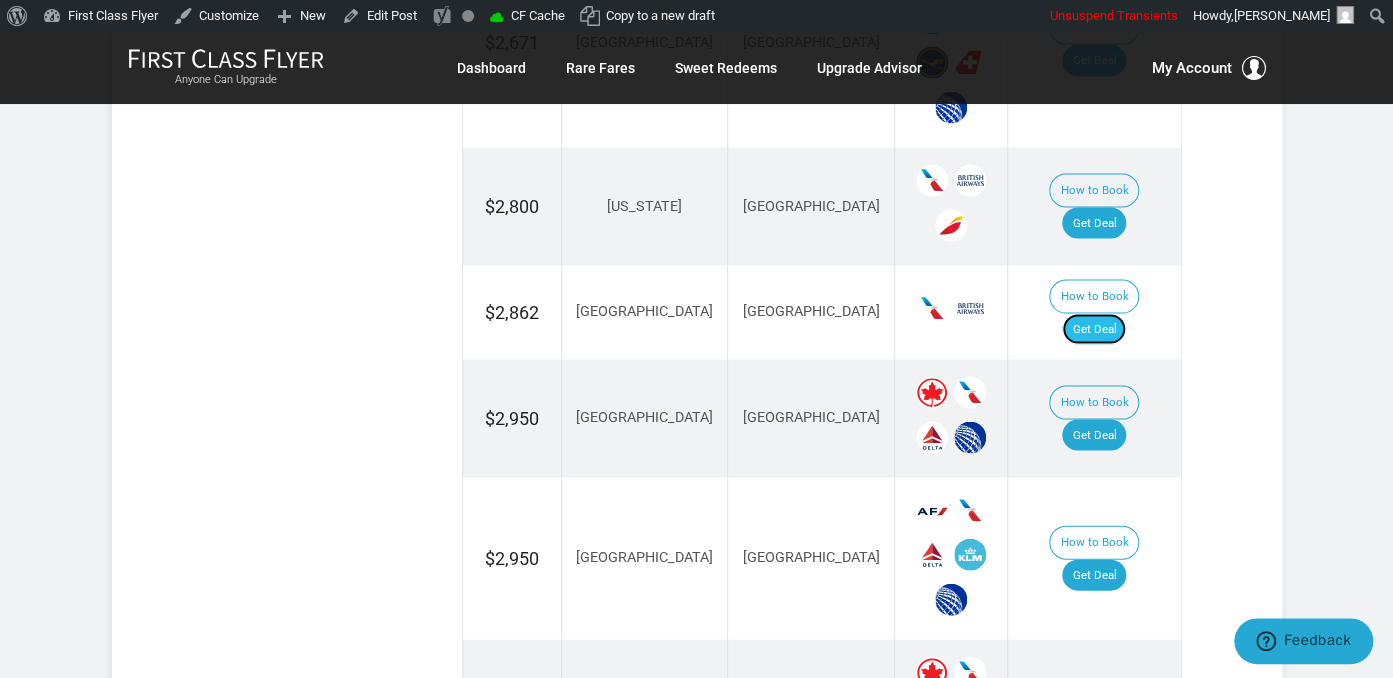 click on "Get Deal" at bounding box center [1094, 329] 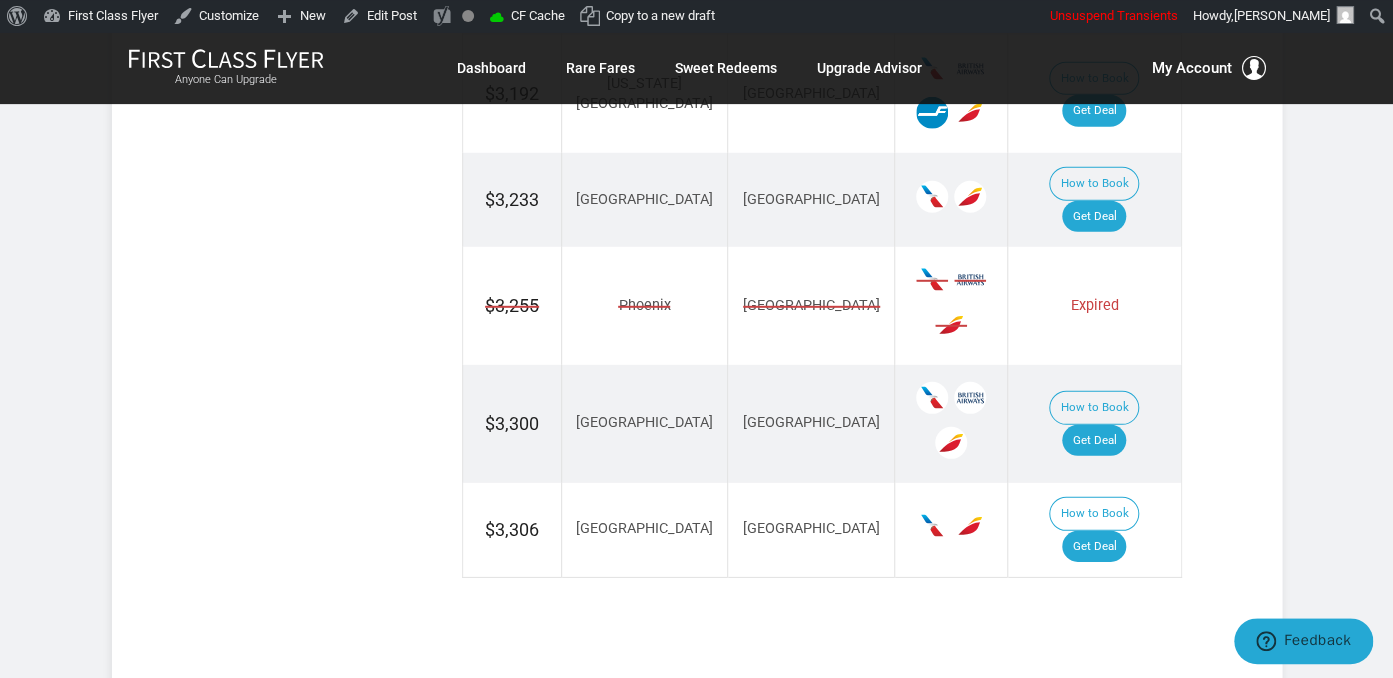 scroll, scrollTop: 2534, scrollLeft: 0, axis: vertical 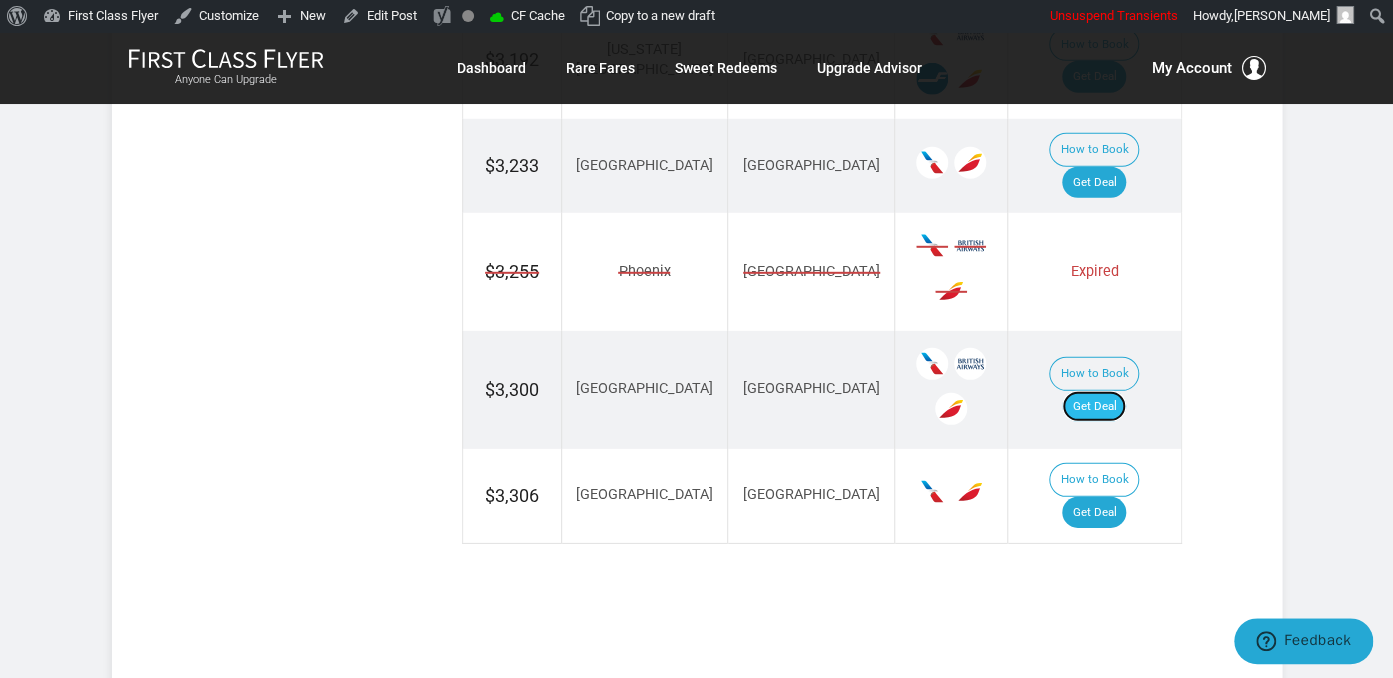 click on "Get Deal" at bounding box center [1094, 407] 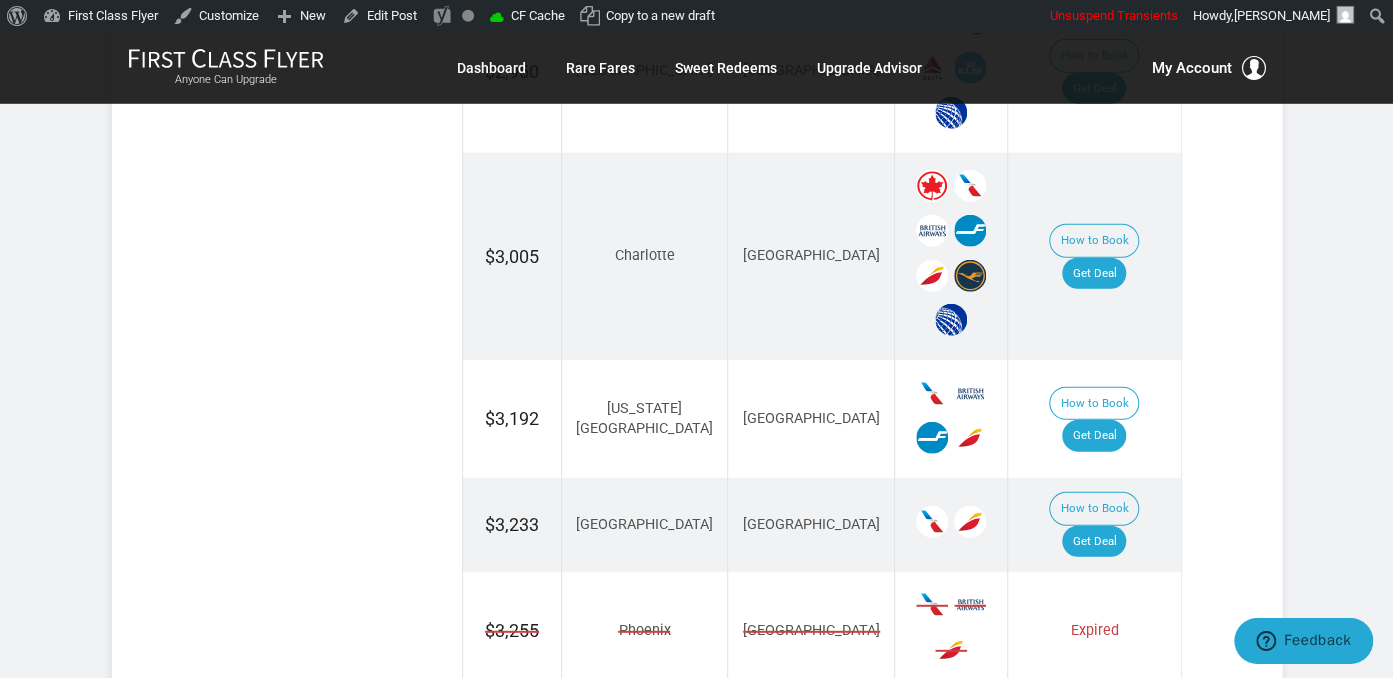 scroll, scrollTop: 1795, scrollLeft: 0, axis: vertical 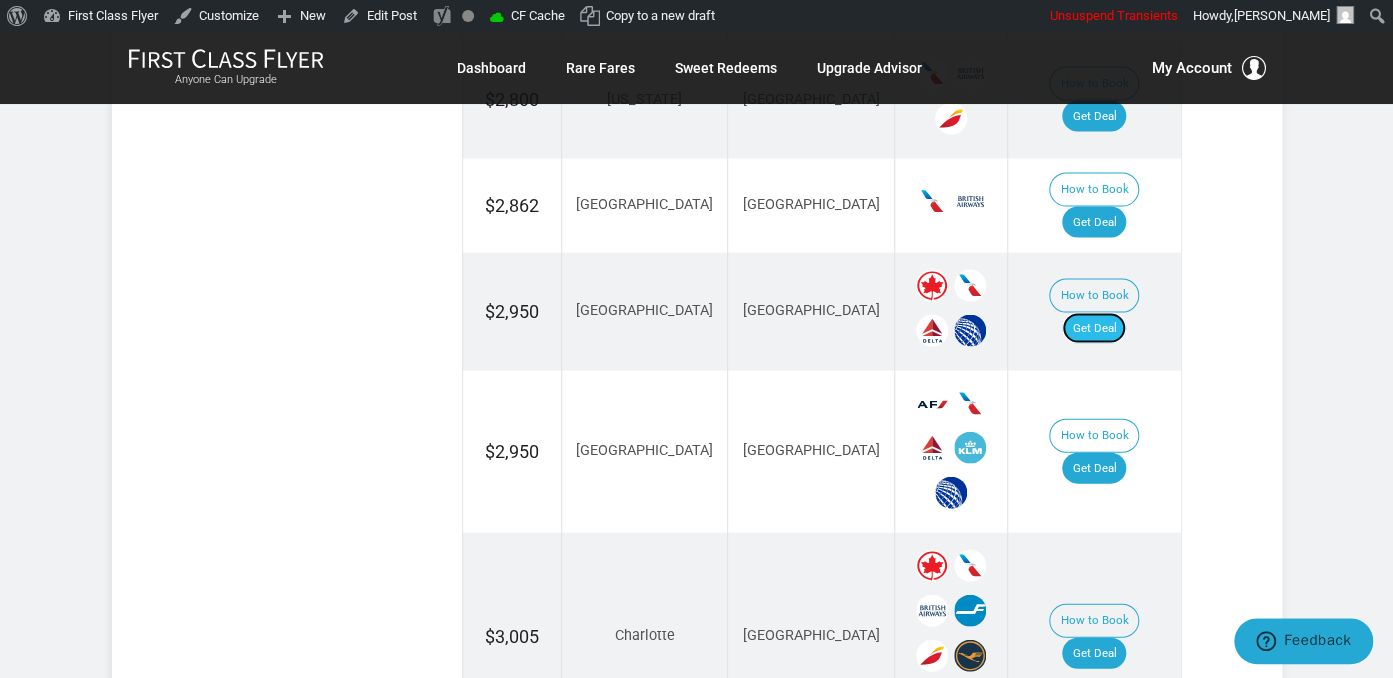 drag, startPoint x: 1110, startPoint y: 266, endPoint x: 1122, endPoint y: 269, distance: 12.369317 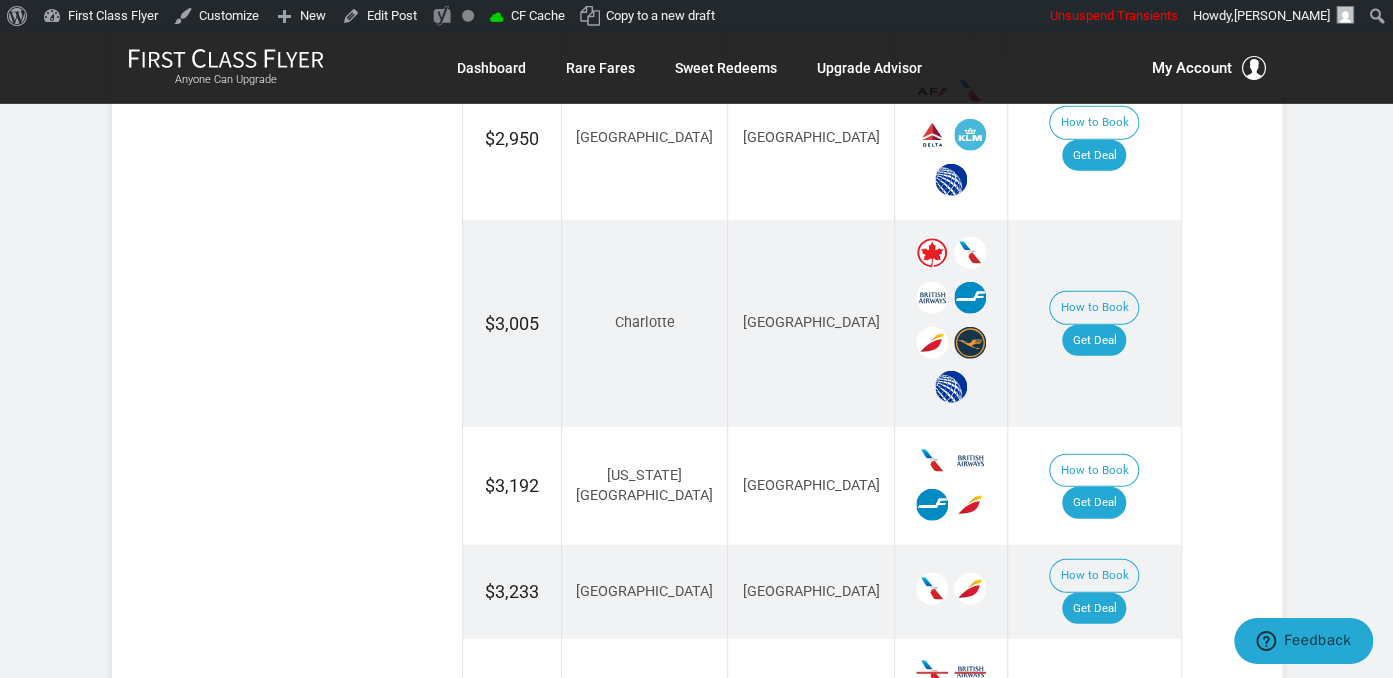 scroll, scrollTop: 2112, scrollLeft: 0, axis: vertical 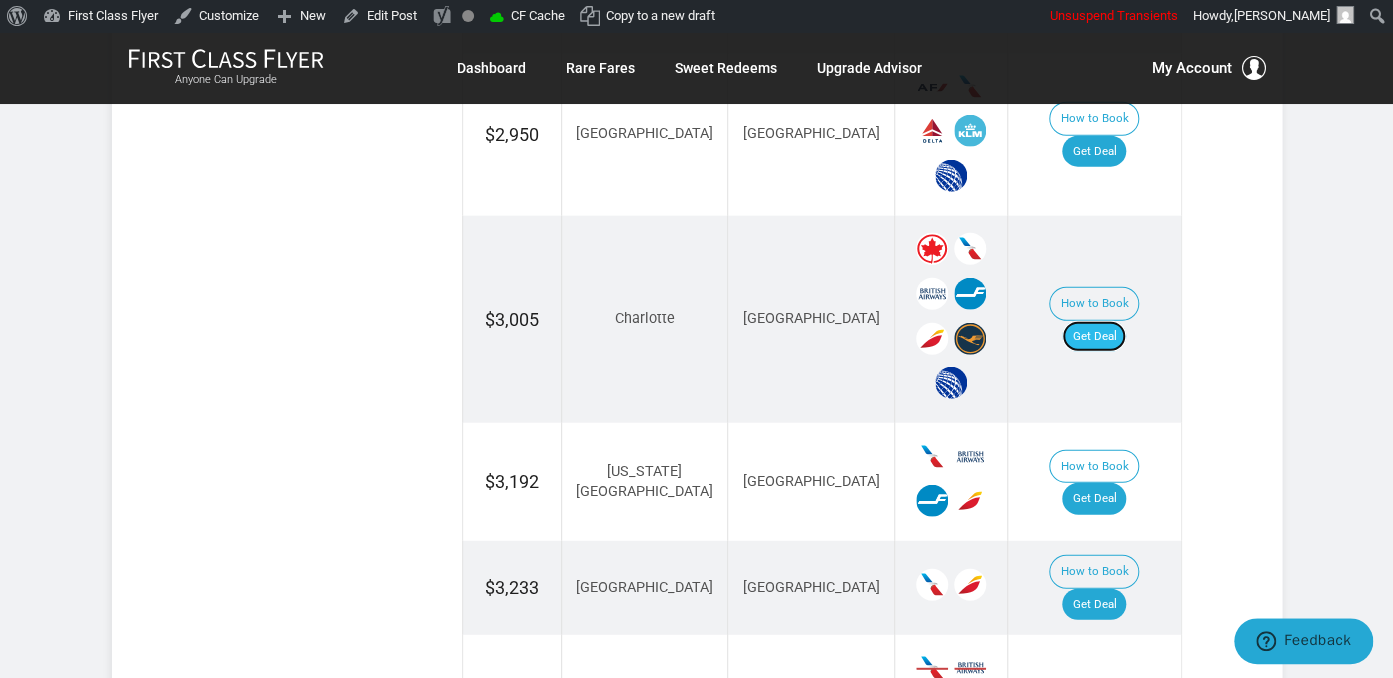 click on "Get Deal" at bounding box center (1094, 337) 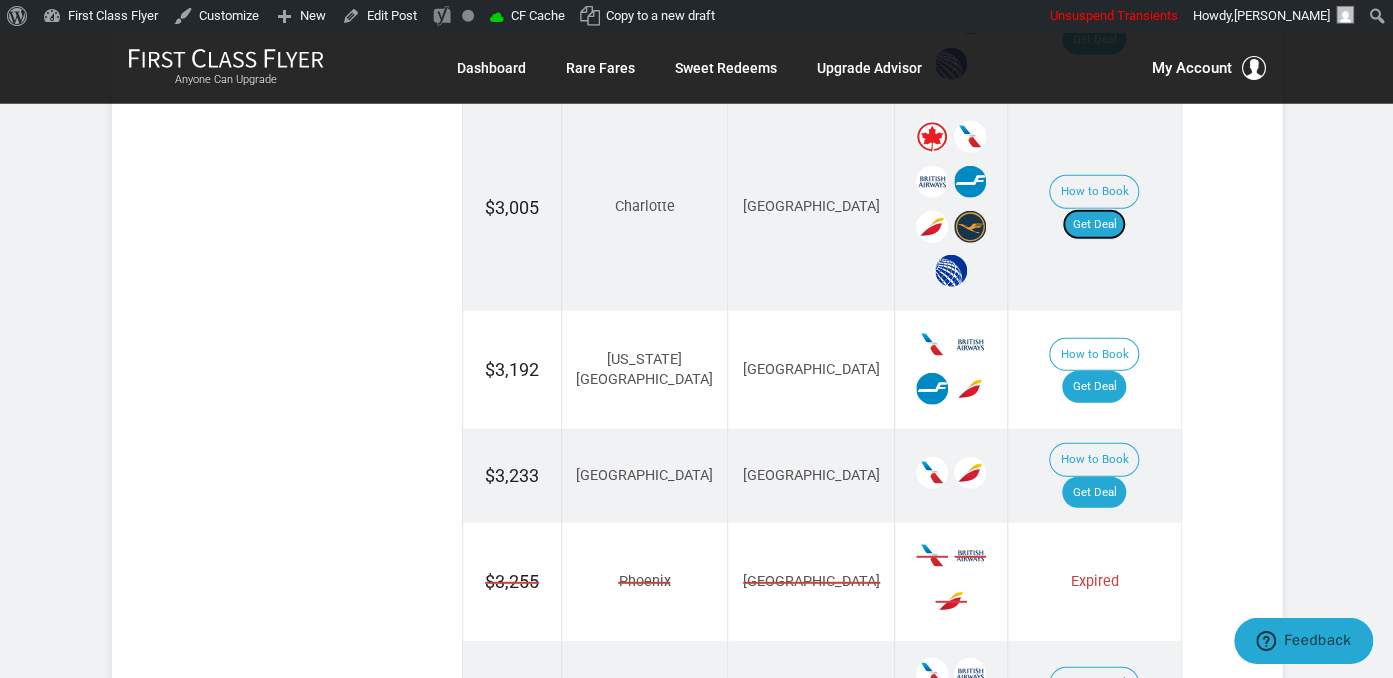 scroll, scrollTop: 2428, scrollLeft: 0, axis: vertical 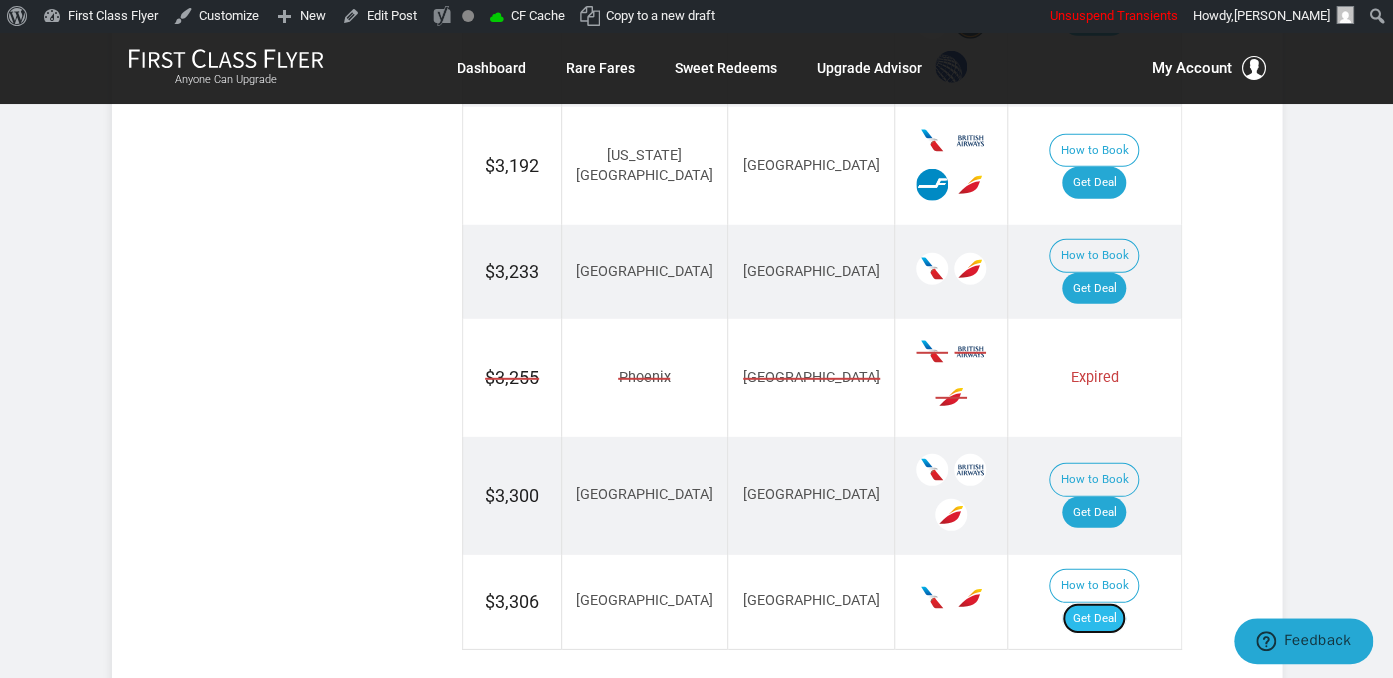 click on "Get Deal" at bounding box center (1094, 619) 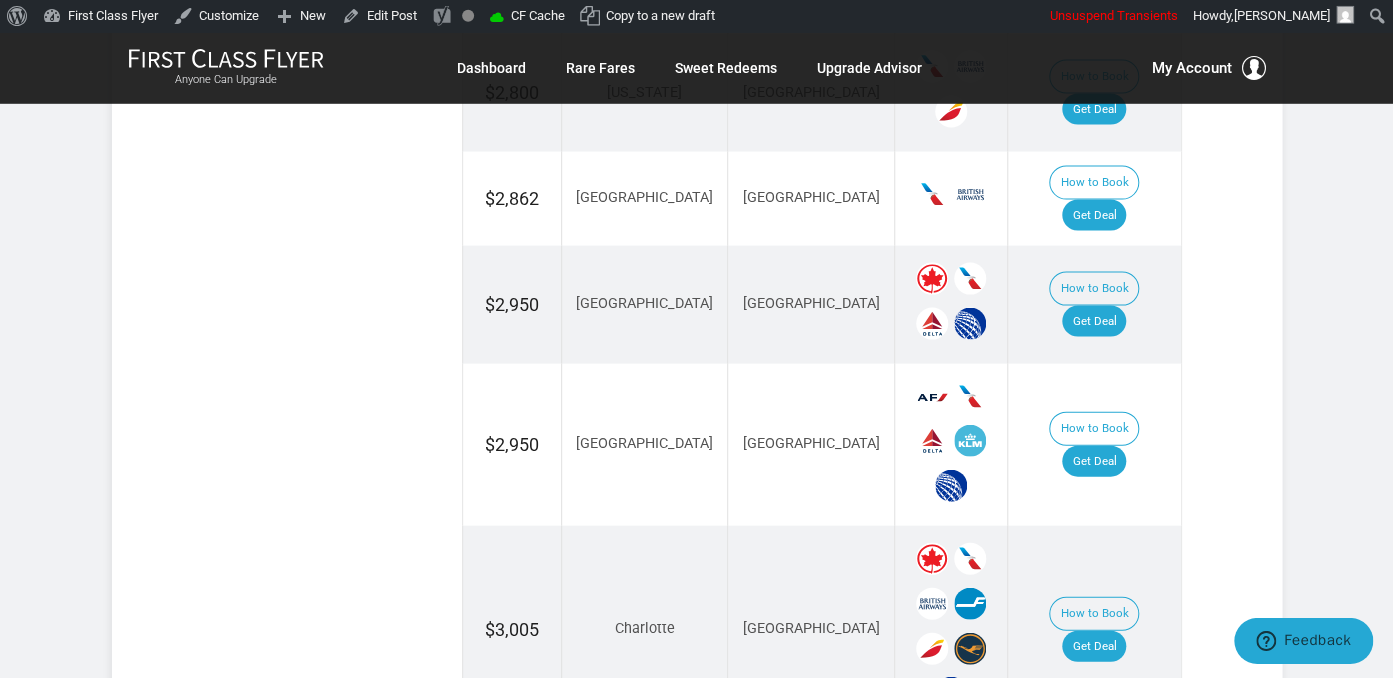 scroll, scrollTop: 1795, scrollLeft: 0, axis: vertical 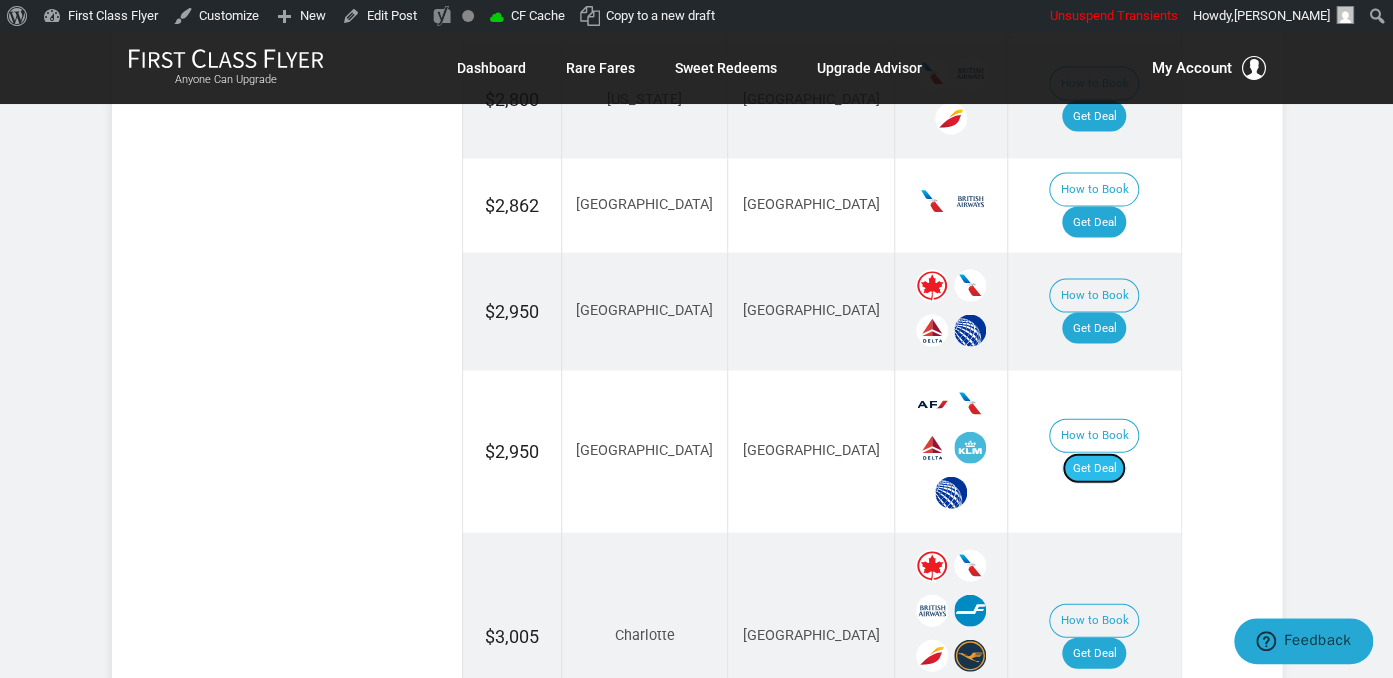 click on "Get Deal" at bounding box center (1094, 469) 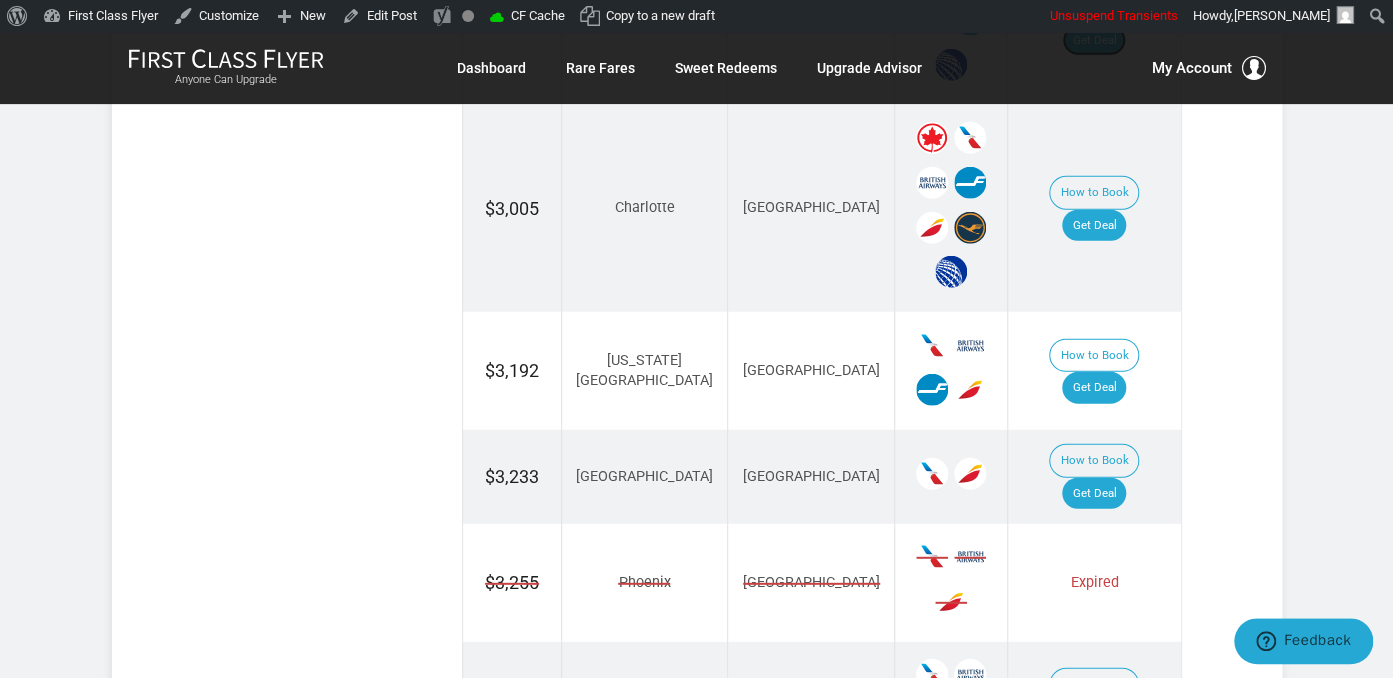 scroll, scrollTop: 2323, scrollLeft: 0, axis: vertical 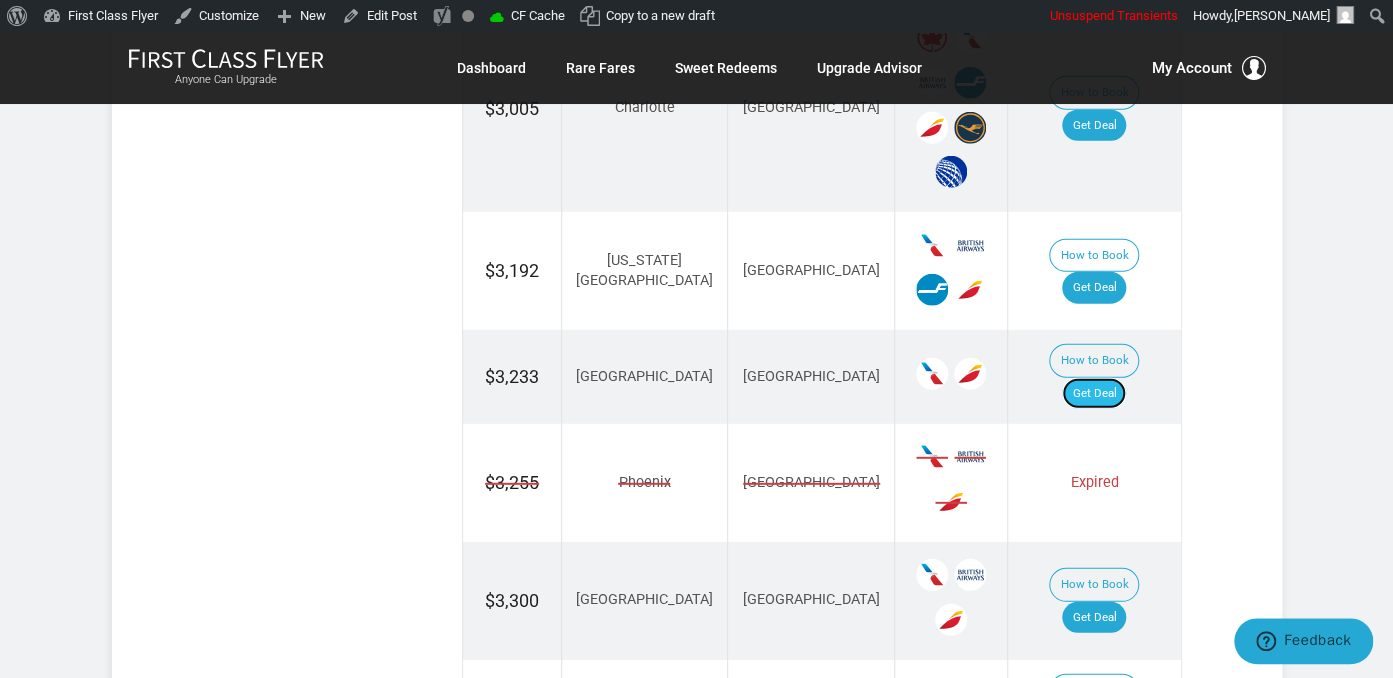 click on "Get Deal" at bounding box center (1094, 394) 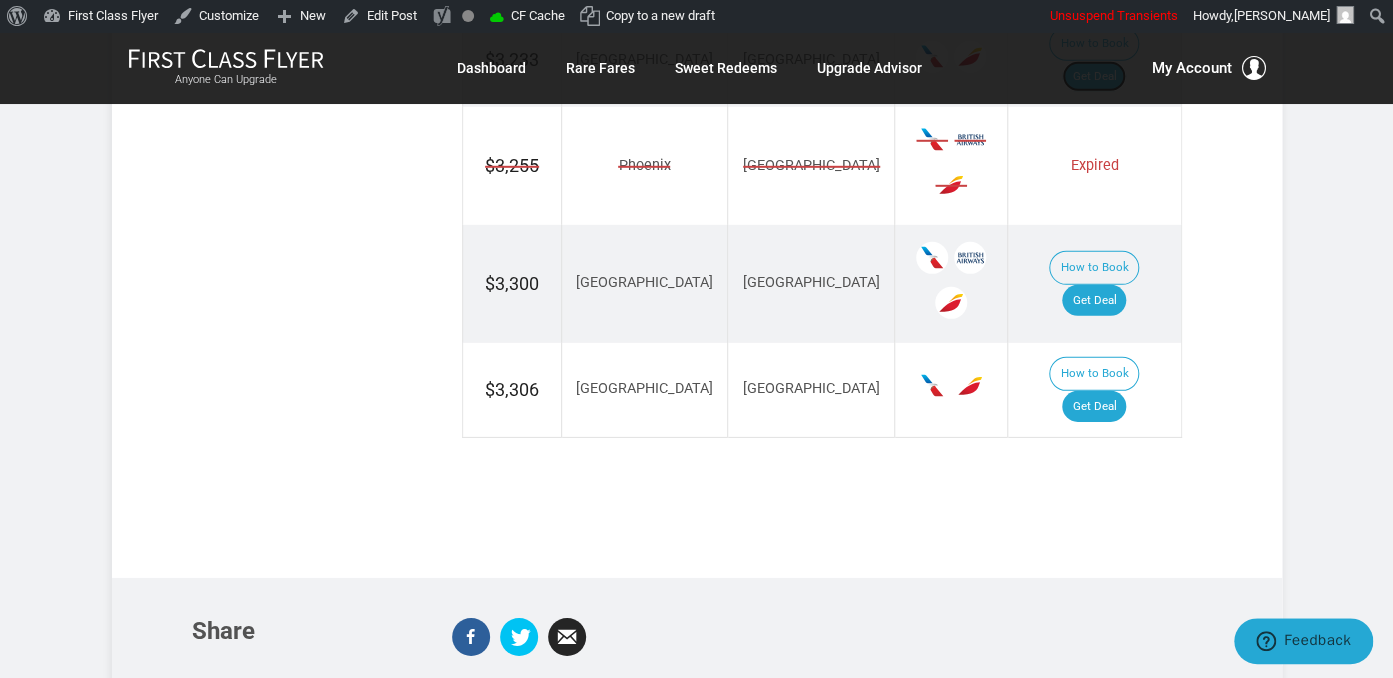 scroll, scrollTop: 2217, scrollLeft: 0, axis: vertical 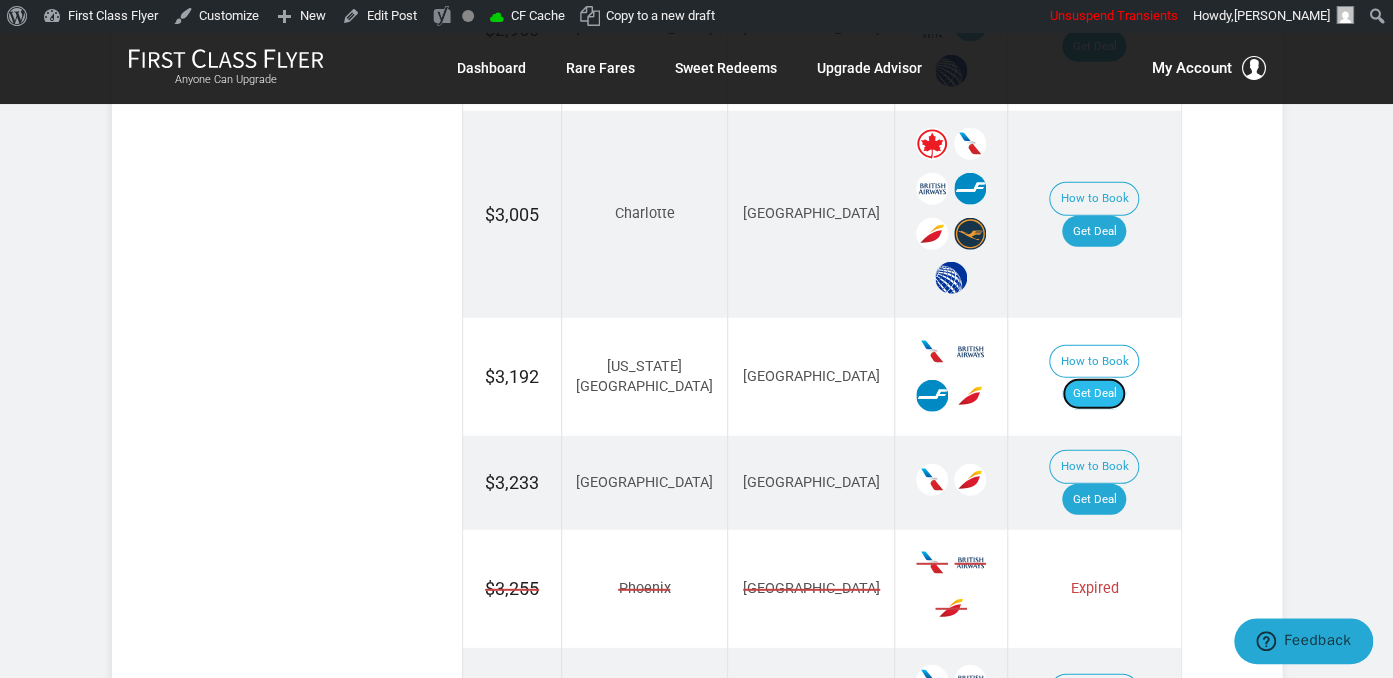 click on "Get Deal" at bounding box center [1094, 394] 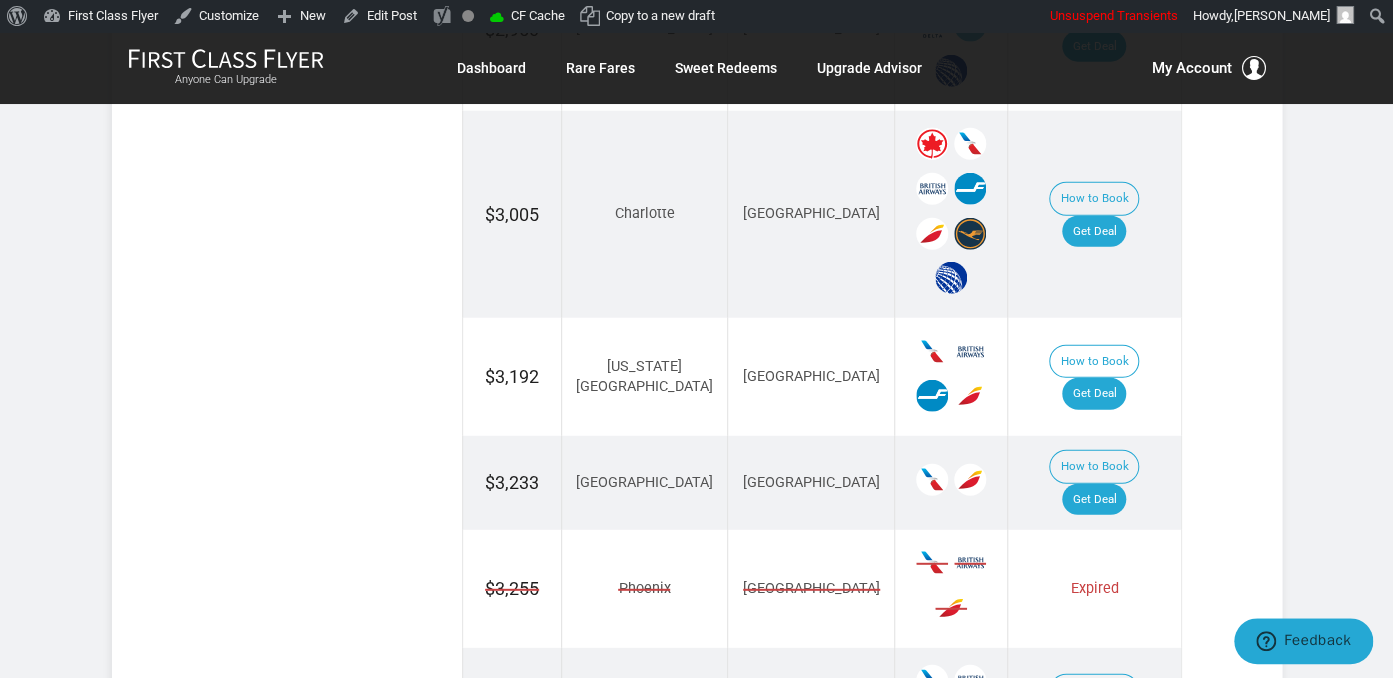 scroll, scrollTop: 2190, scrollLeft: 0, axis: vertical 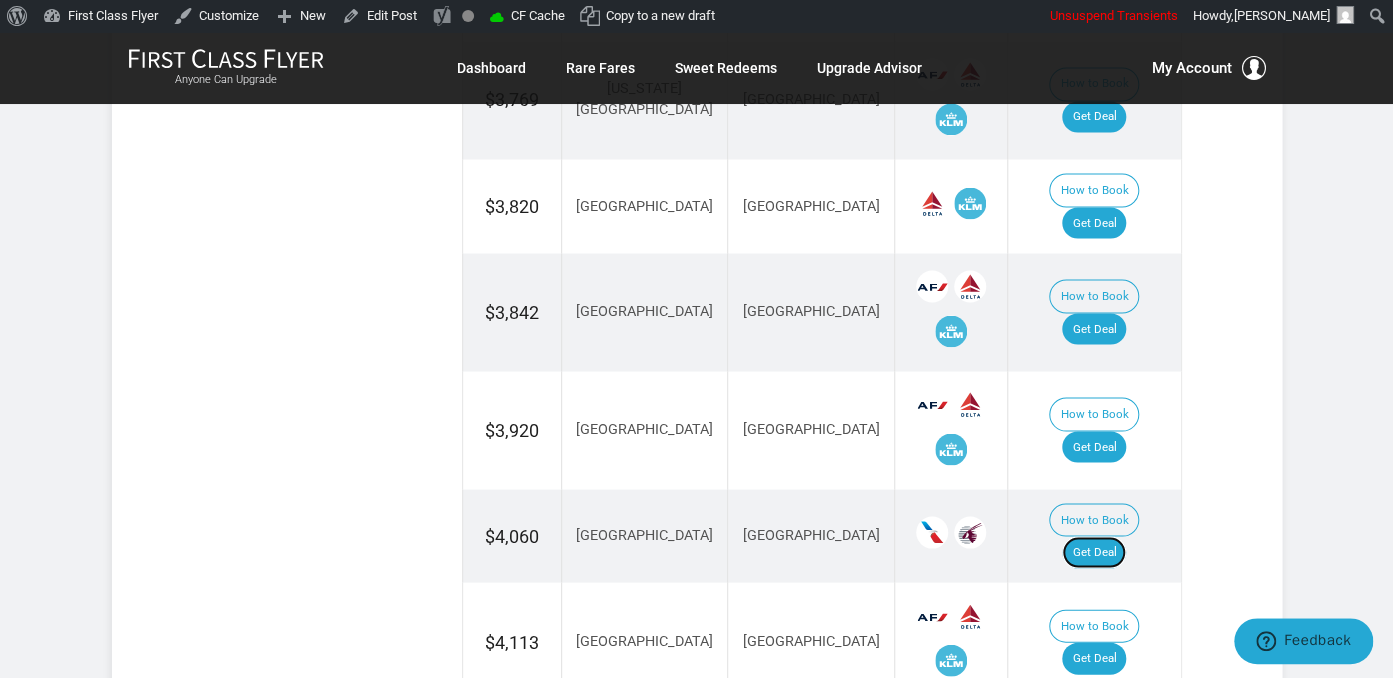 click on "Get Deal" at bounding box center [1094, 552] 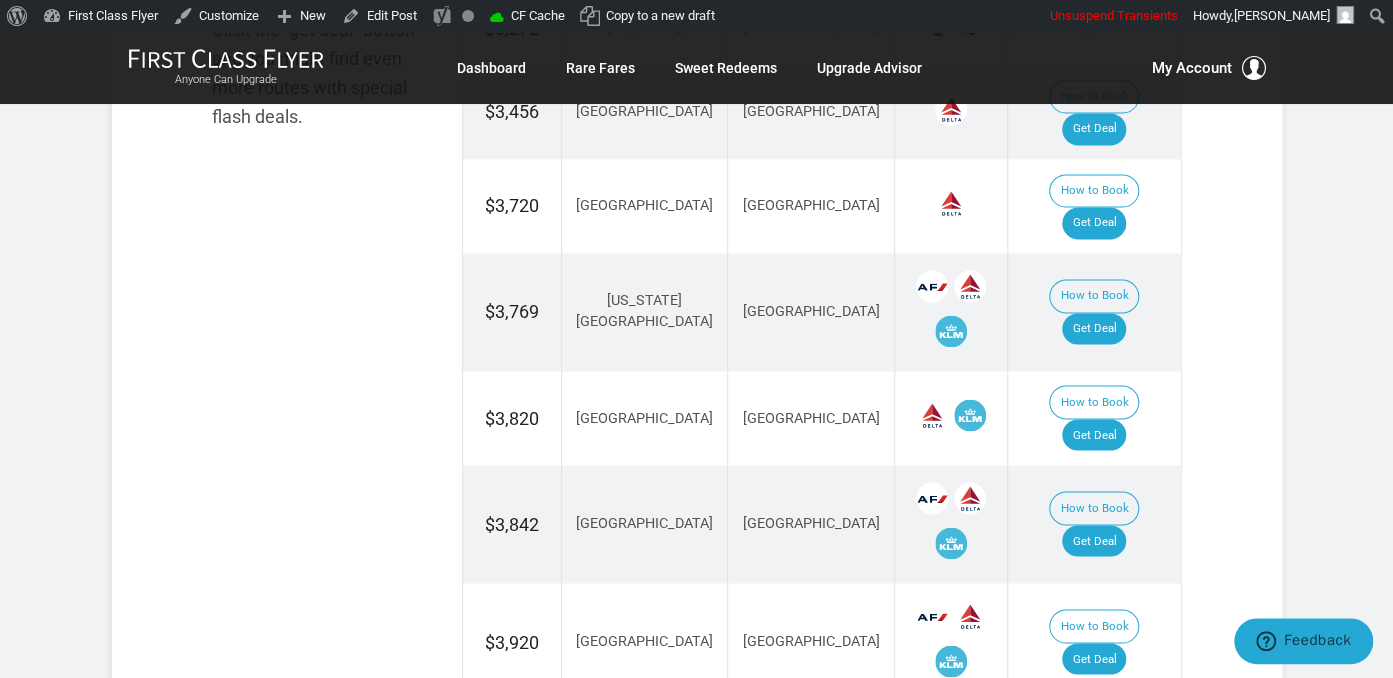 scroll, scrollTop: 1267, scrollLeft: 0, axis: vertical 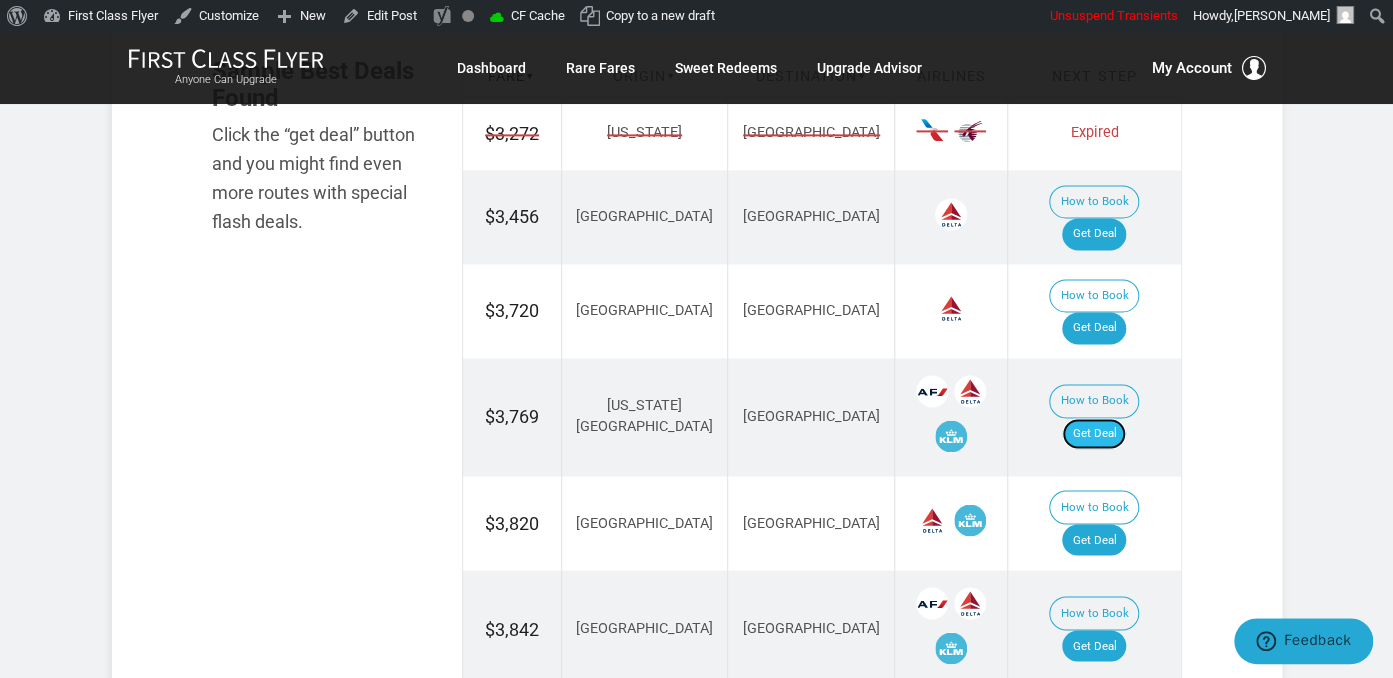 click on "Get Deal" at bounding box center [1094, 434] 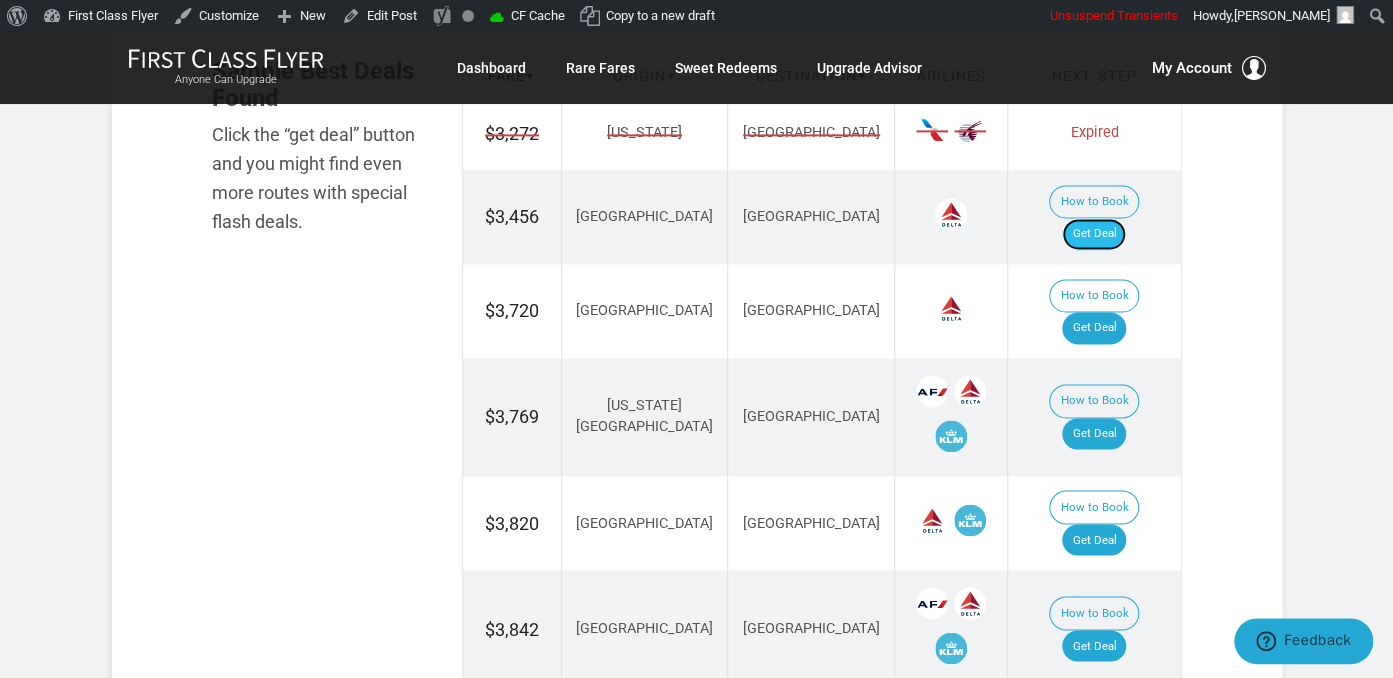 click on "Get Deal" at bounding box center (1094, 234) 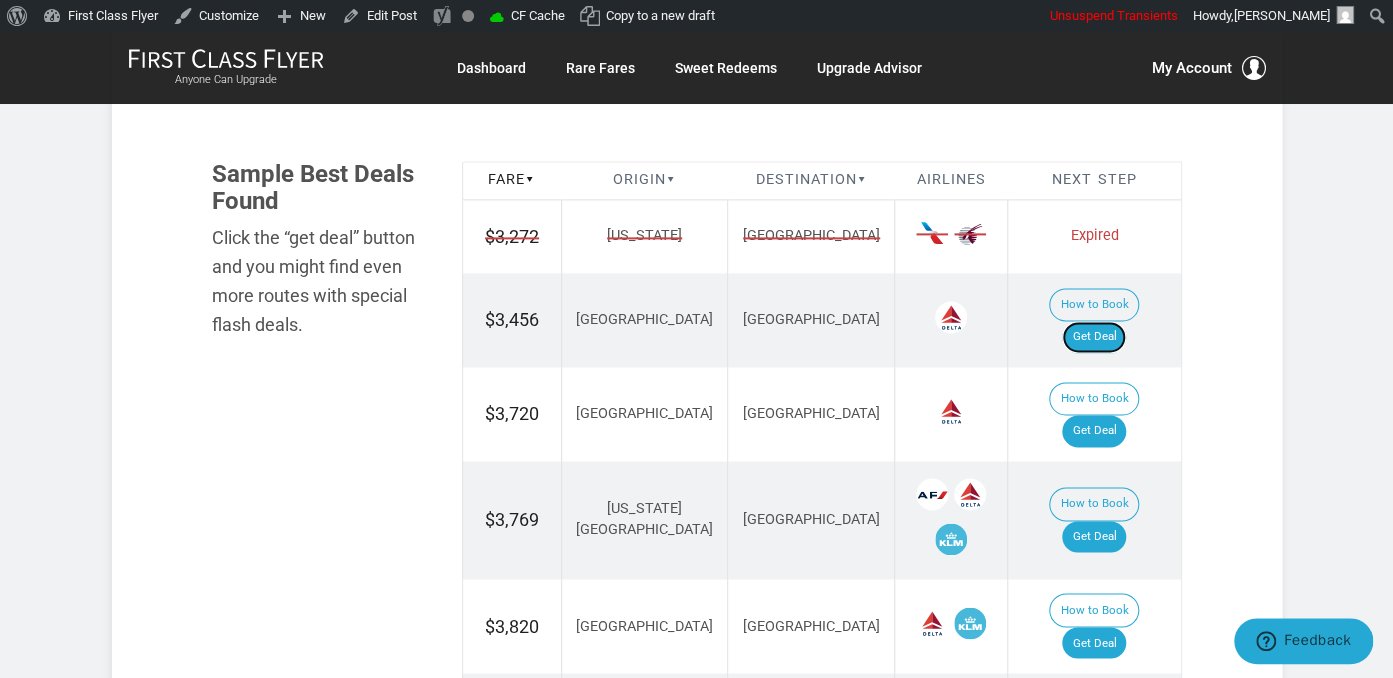 scroll, scrollTop: 1161, scrollLeft: 0, axis: vertical 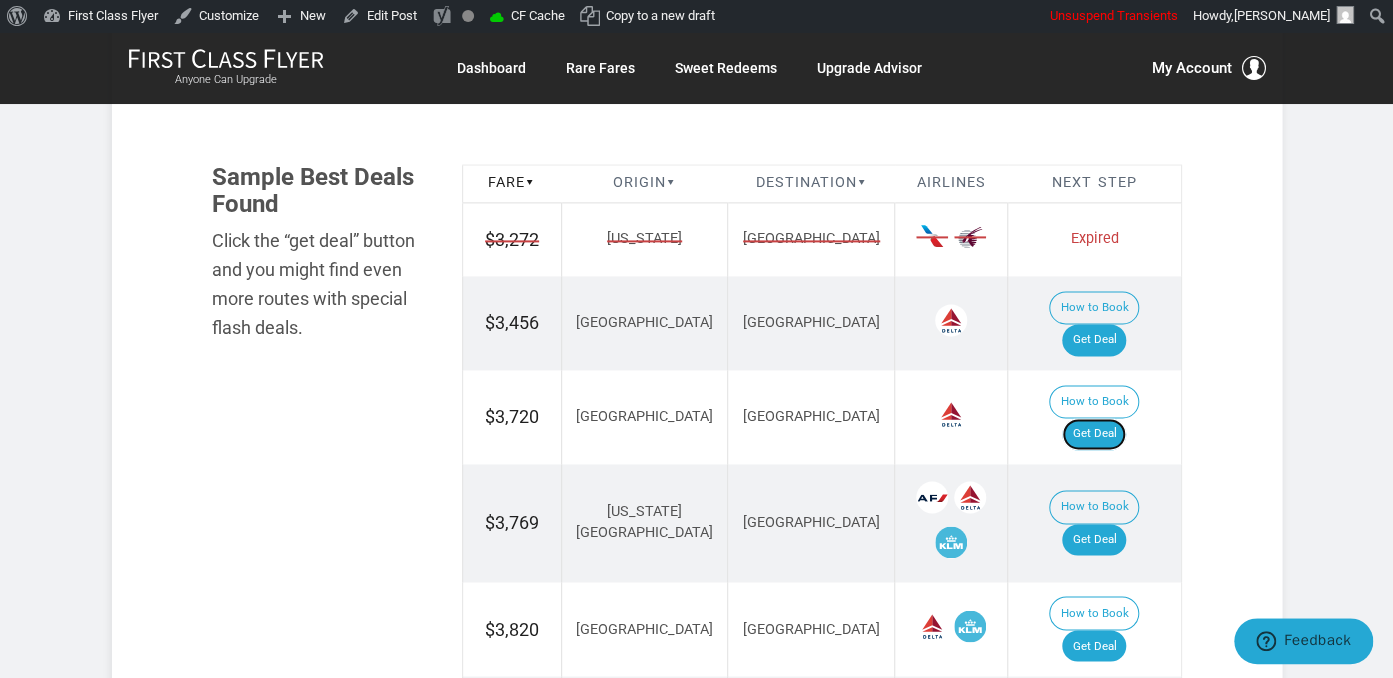 click on "Get Deal" at bounding box center (1094, 434) 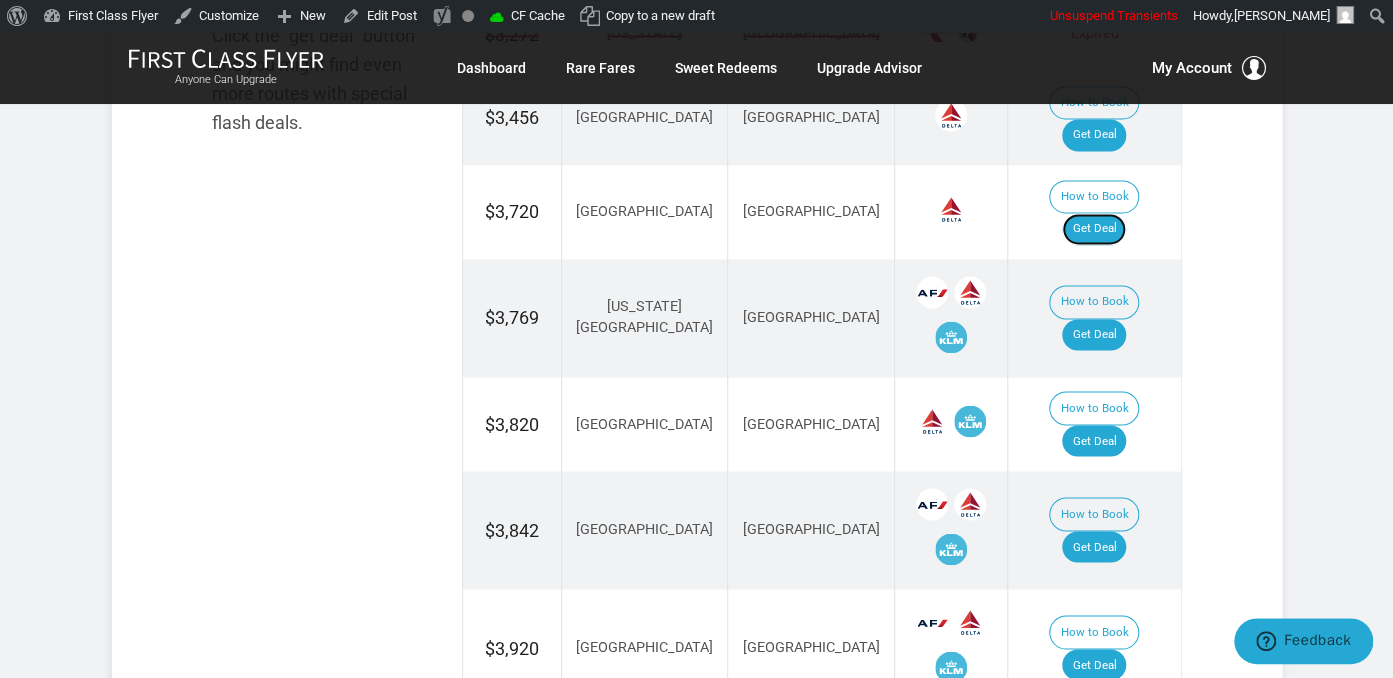 scroll, scrollTop: 1372, scrollLeft: 0, axis: vertical 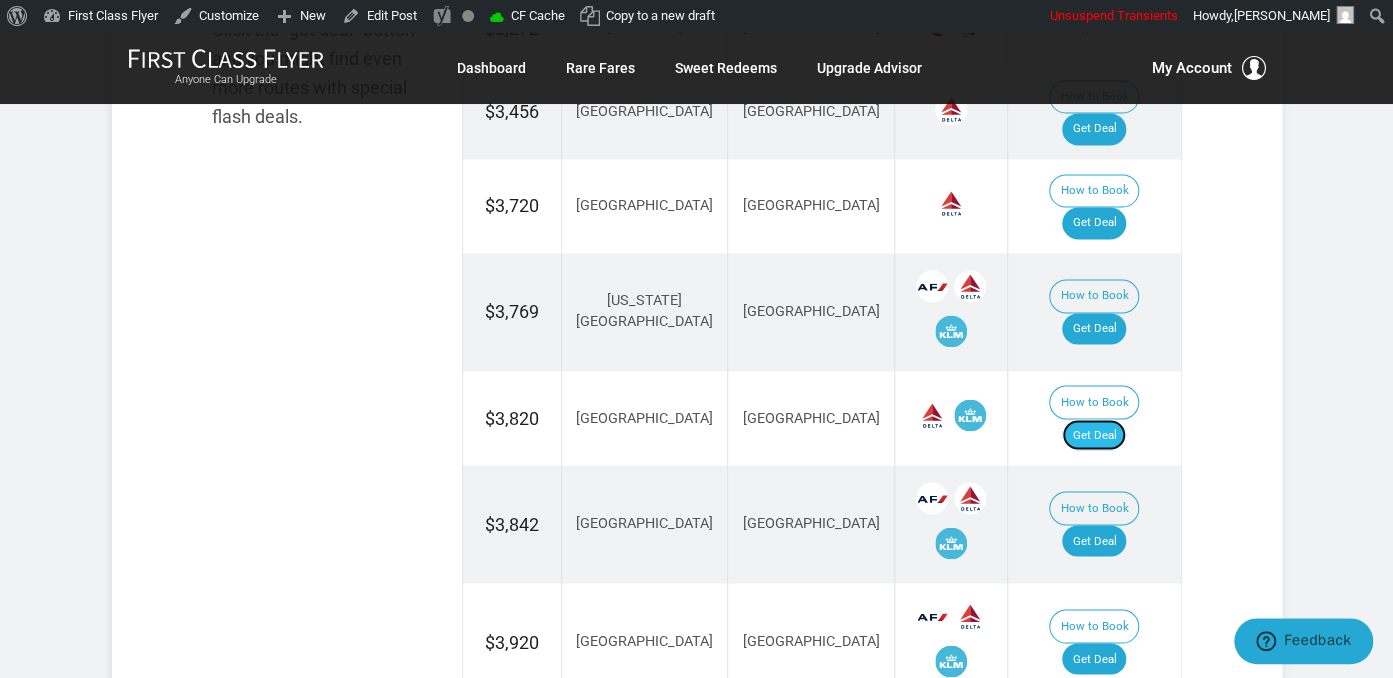 click on "Get Deal" at bounding box center [1094, 435] 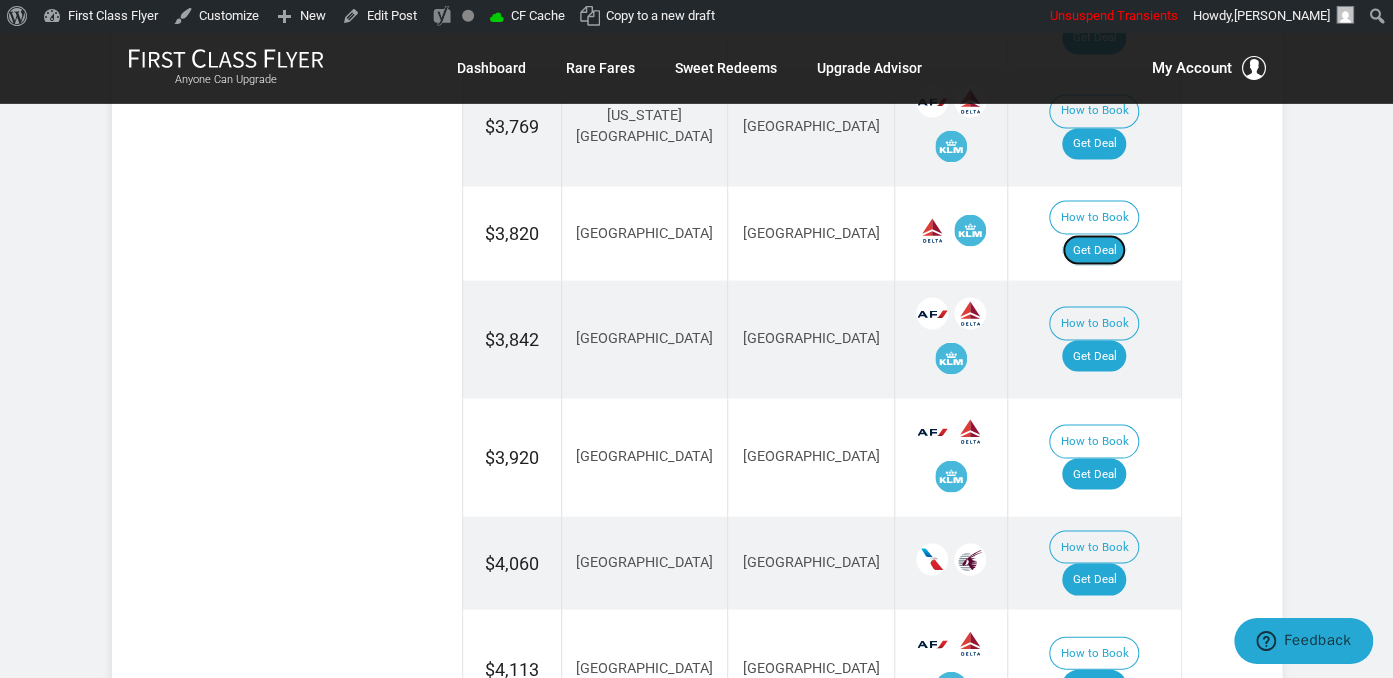 scroll, scrollTop: 1584, scrollLeft: 0, axis: vertical 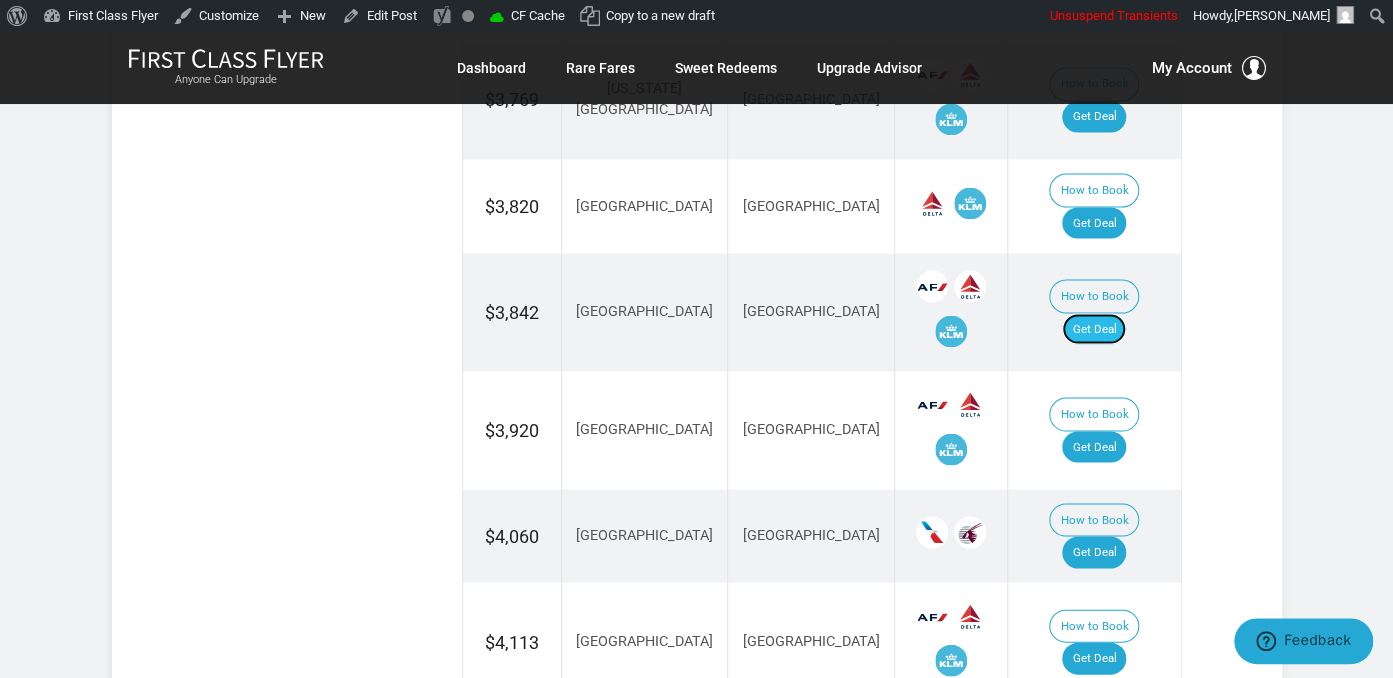 click on "Get Deal" at bounding box center [1094, 329] 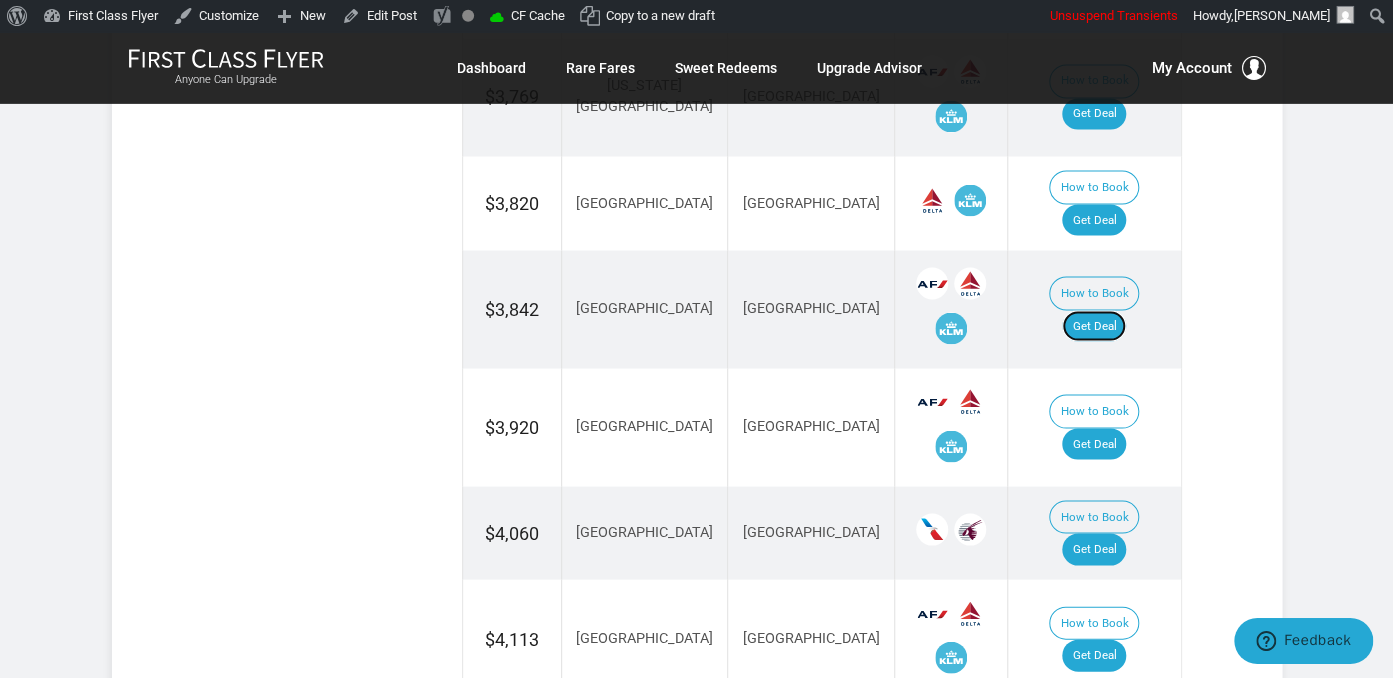 scroll, scrollTop: 1478, scrollLeft: 0, axis: vertical 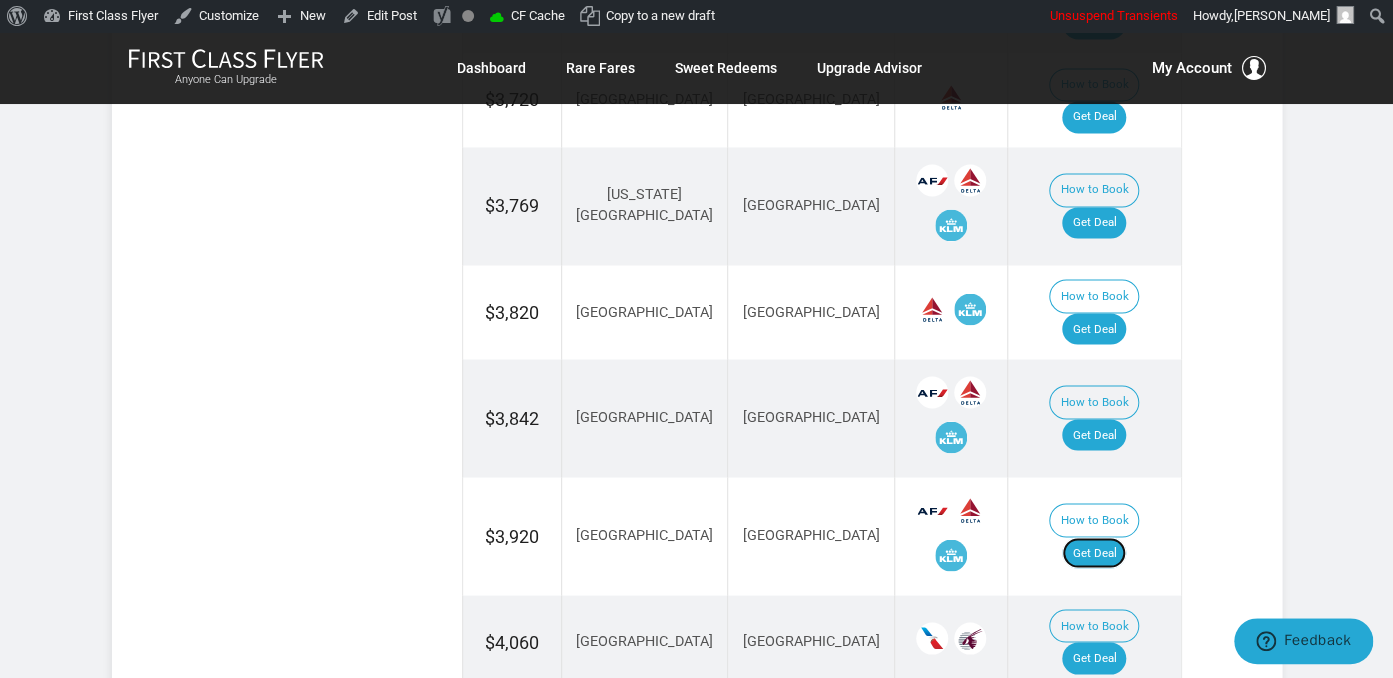 click on "Get Deal" at bounding box center (1094, 553) 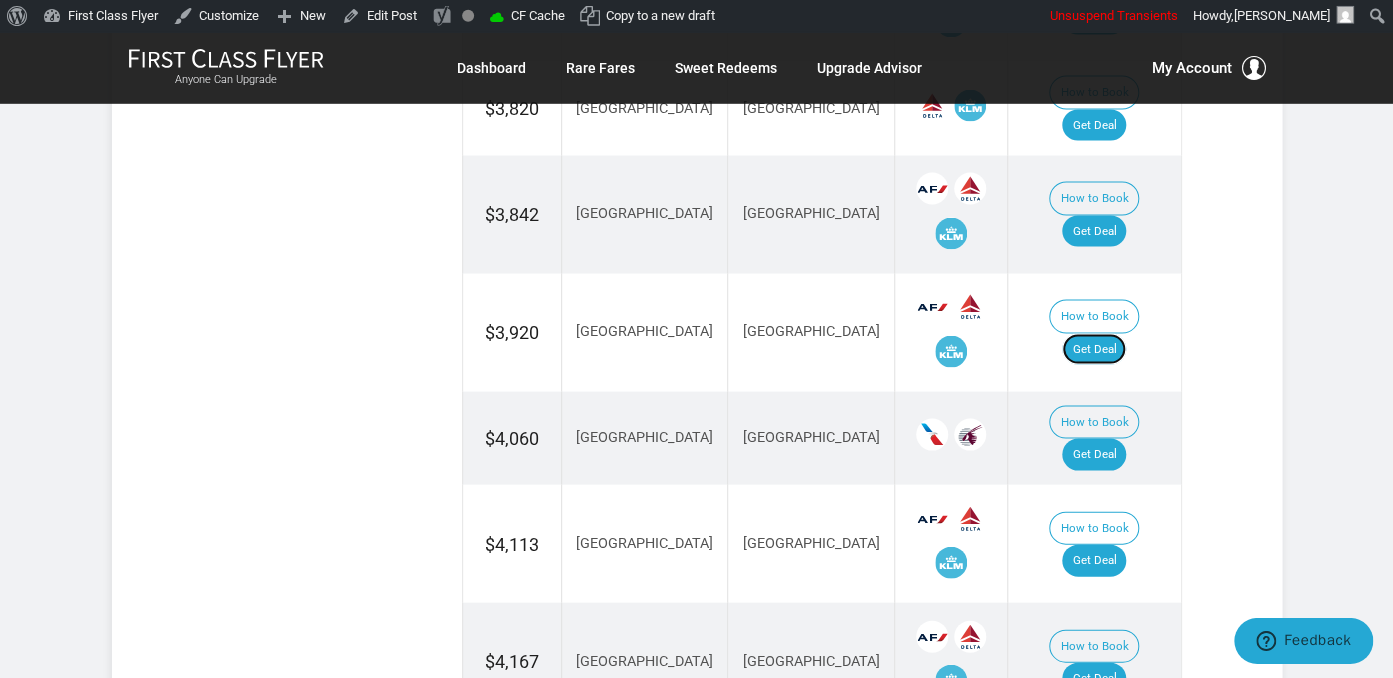 scroll, scrollTop: 1900, scrollLeft: 0, axis: vertical 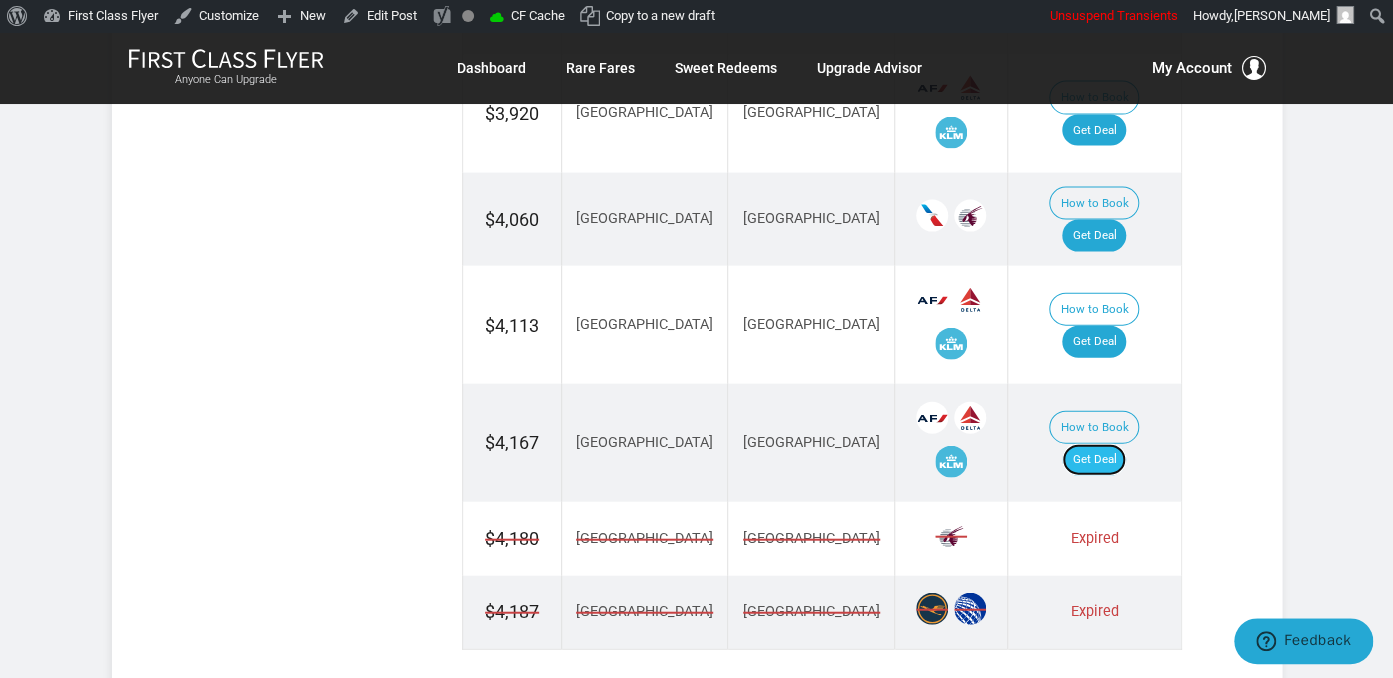 click on "Get Deal" at bounding box center (1094, 460) 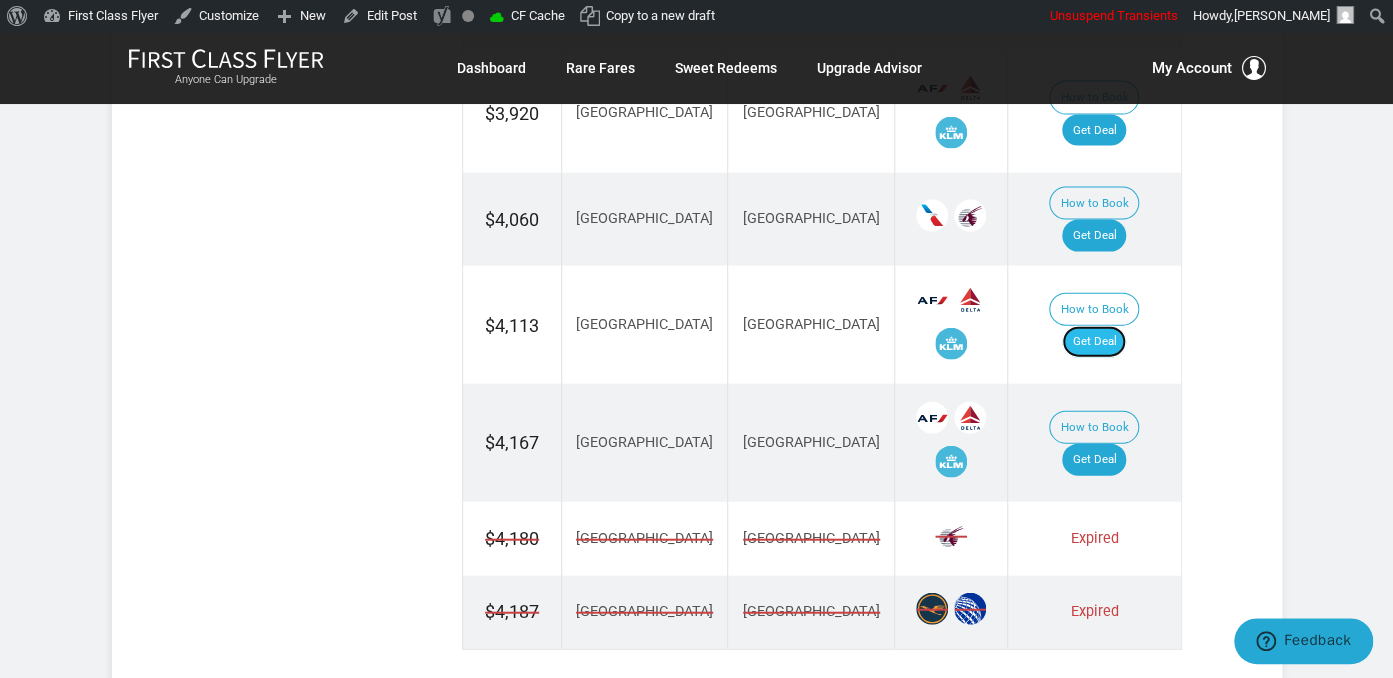 click on "Get Deal" at bounding box center (1094, 342) 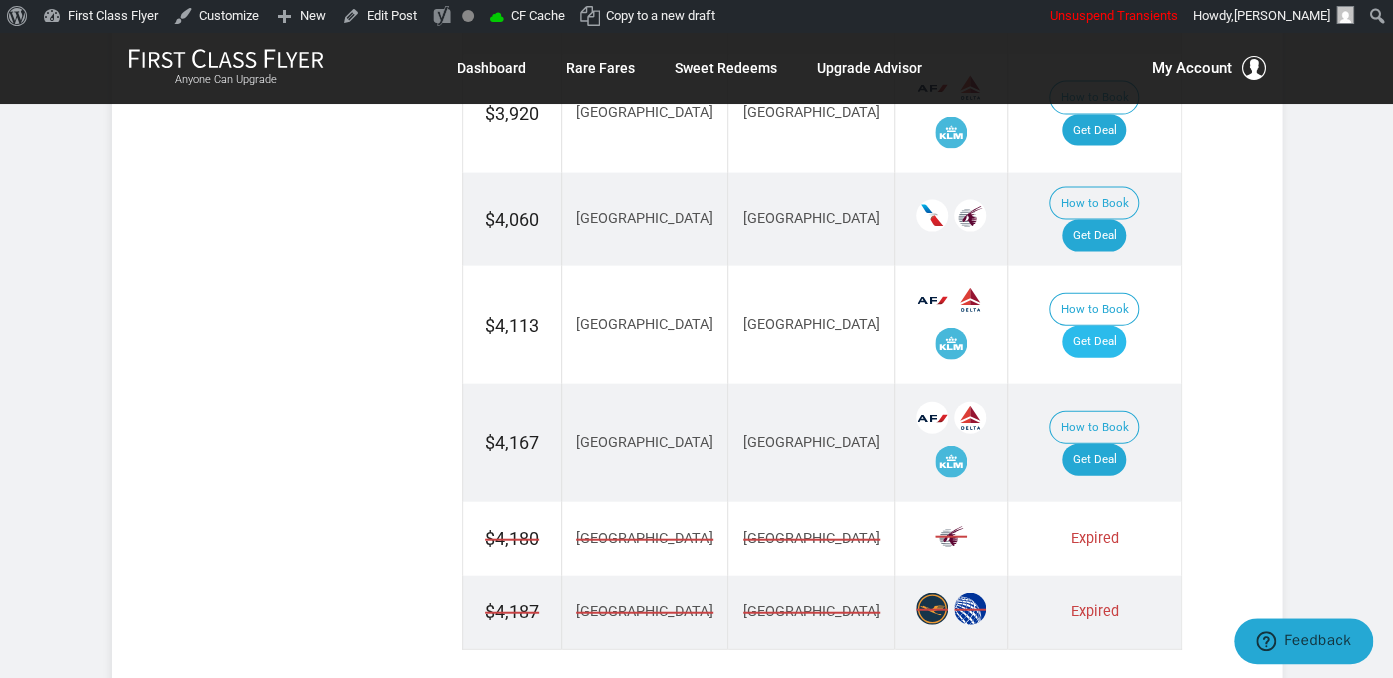 scroll, scrollTop: 1879, scrollLeft: 0, axis: vertical 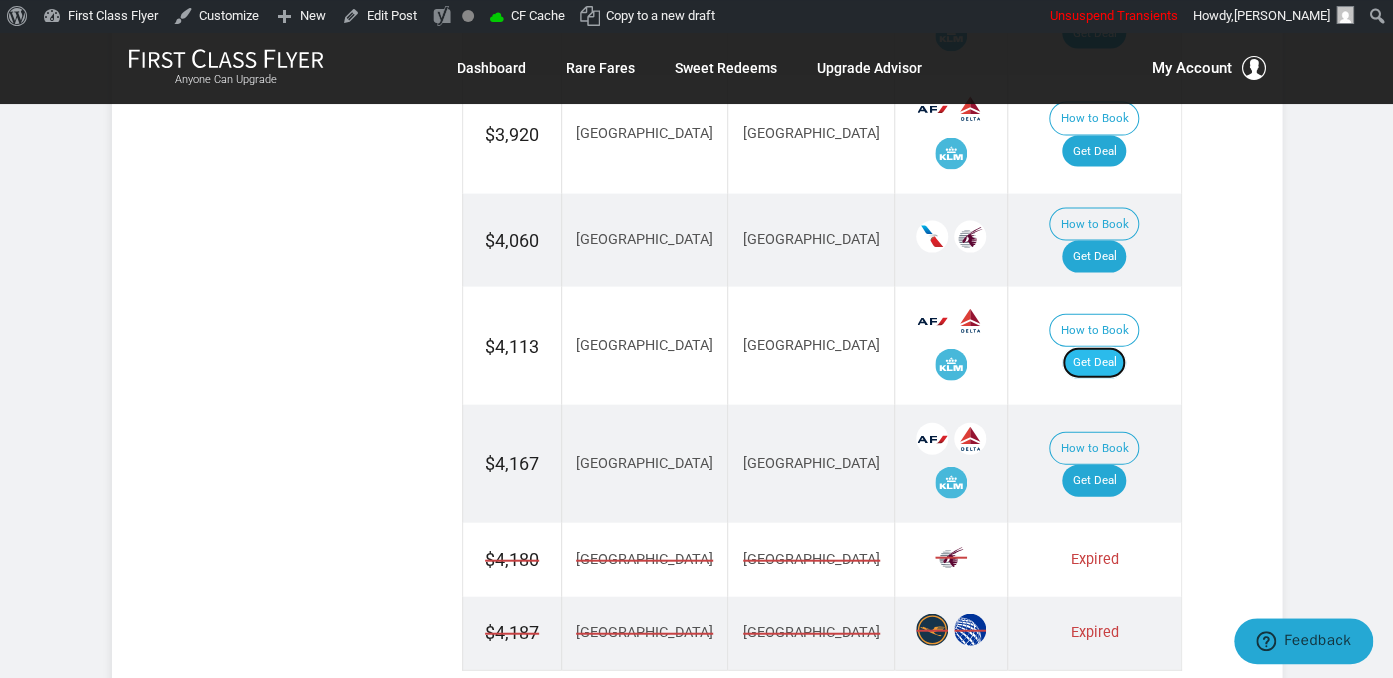 click on "Get Deal" at bounding box center (1094, 363) 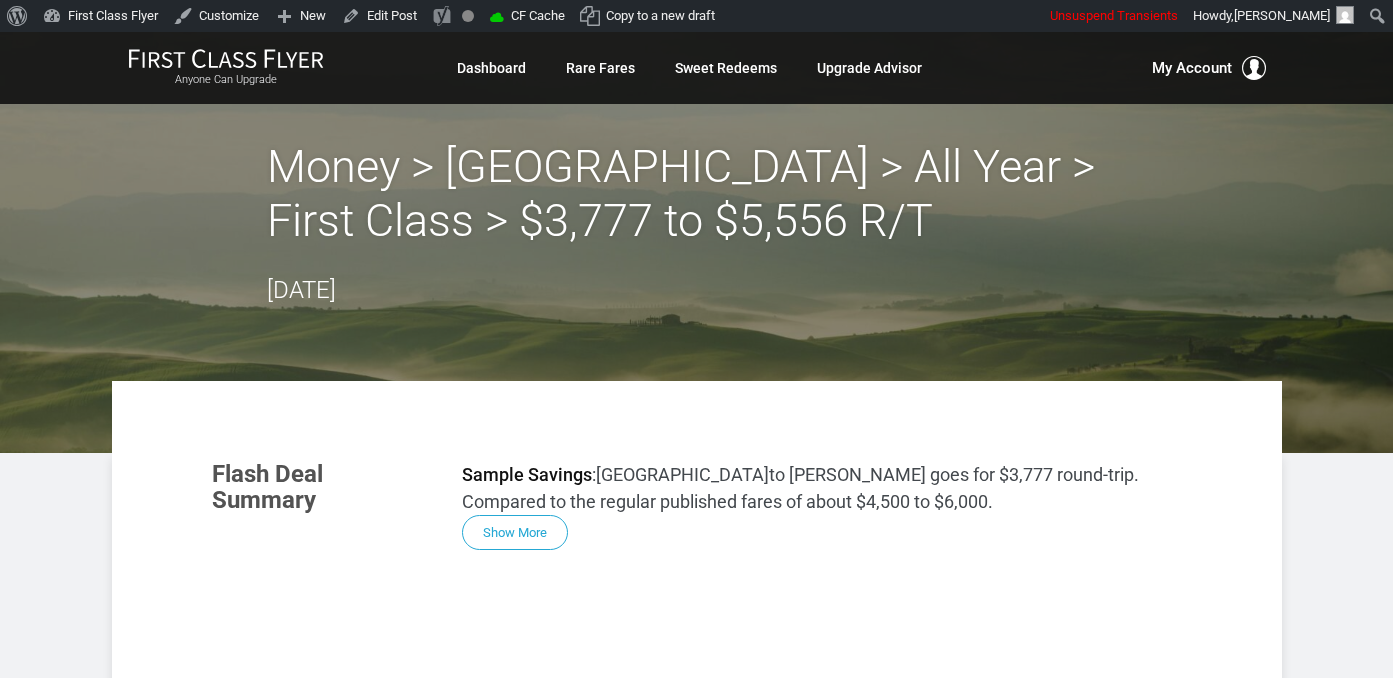scroll, scrollTop: 1267, scrollLeft: 0, axis: vertical 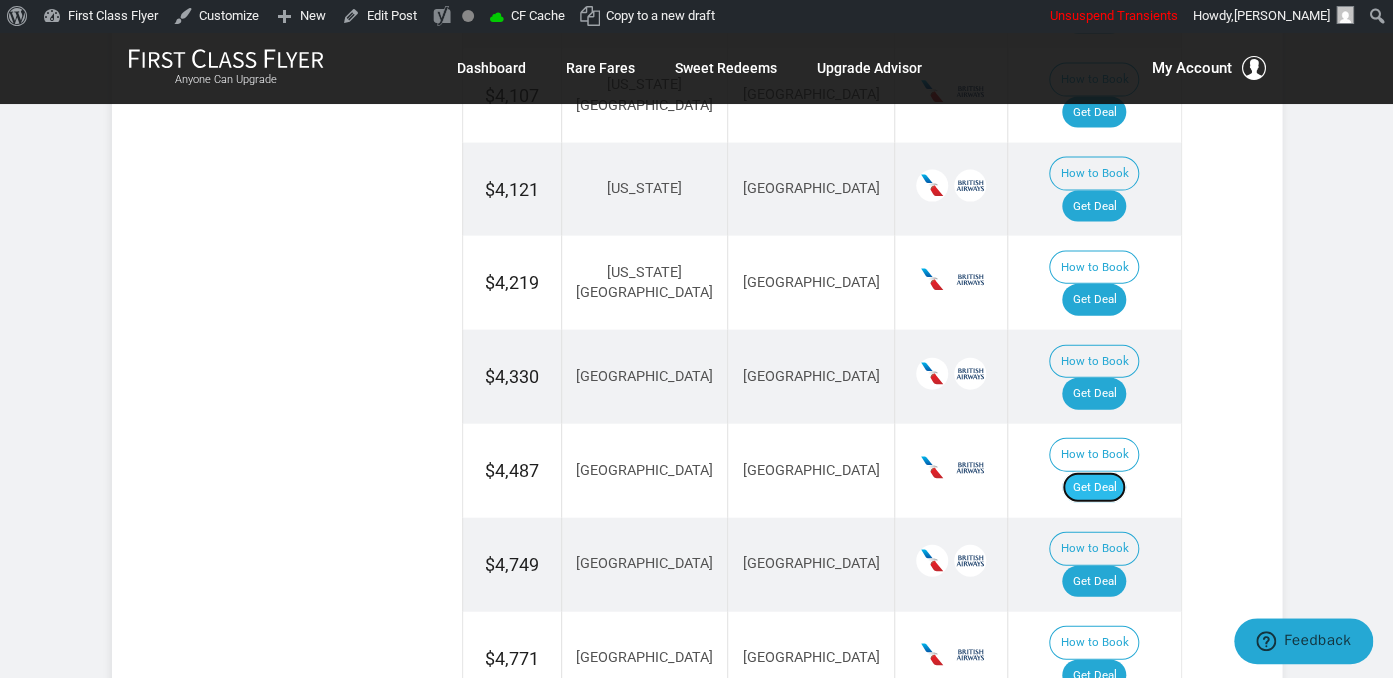 click on "Get Deal" at bounding box center (1094, 488) 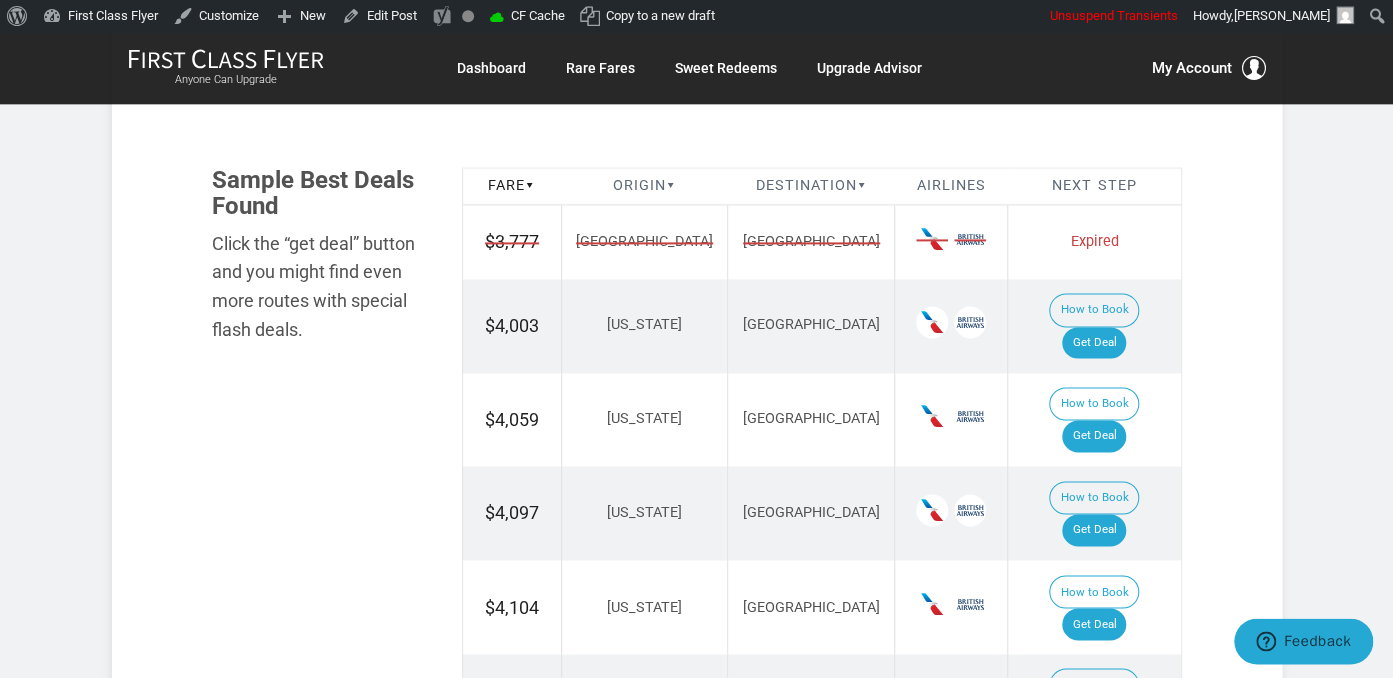 scroll, scrollTop: 1161, scrollLeft: 0, axis: vertical 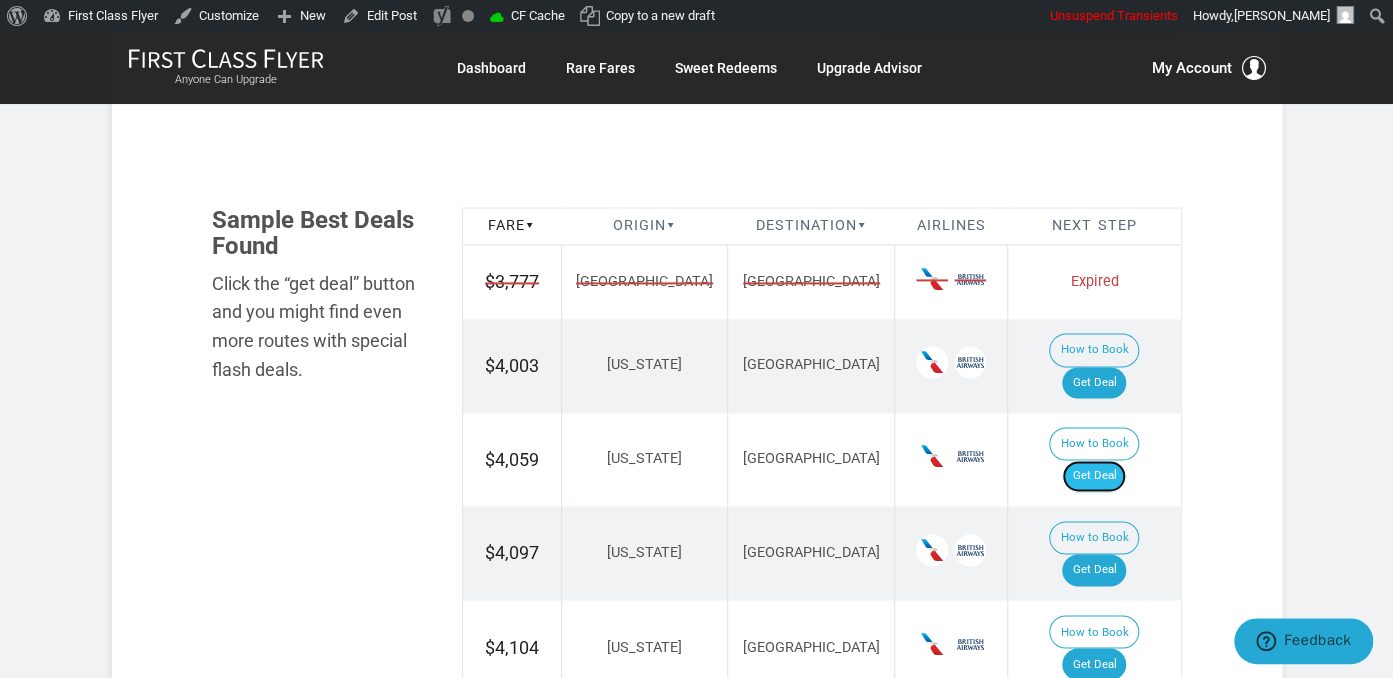 click on "Get Deal" at bounding box center (1094, 476) 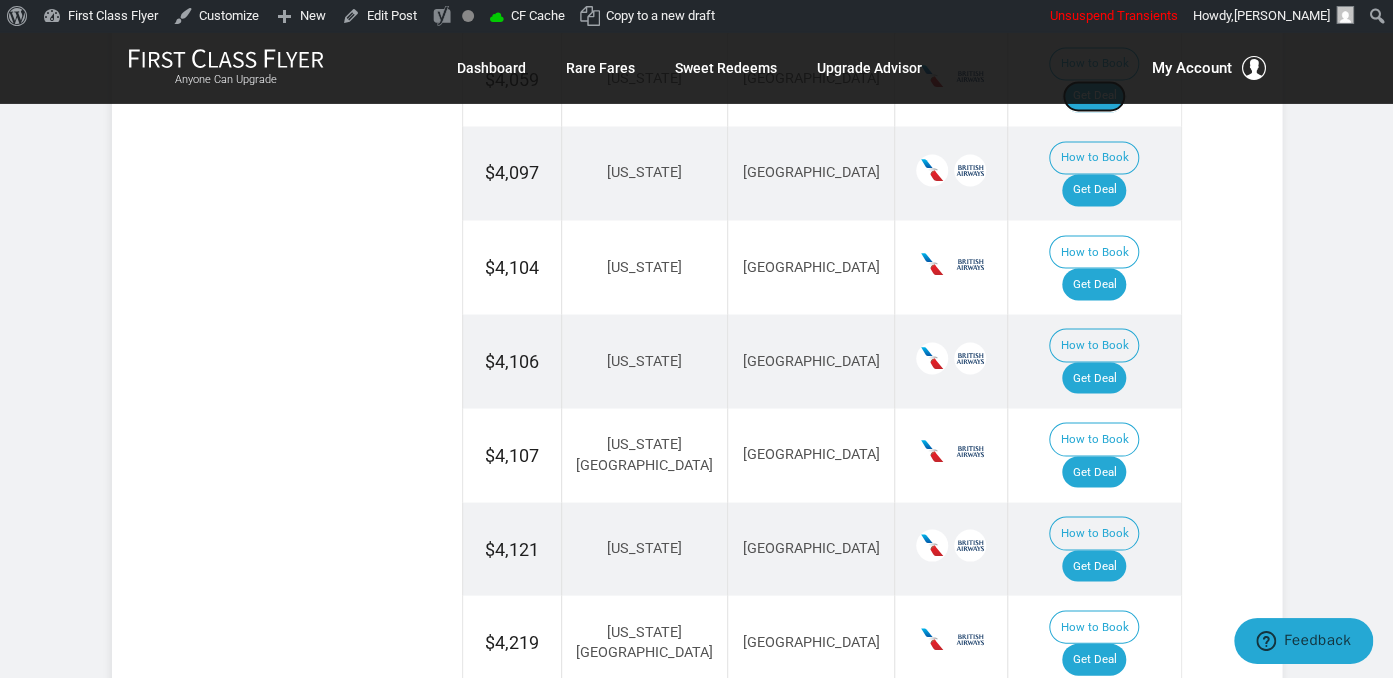 scroll, scrollTop: 1584, scrollLeft: 0, axis: vertical 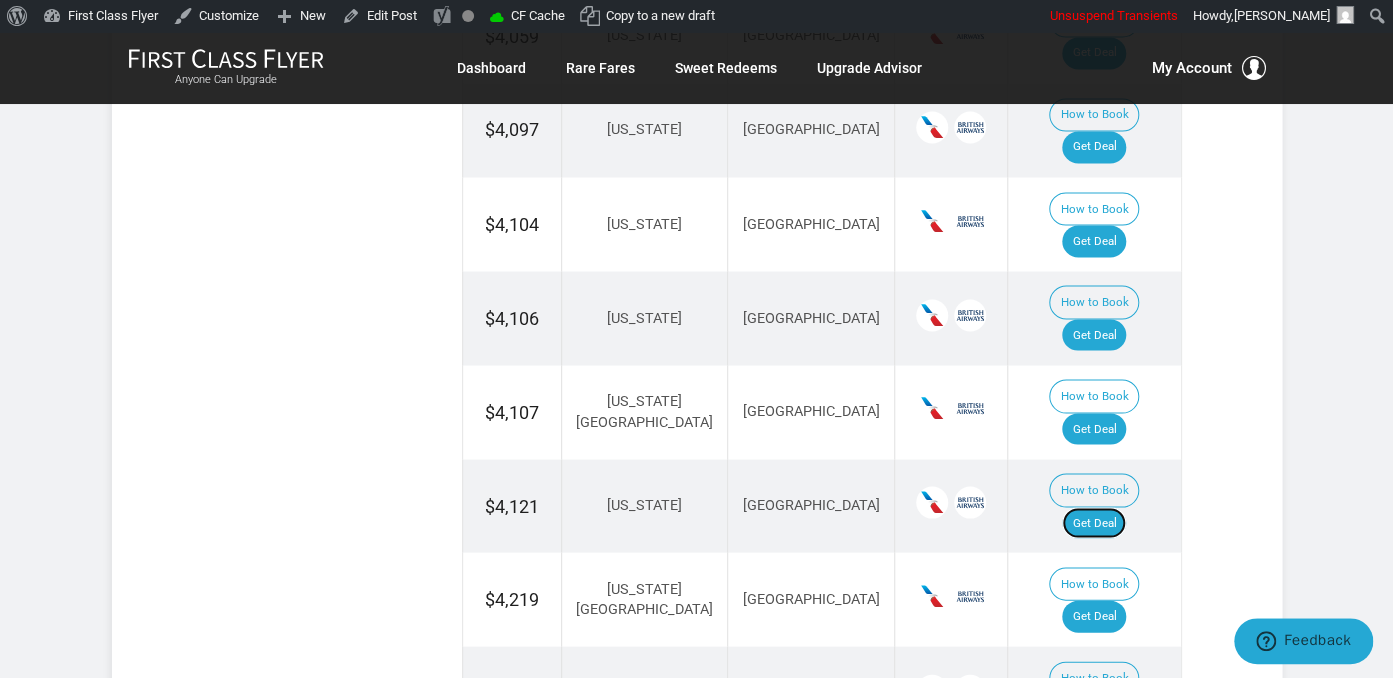 click on "Get Deal" at bounding box center [1094, 523] 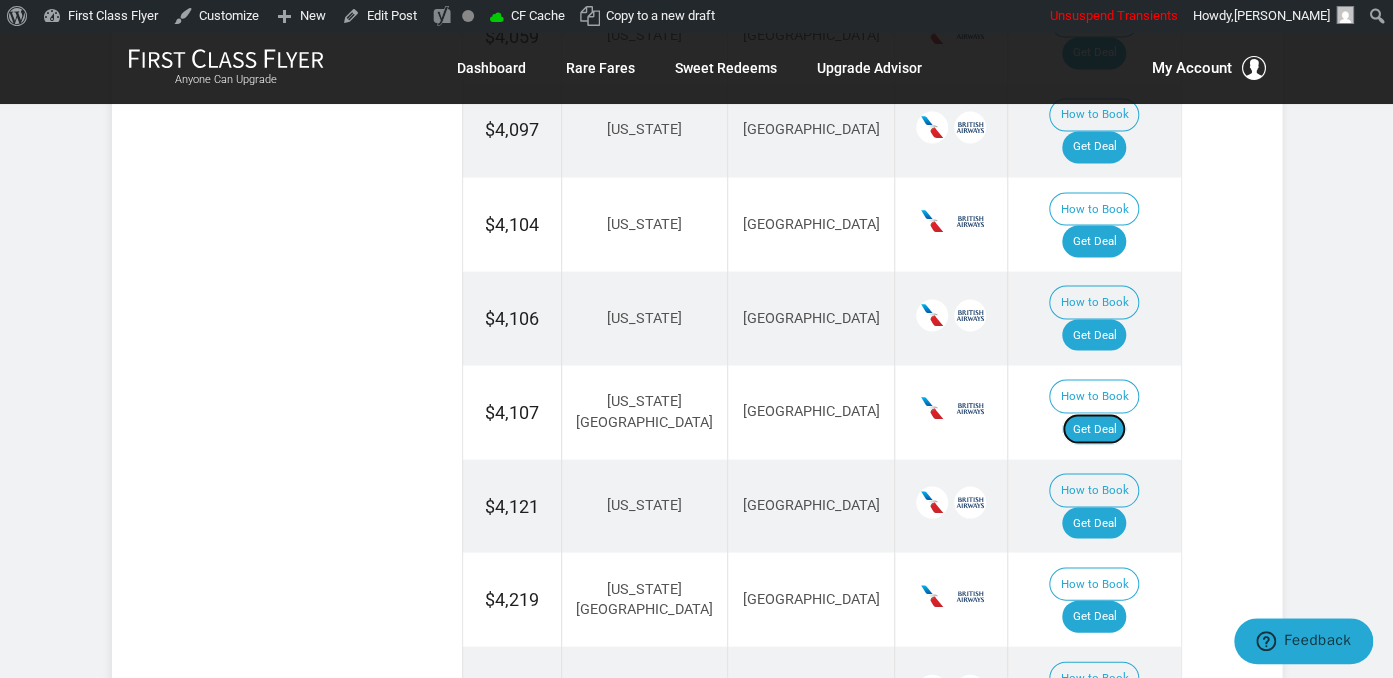 click on "Get Deal" at bounding box center (1094, 429) 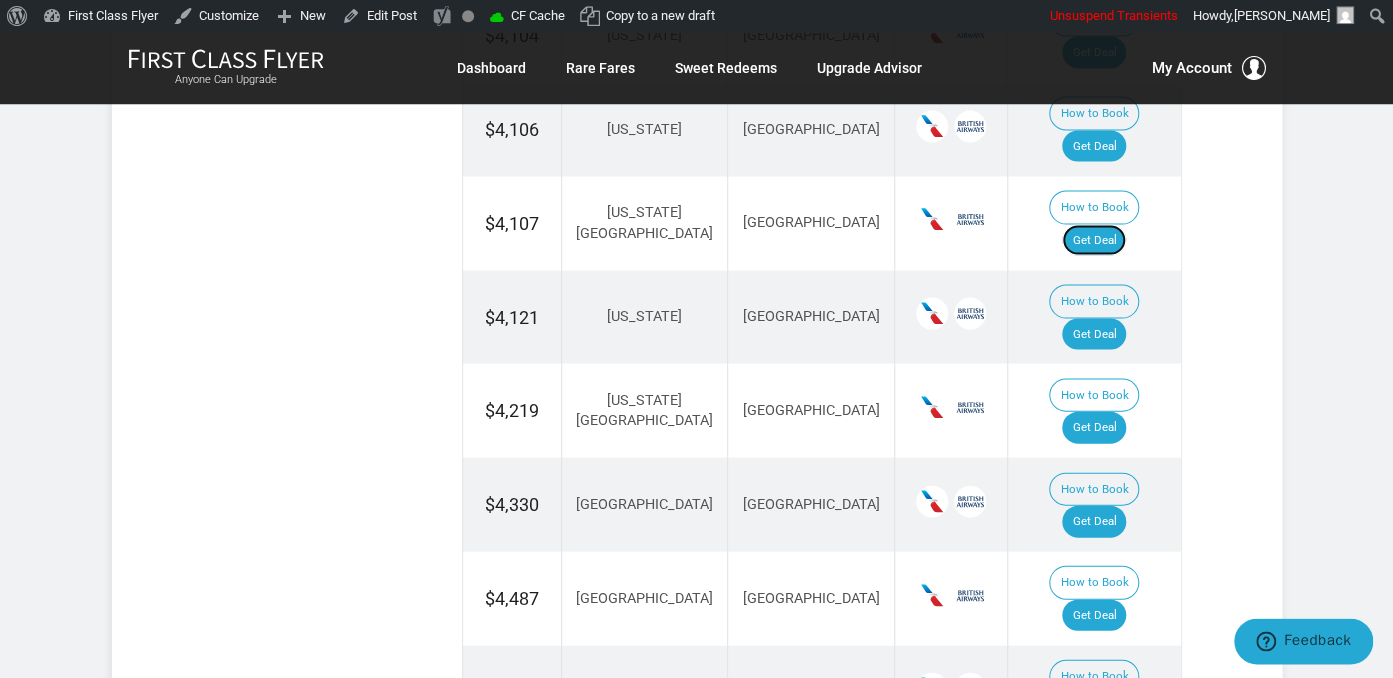 scroll, scrollTop: 1795, scrollLeft: 0, axis: vertical 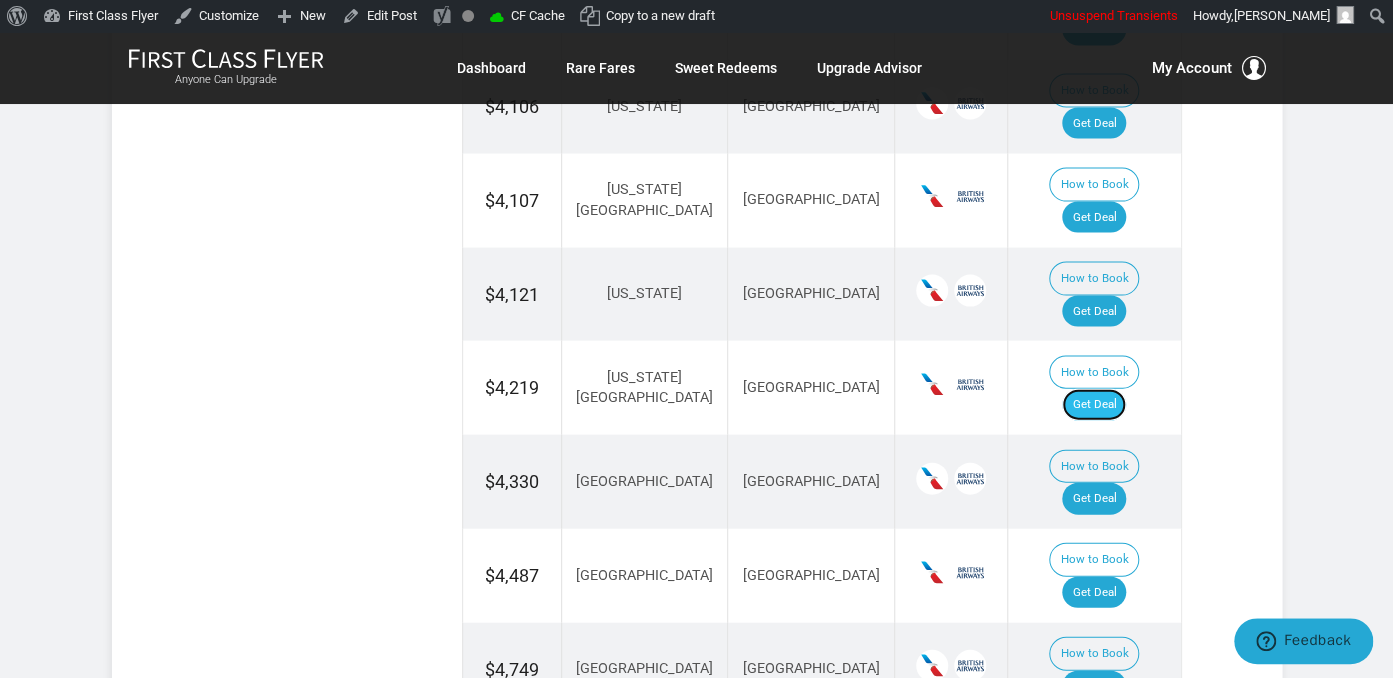click on "Get Deal" at bounding box center (1094, 405) 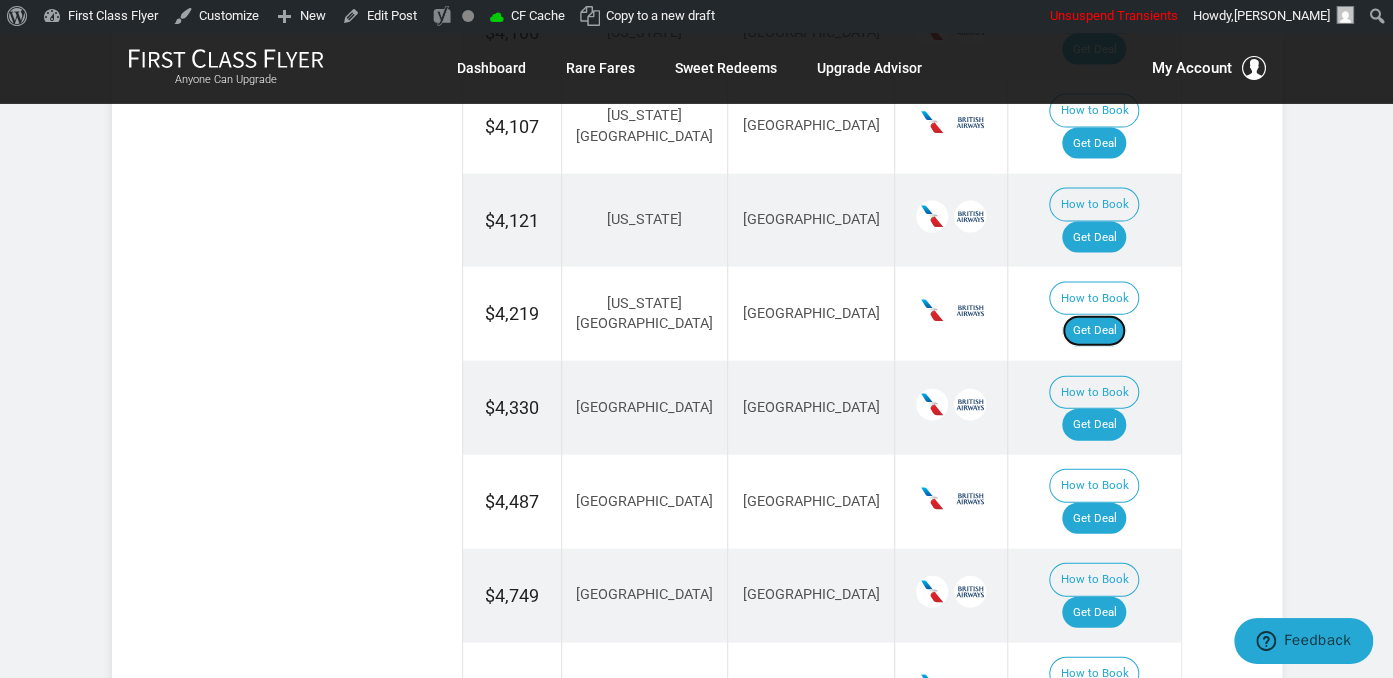 scroll, scrollTop: 1900, scrollLeft: 0, axis: vertical 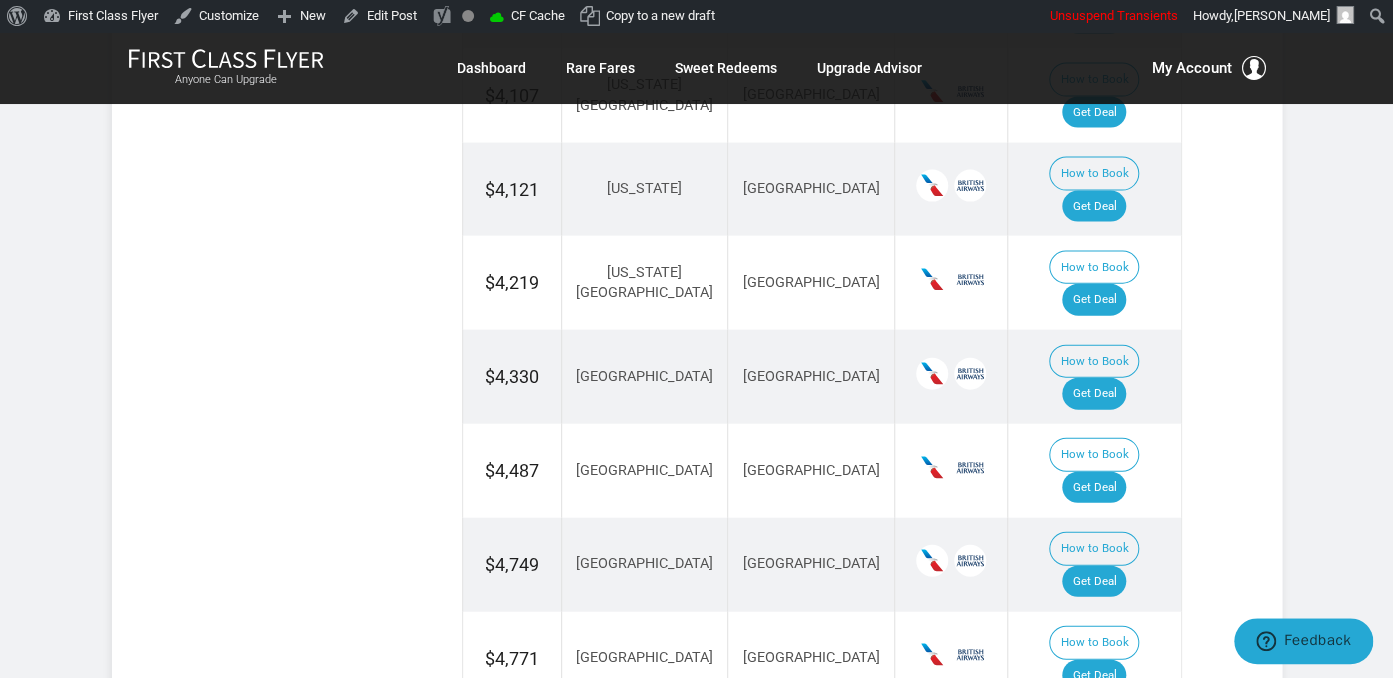 click on "Get Deal" at bounding box center [1094, 769] 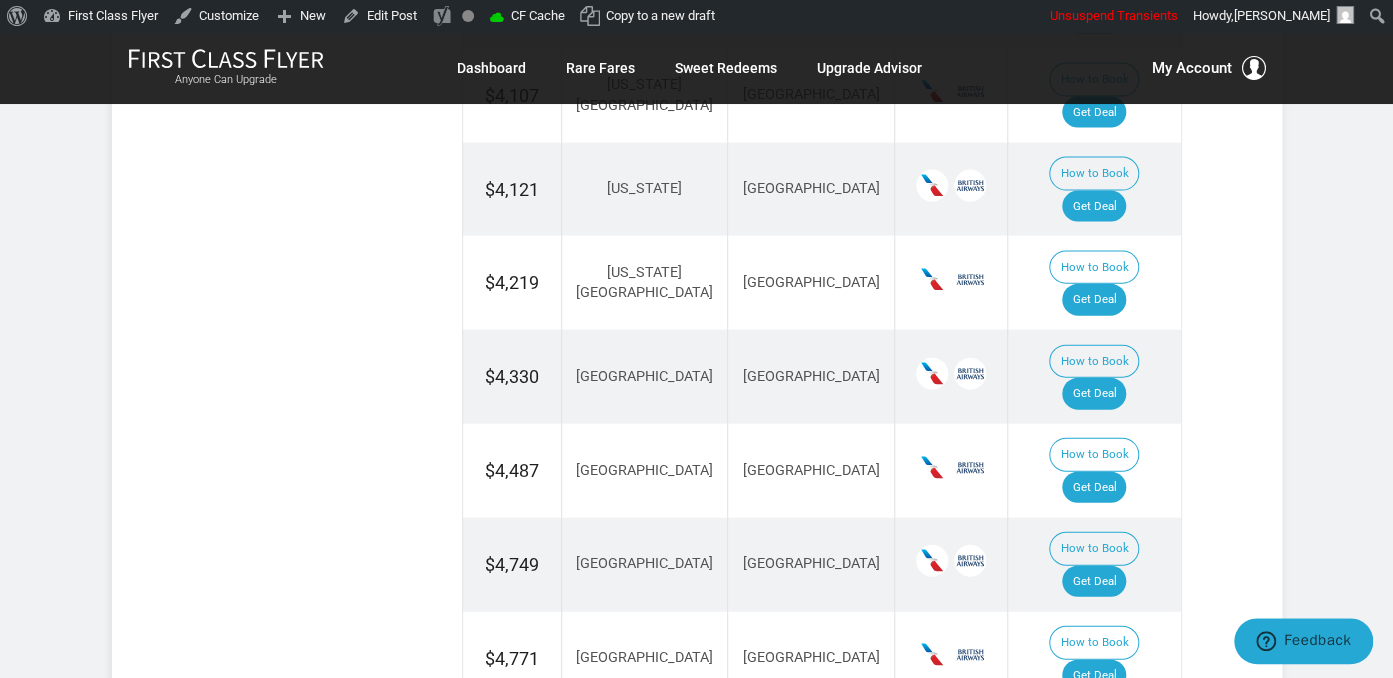 click on "Get Deal" at bounding box center [1094, 769] 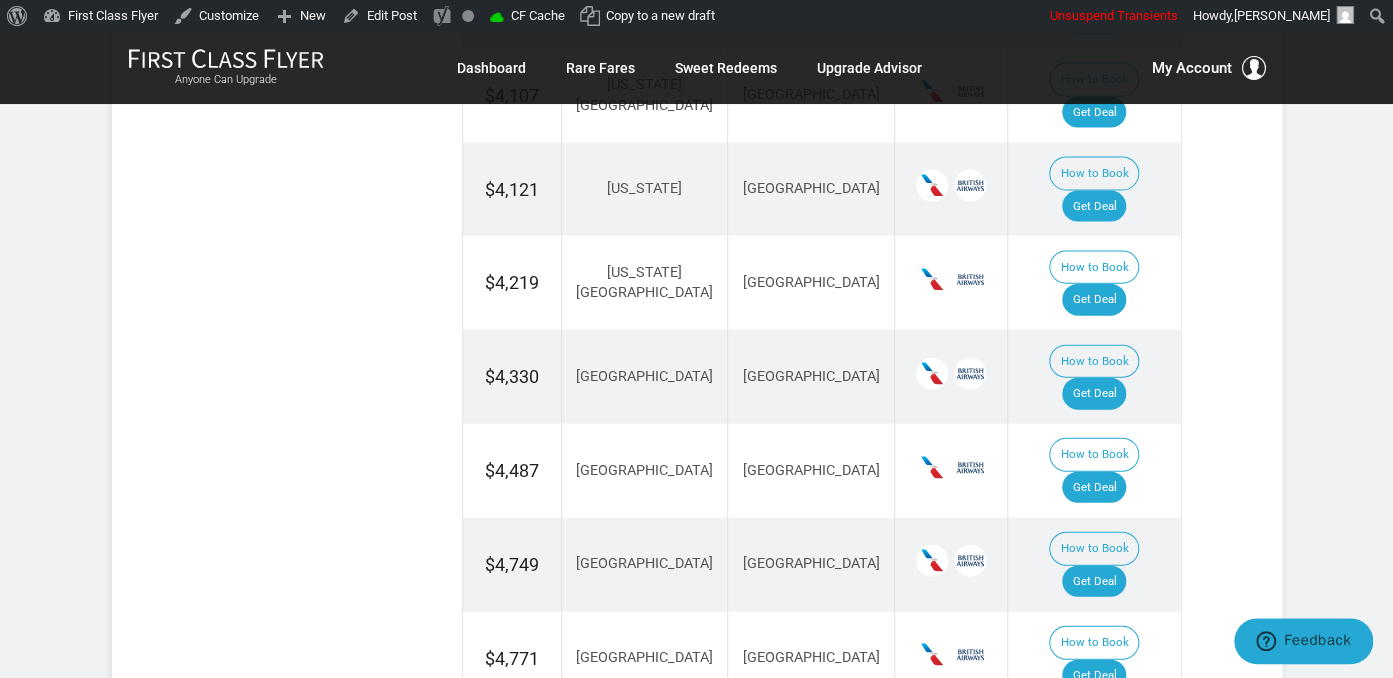 scroll, scrollTop: 1795, scrollLeft: 0, axis: vertical 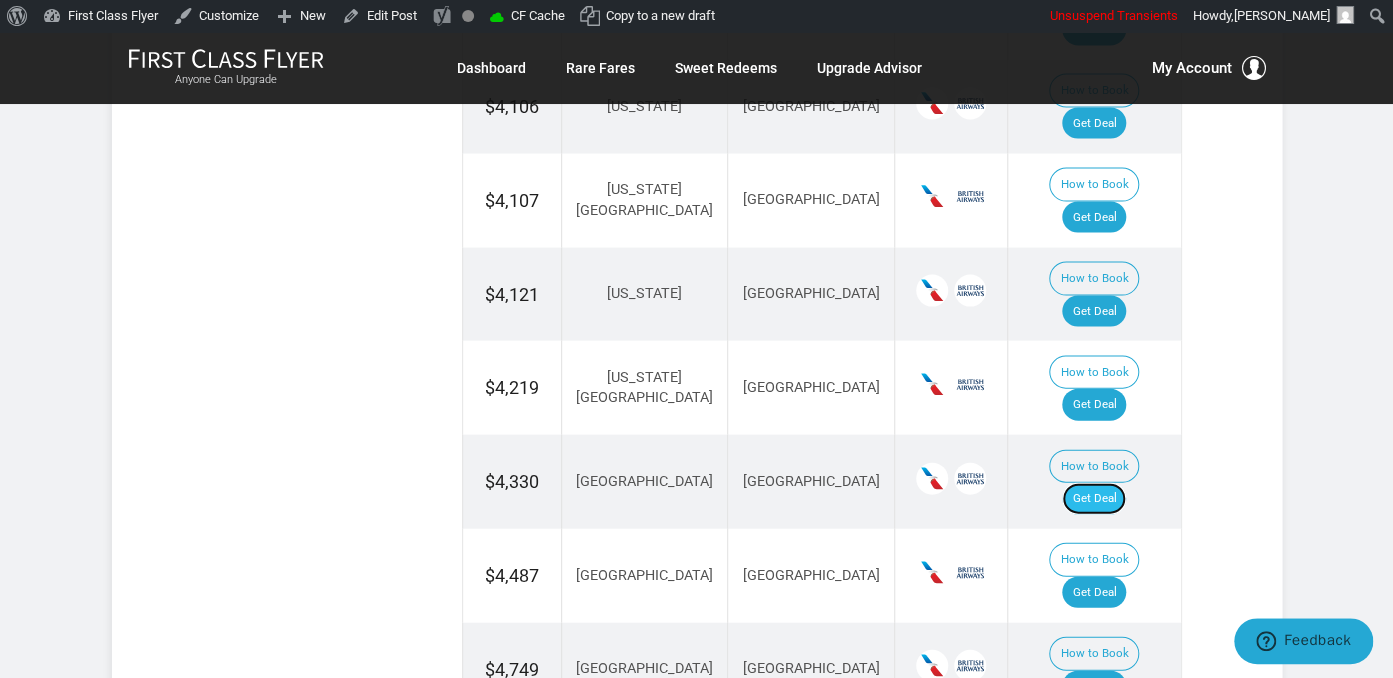 click on "Get Deal" at bounding box center (1094, 499) 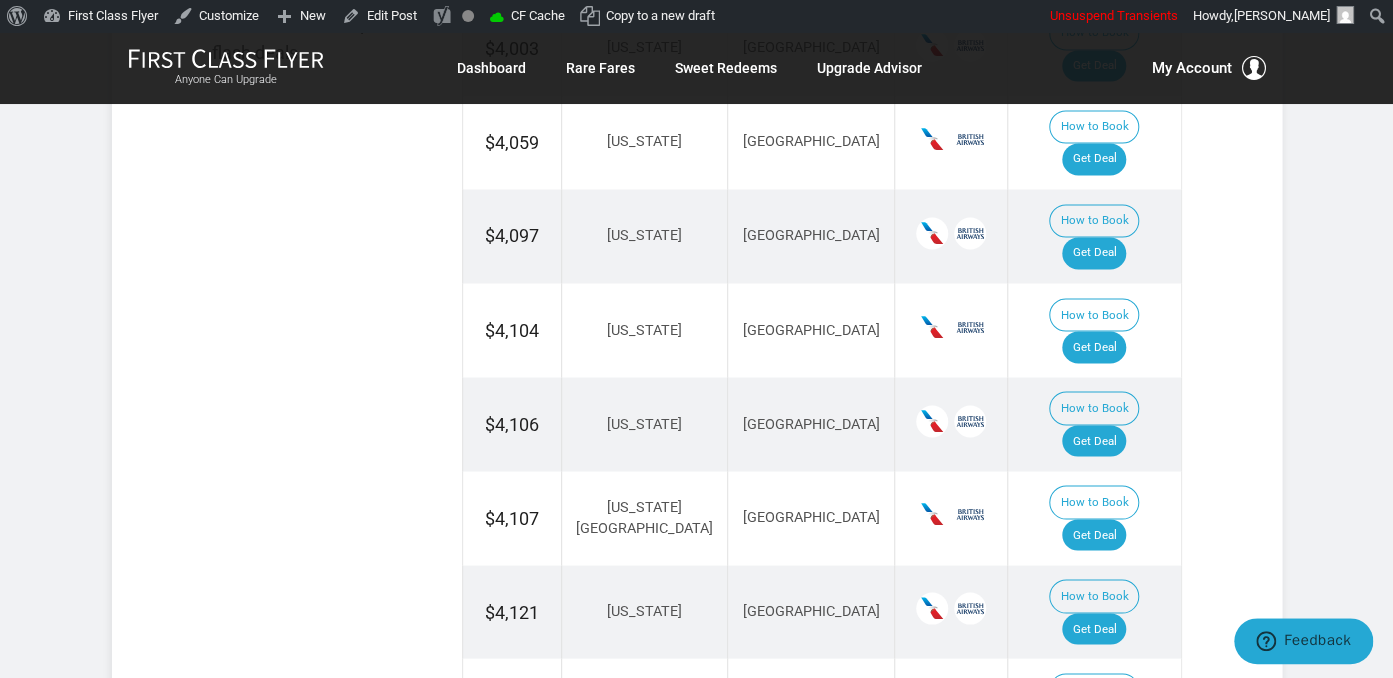 scroll, scrollTop: 1372, scrollLeft: 0, axis: vertical 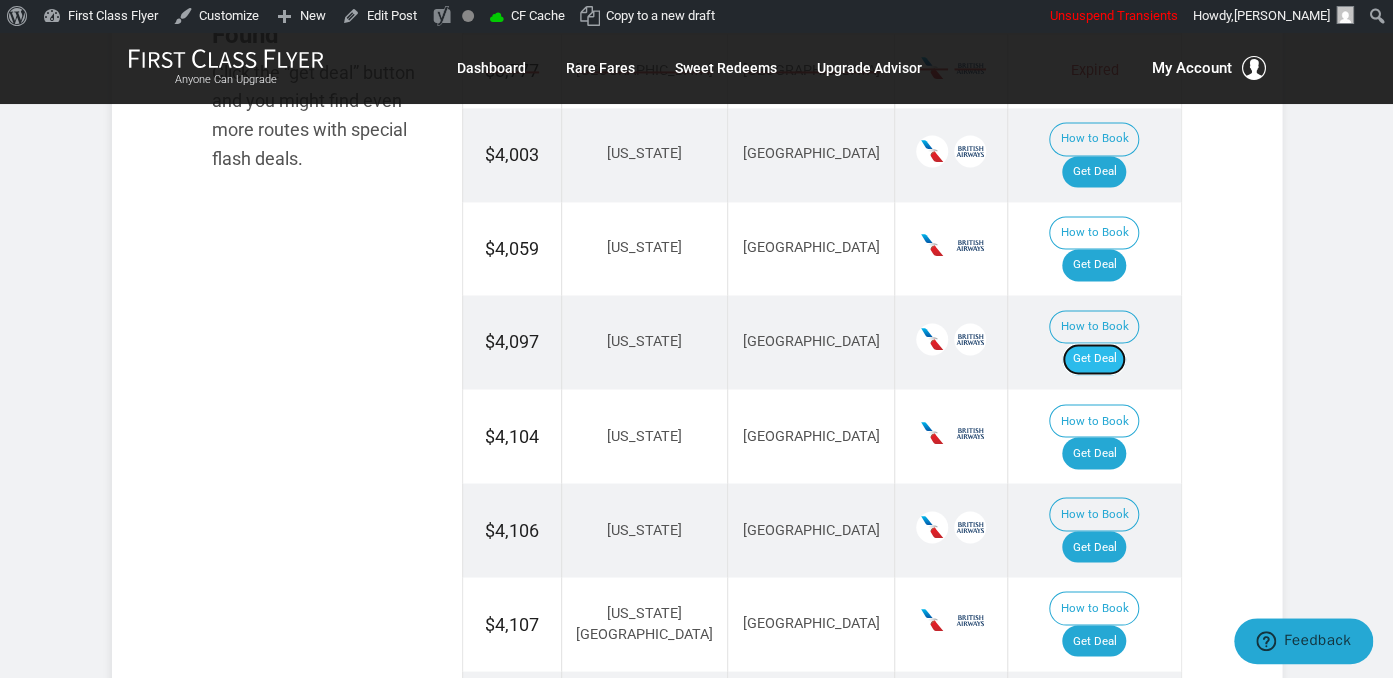 click on "Get Deal" at bounding box center [1094, 359] 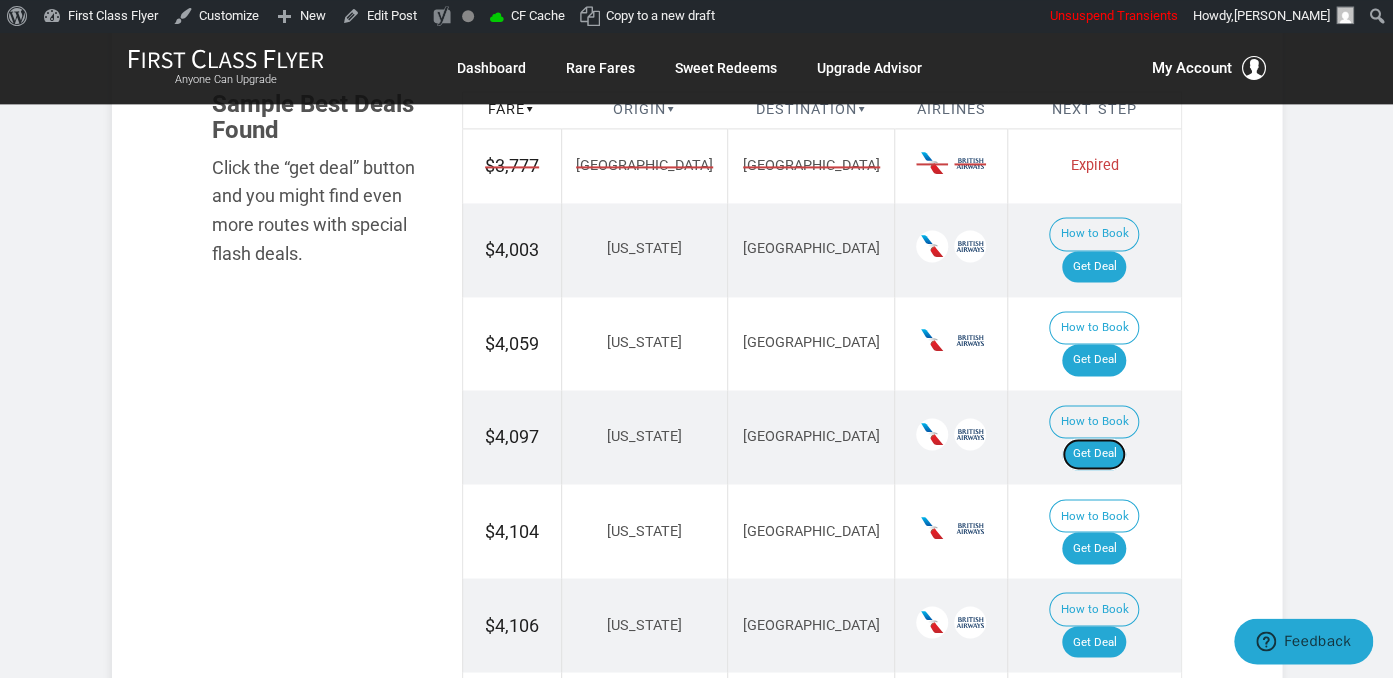scroll, scrollTop: 1267, scrollLeft: 0, axis: vertical 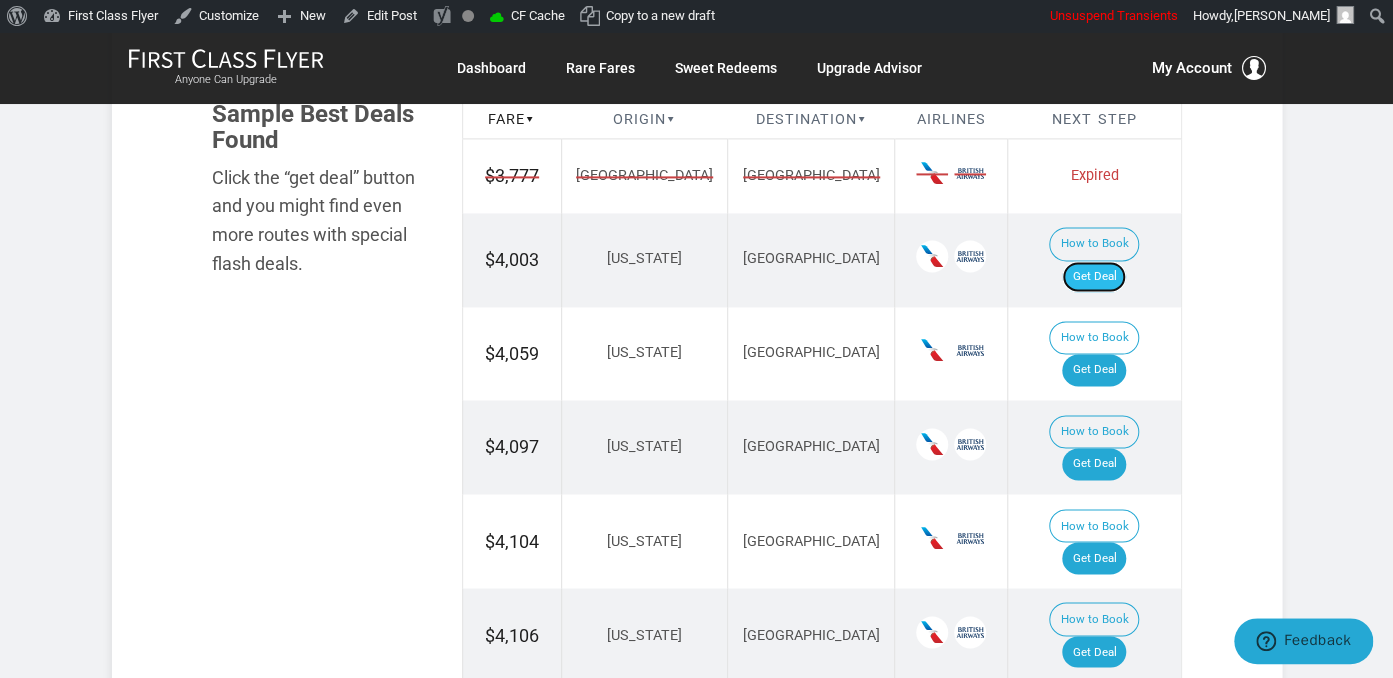 click on "Get Deal" at bounding box center [1094, 277] 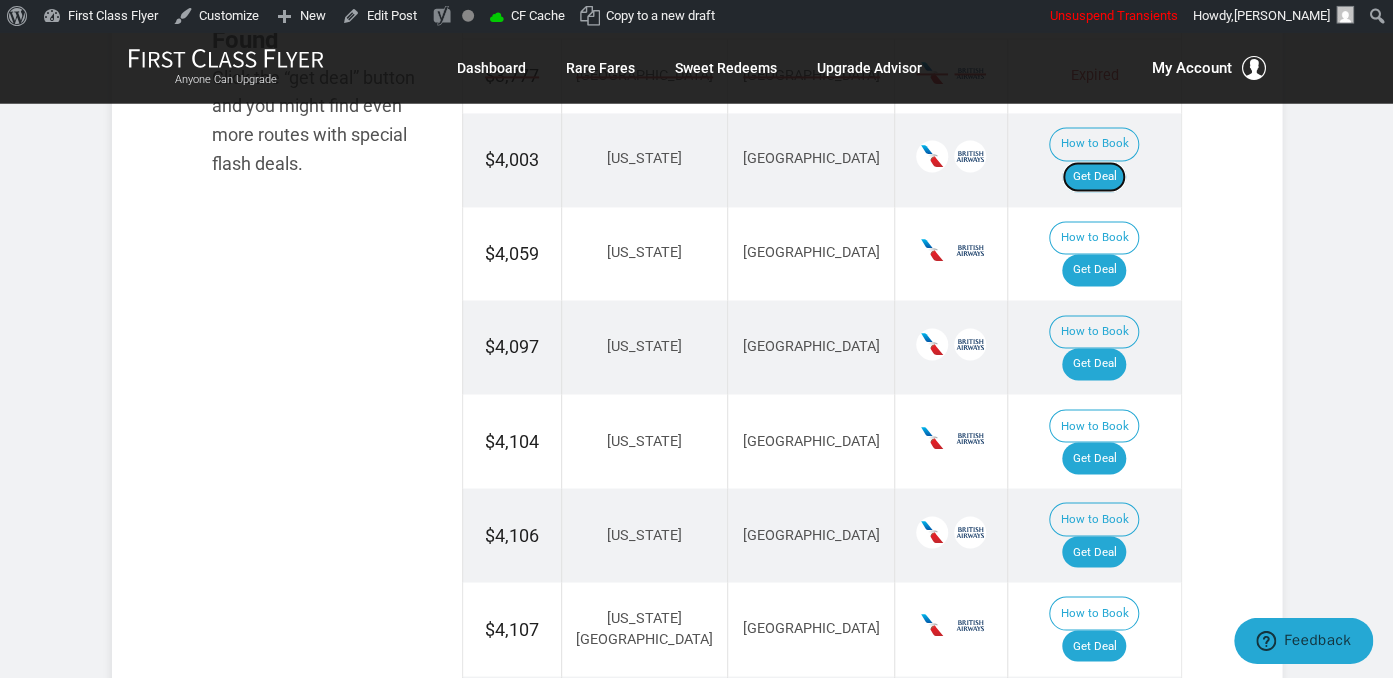 scroll, scrollTop: 1372, scrollLeft: 0, axis: vertical 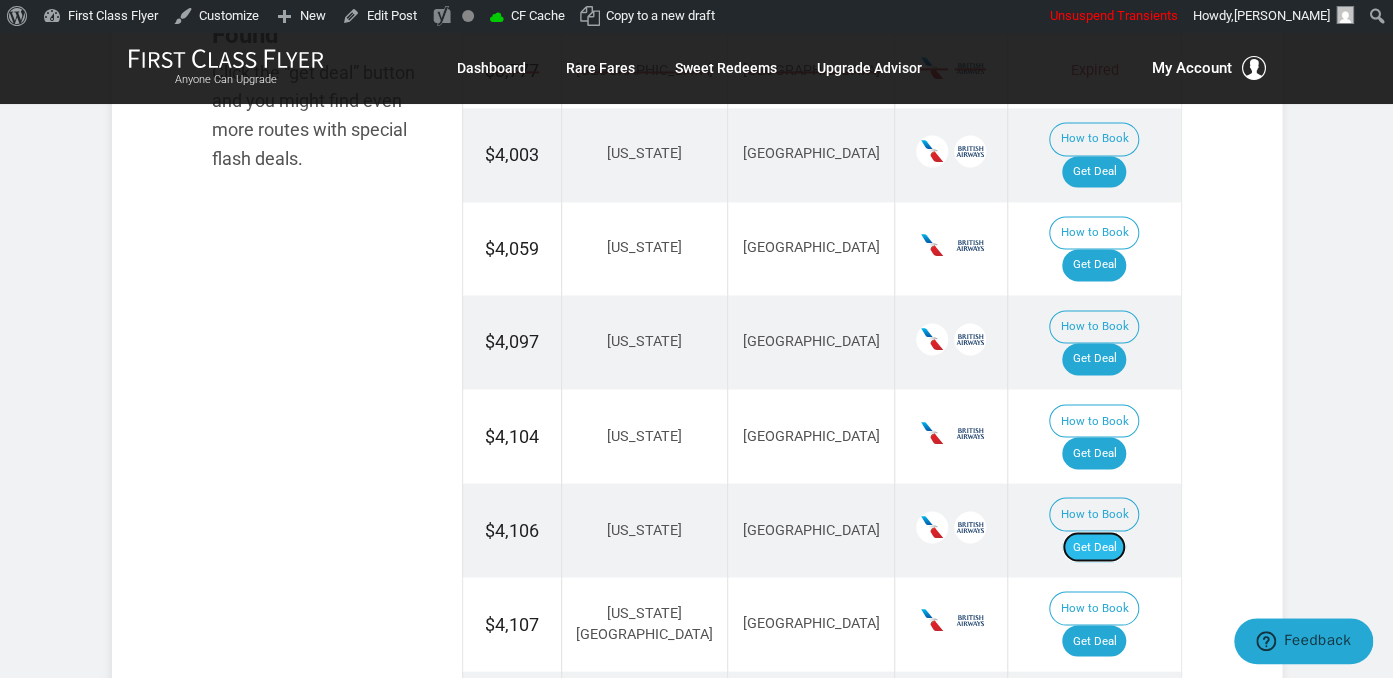 click on "Get Deal" at bounding box center [1094, 547] 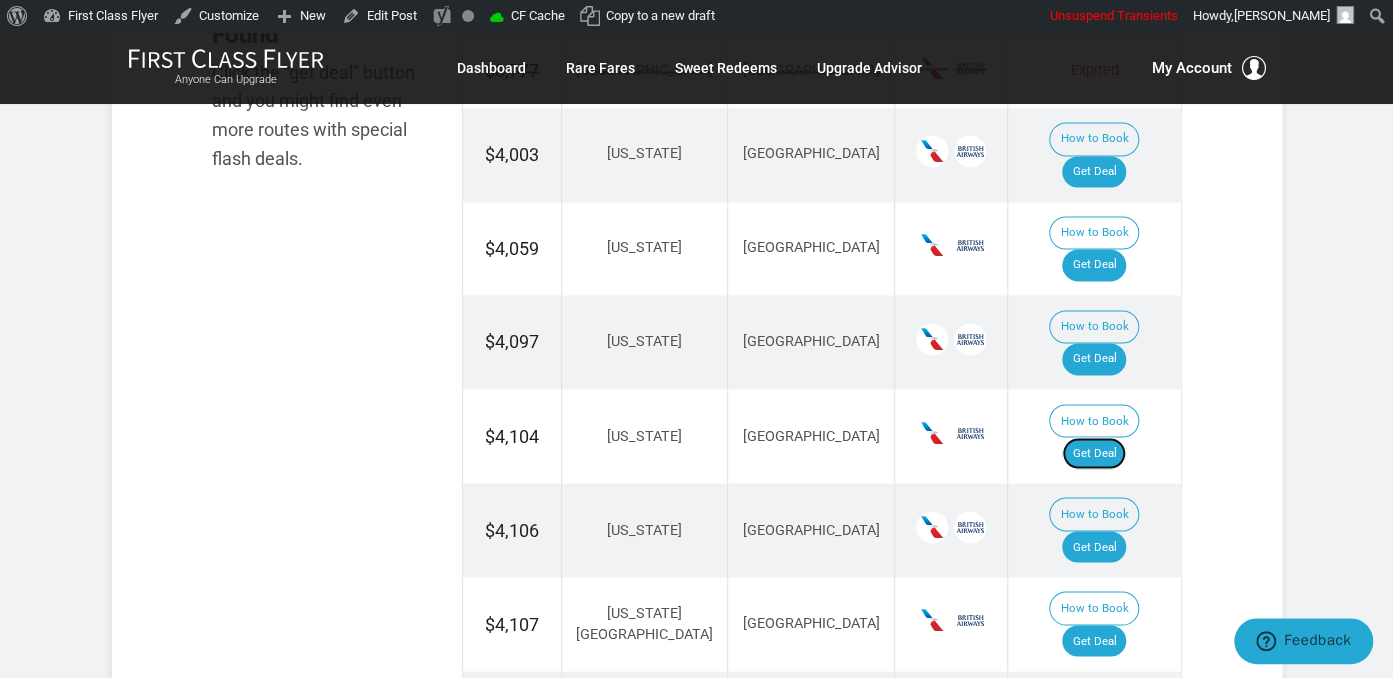 drag, startPoint x: 1105, startPoint y: 379, endPoint x: 1120, endPoint y: 386, distance: 16.552946 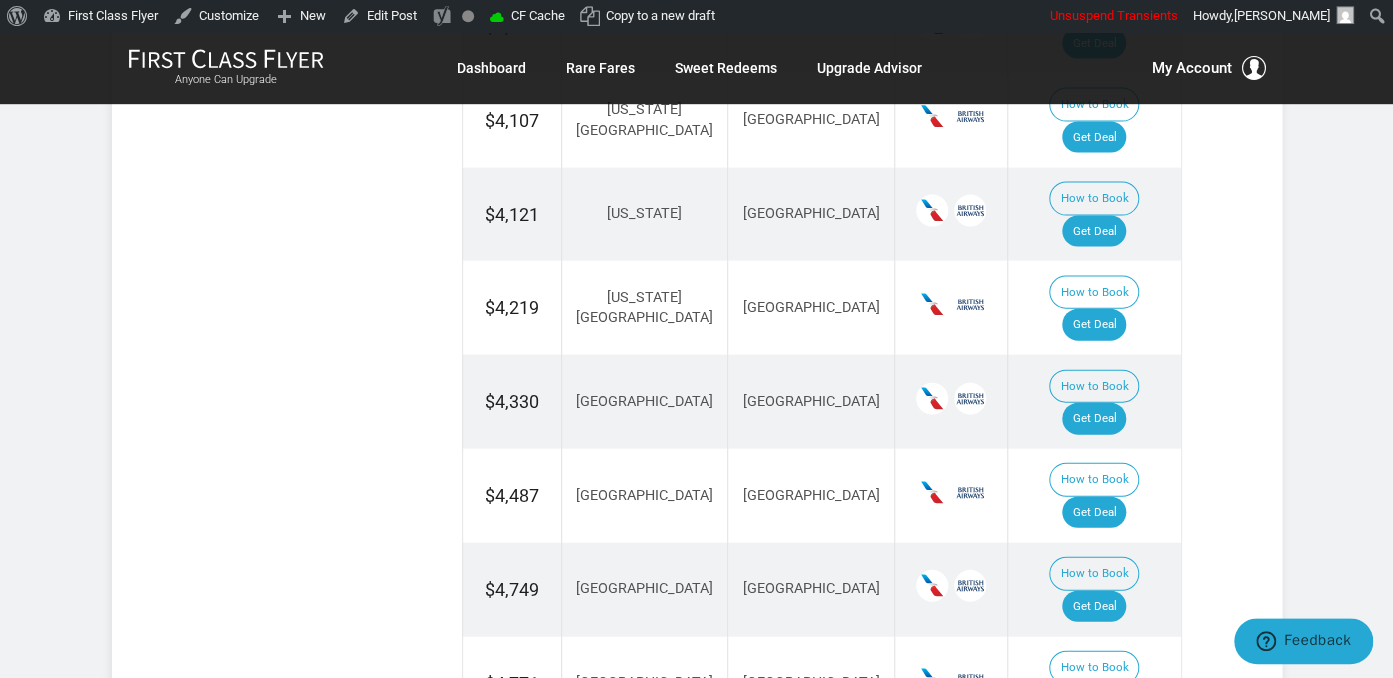 scroll, scrollTop: 2006, scrollLeft: 0, axis: vertical 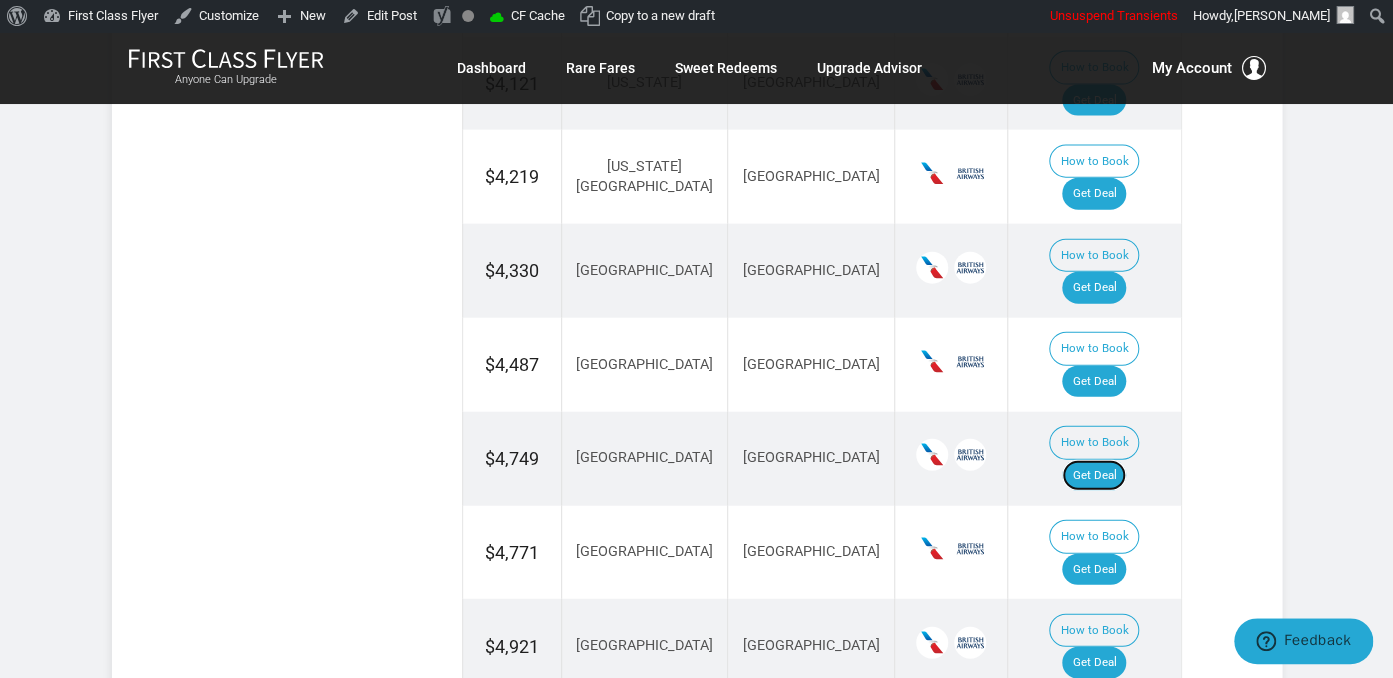 drag, startPoint x: 1099, startPoint y: 238, endPoint x: 1134, endPoint y: 261, distance: 41.880783 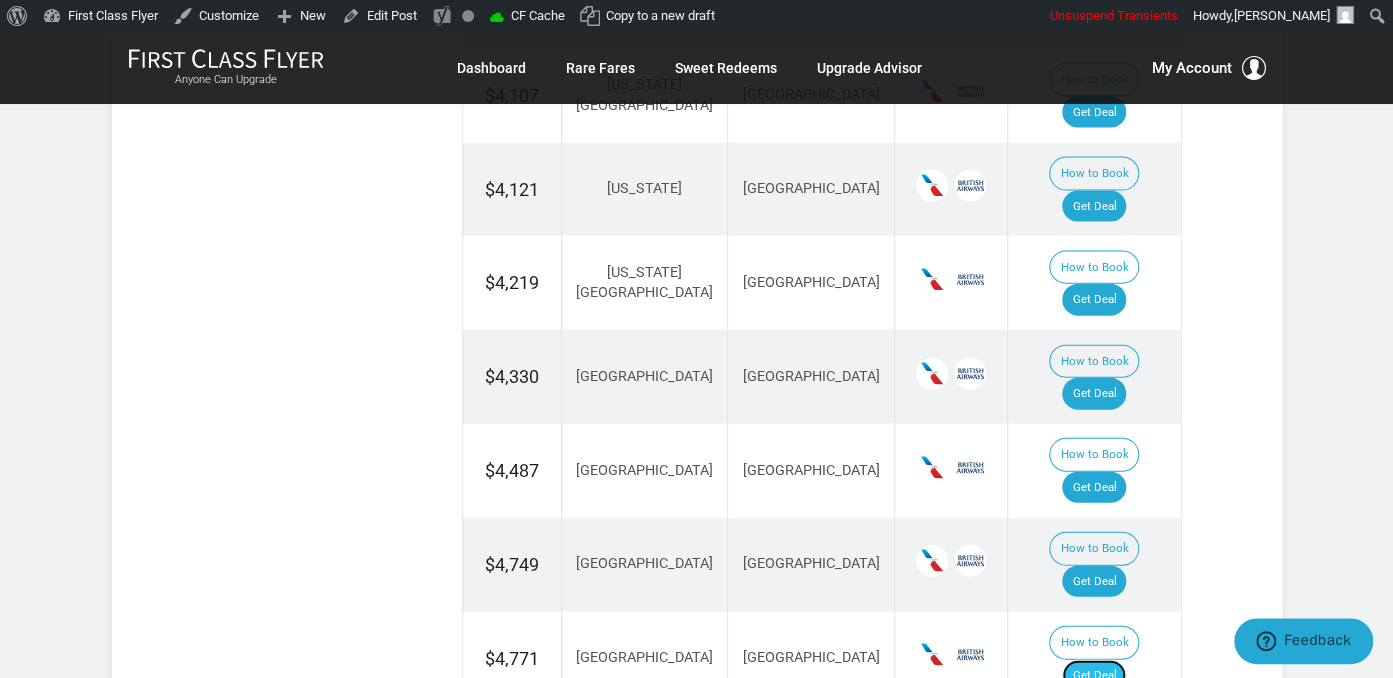 click on "Get Deal" at bounding box center (1094, 676) 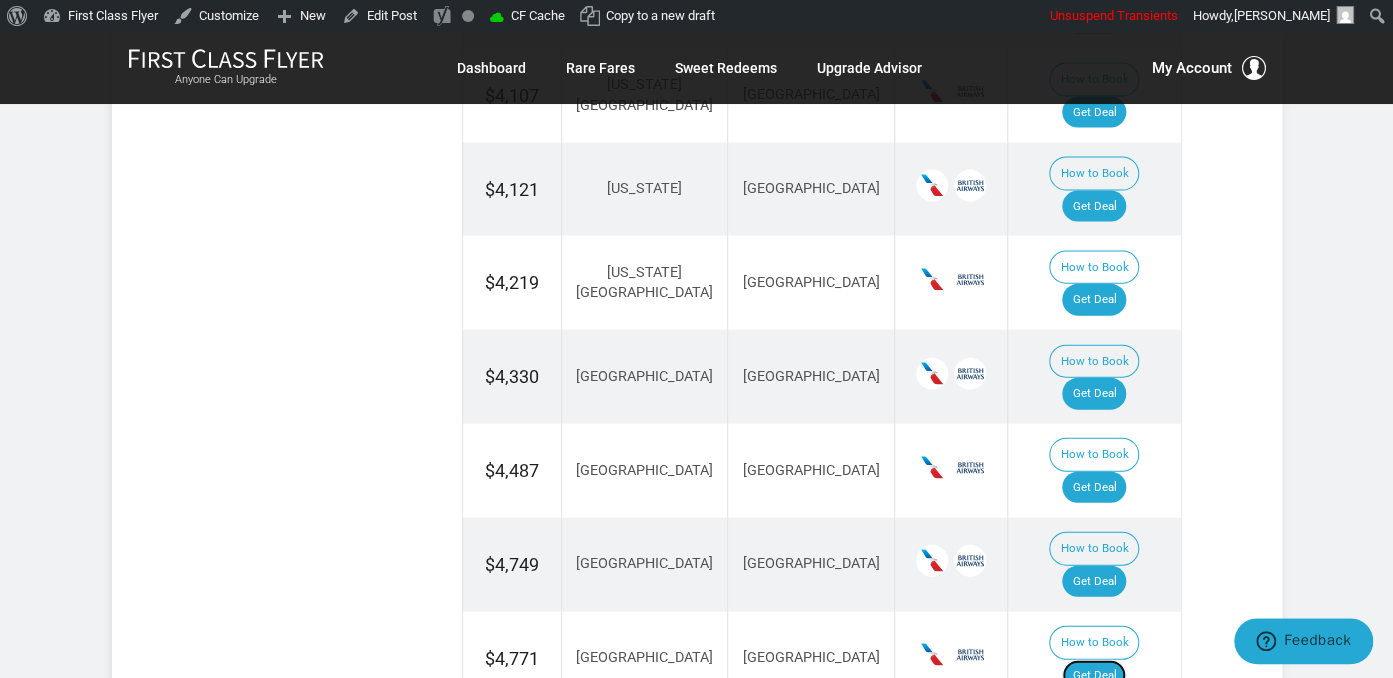 scroll, scrollTop: 1870, scrollLeft: 0, axis: vertical 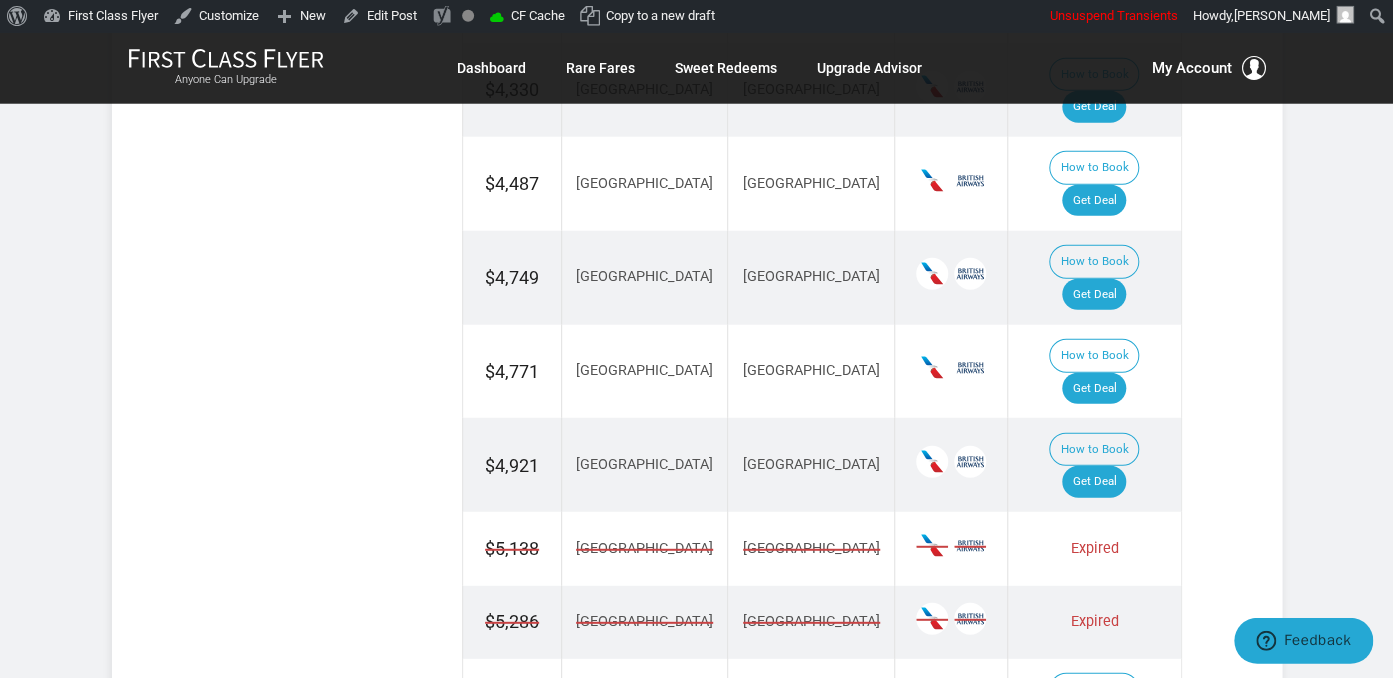 click on "Get Deal" at bounding box center (1094, 723) 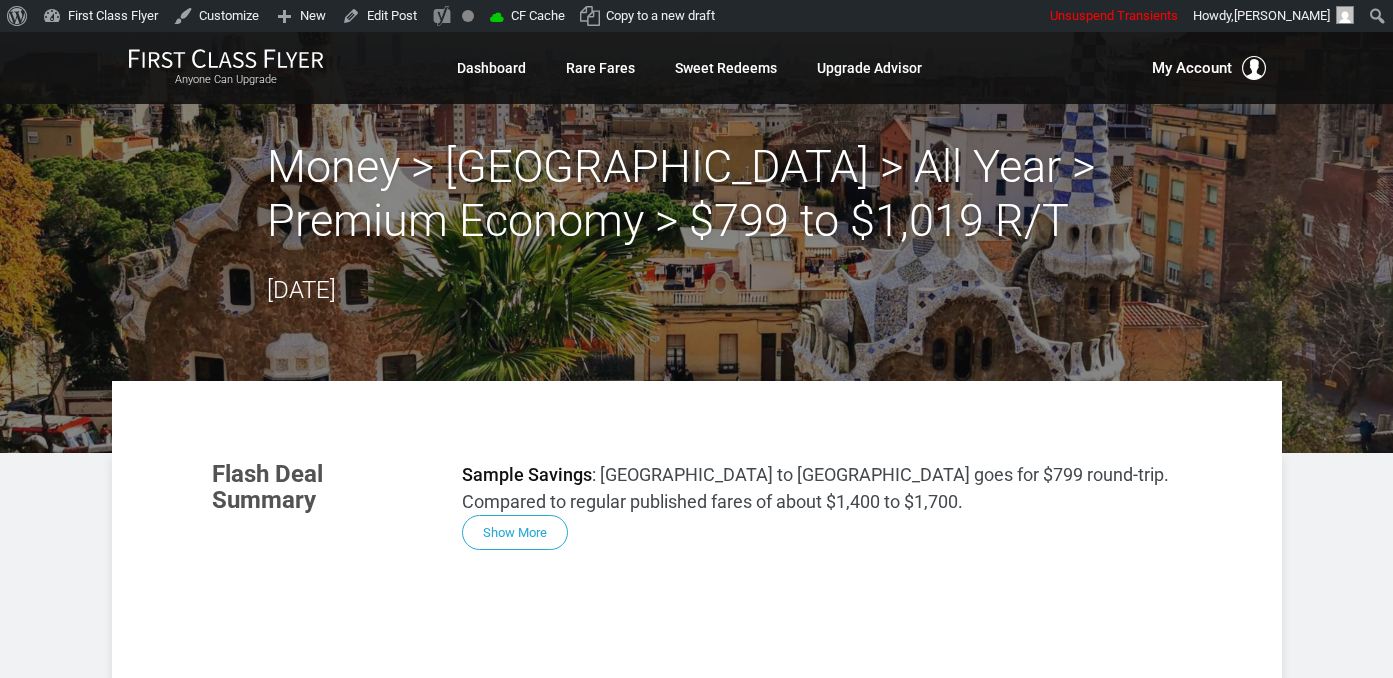 scroll, scrollTop: 0, scrollLeft: 0, axis: both 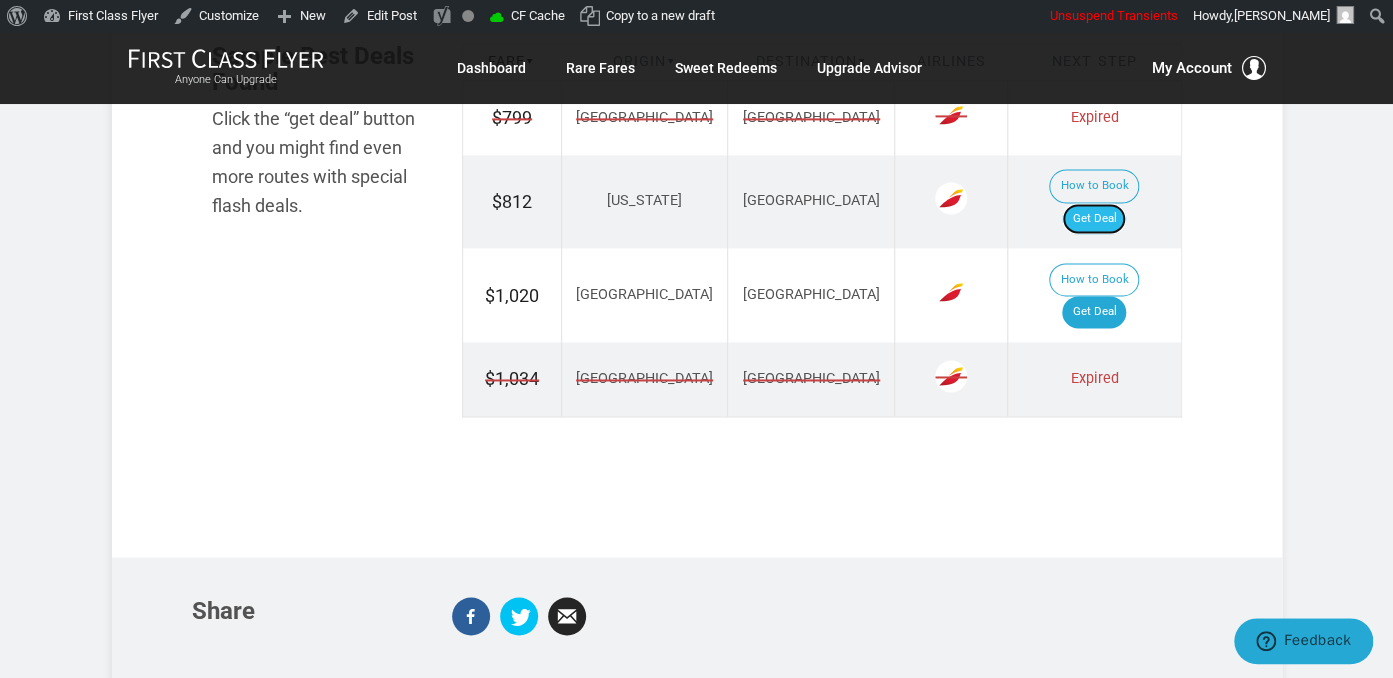 click on "Get Deal" at bounding box center (1094, 219) 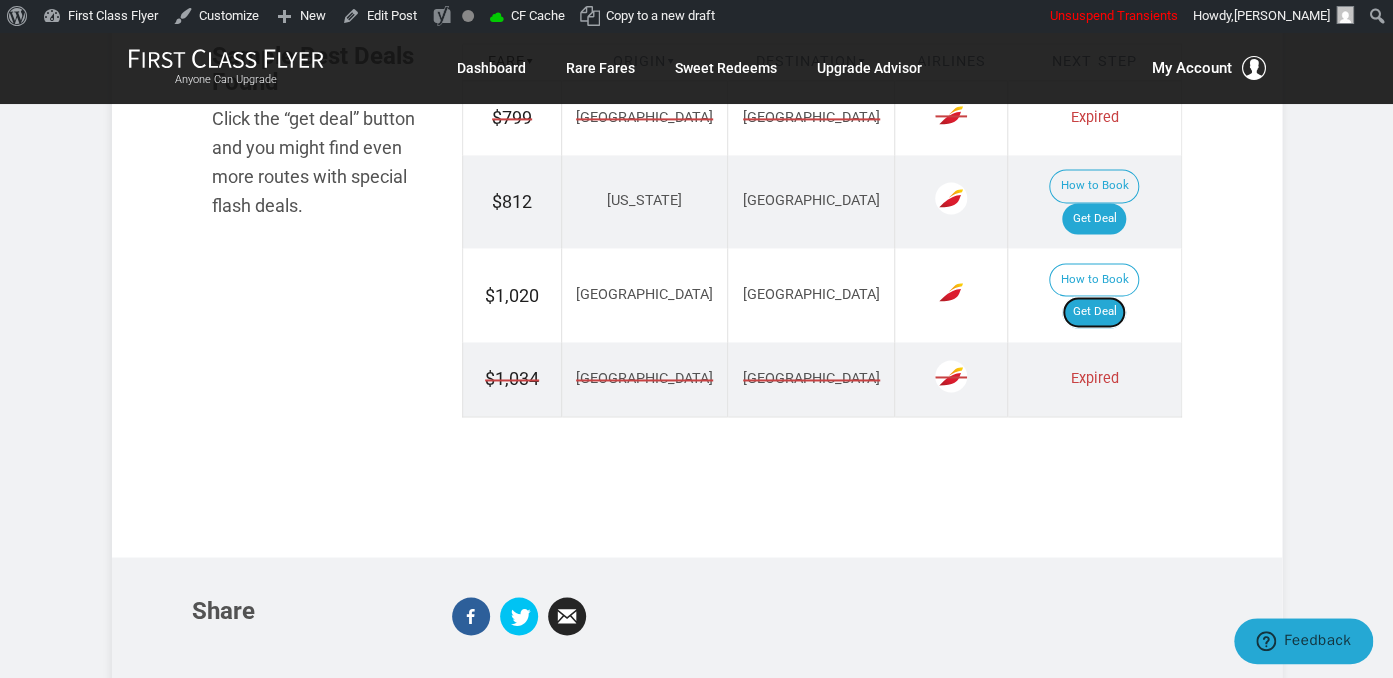 click on "Get Deal" at bounding box center [1094, 312] 